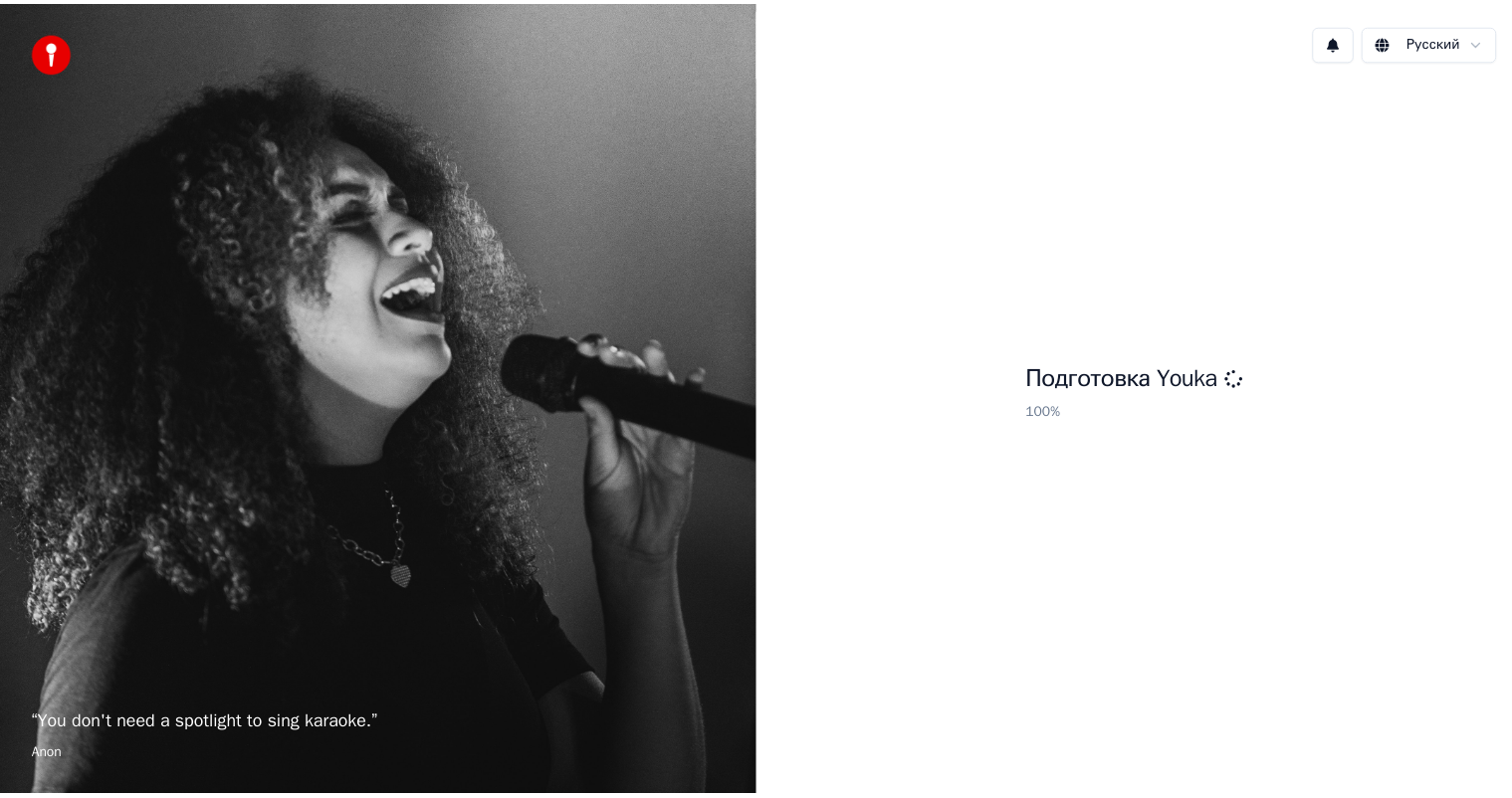 scroll, scrollTop: 0, scrollLeft: 0, axis: both 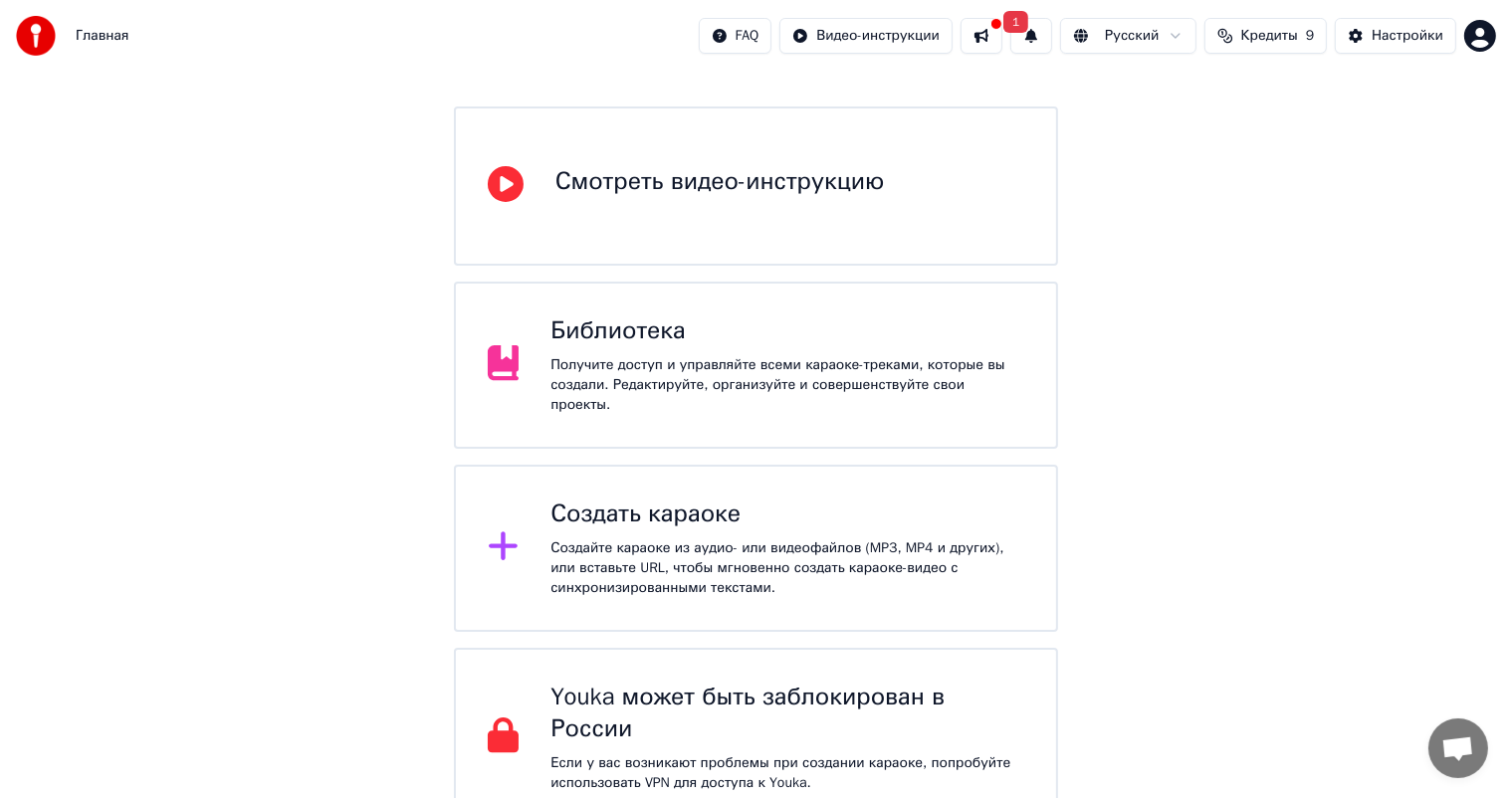 click on "Создать караоке" at bounding box center (787, 514) 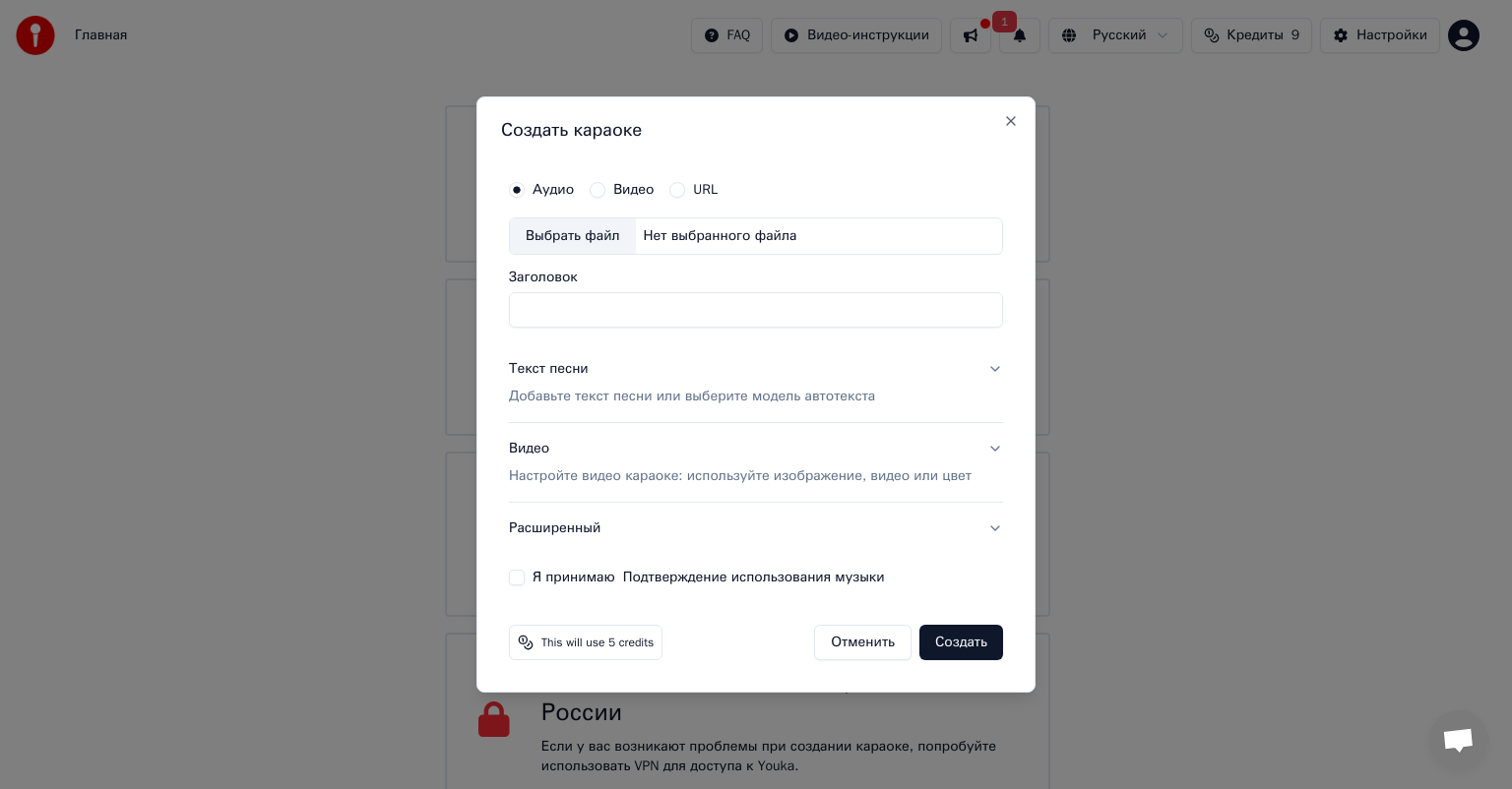 click on "Выбрать файл" at bounding box center (573, 236) 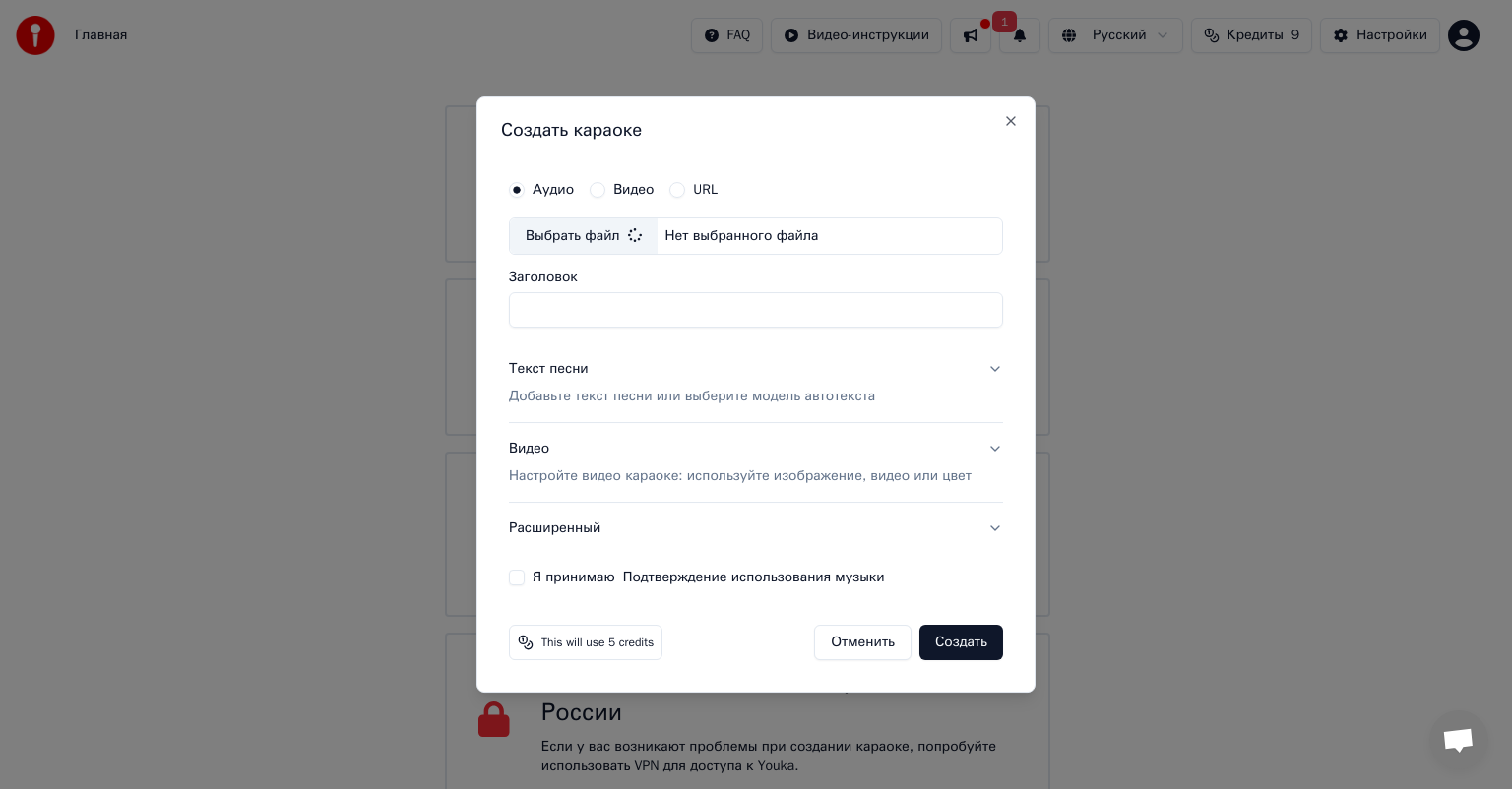 type on "**********" 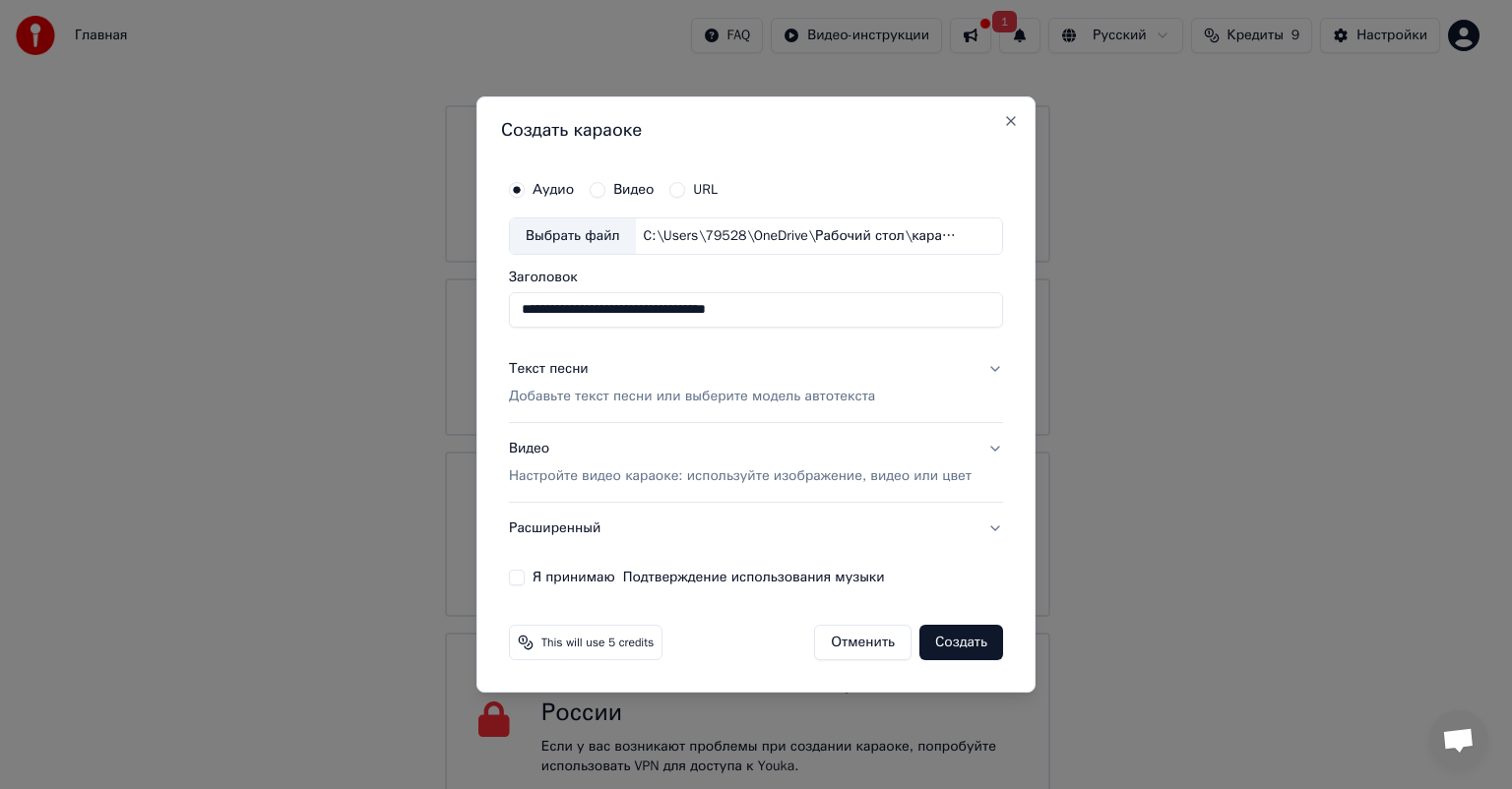 click on "Текст песни" at bounding box center [548, 369] 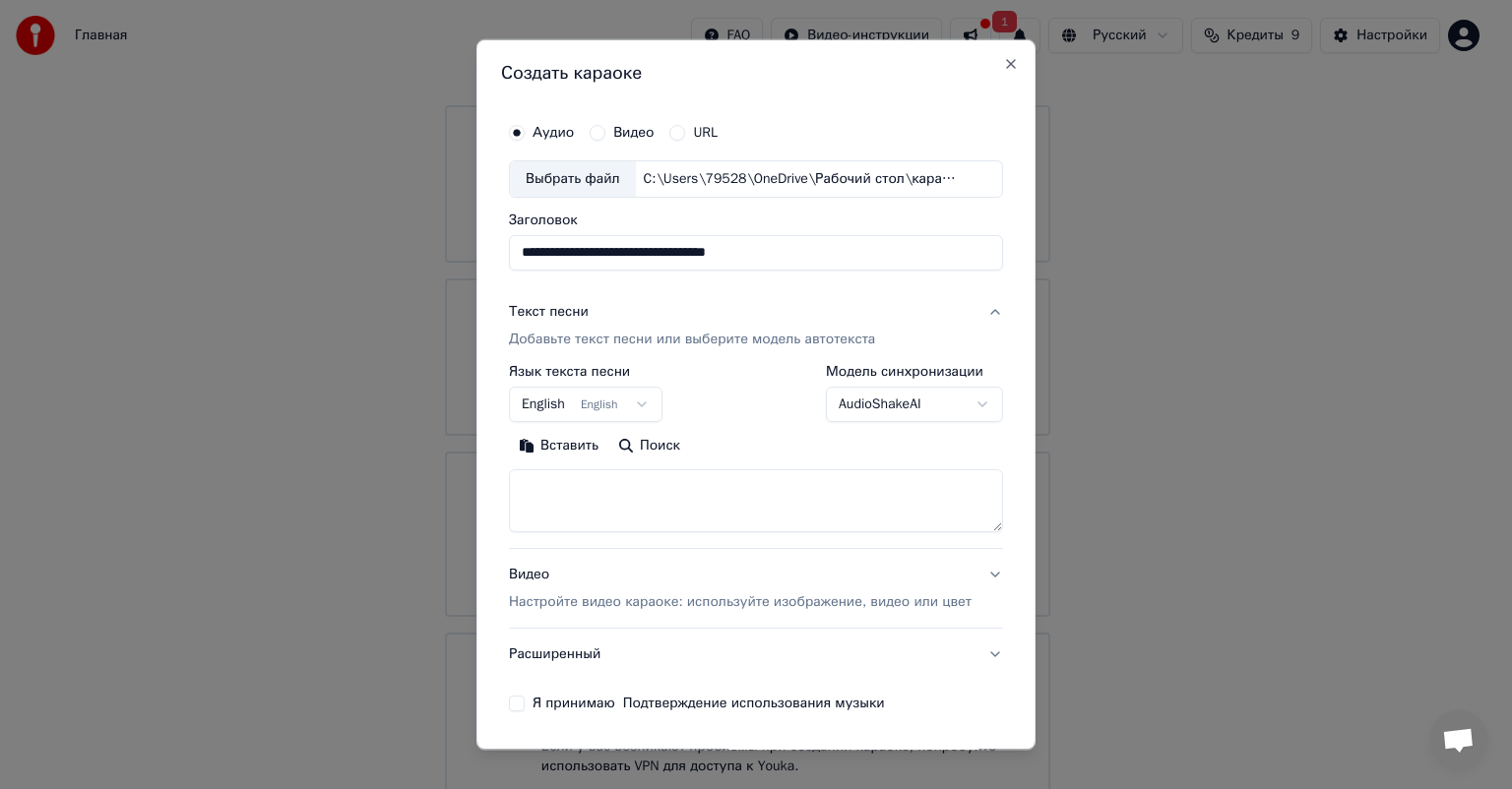 click on "English English" at bounding box center [586, 404] 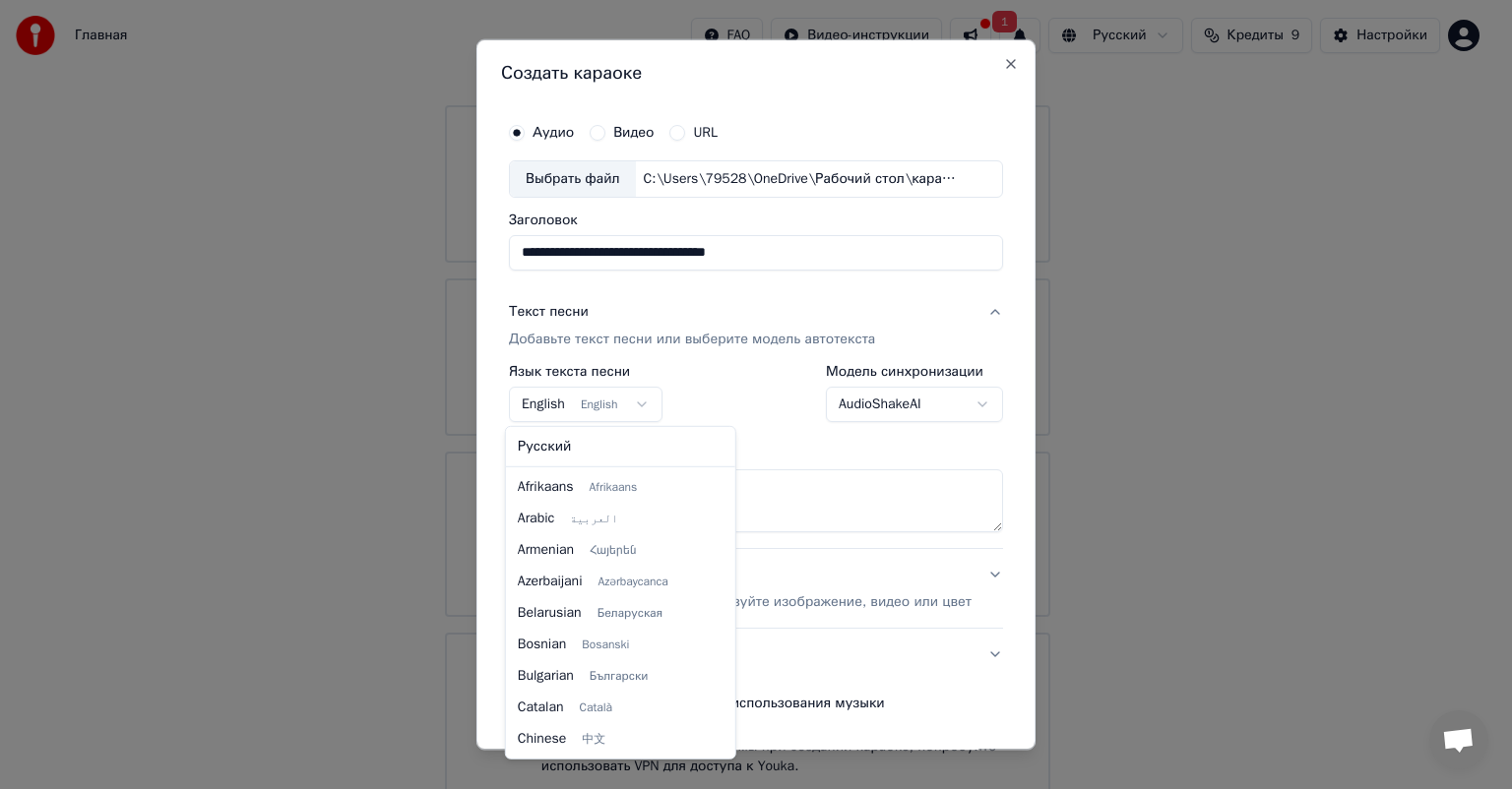 scroll, scrollTop: 157, scrollLeft: 0, axis: vertical 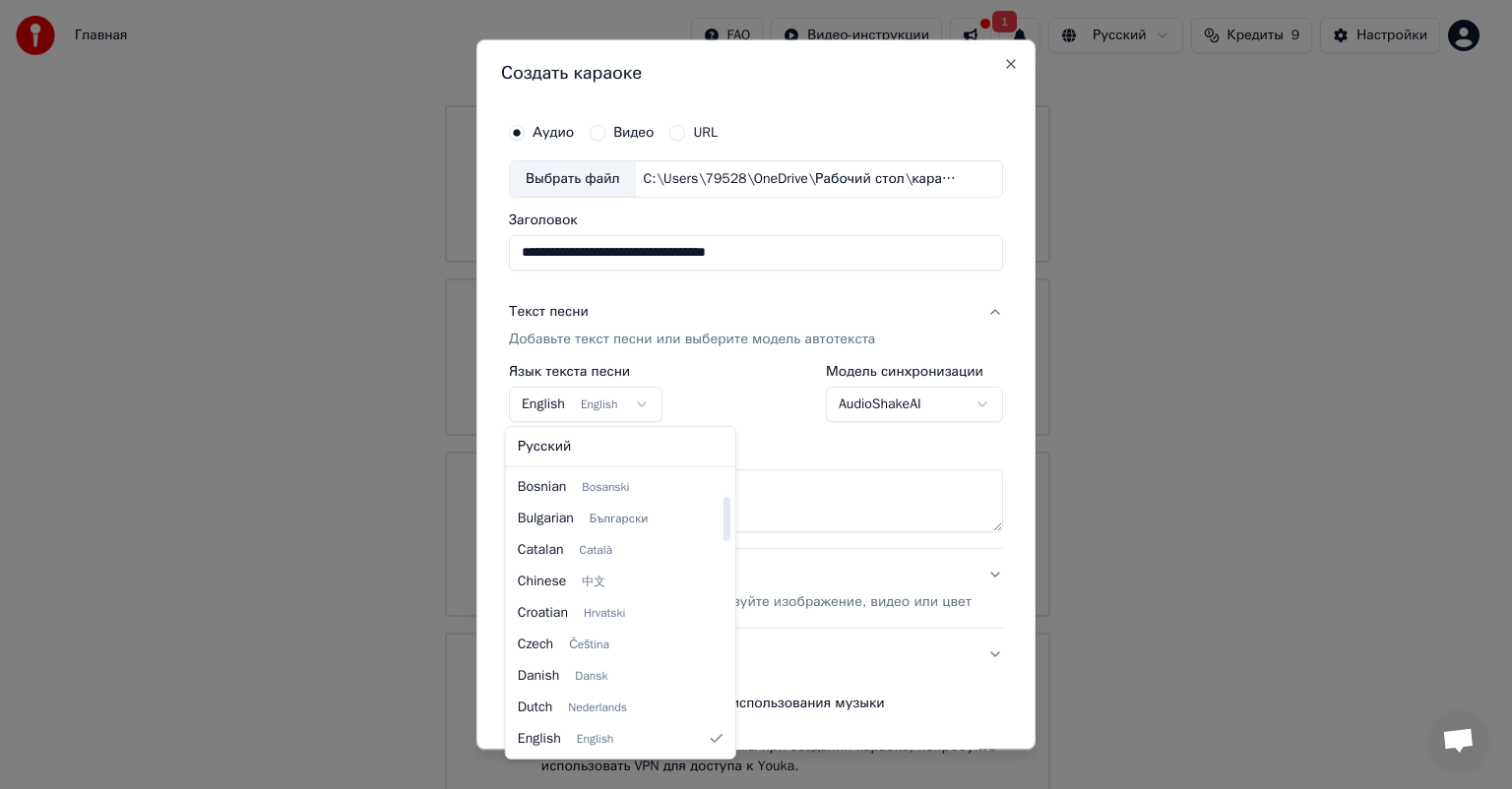 select on "**" 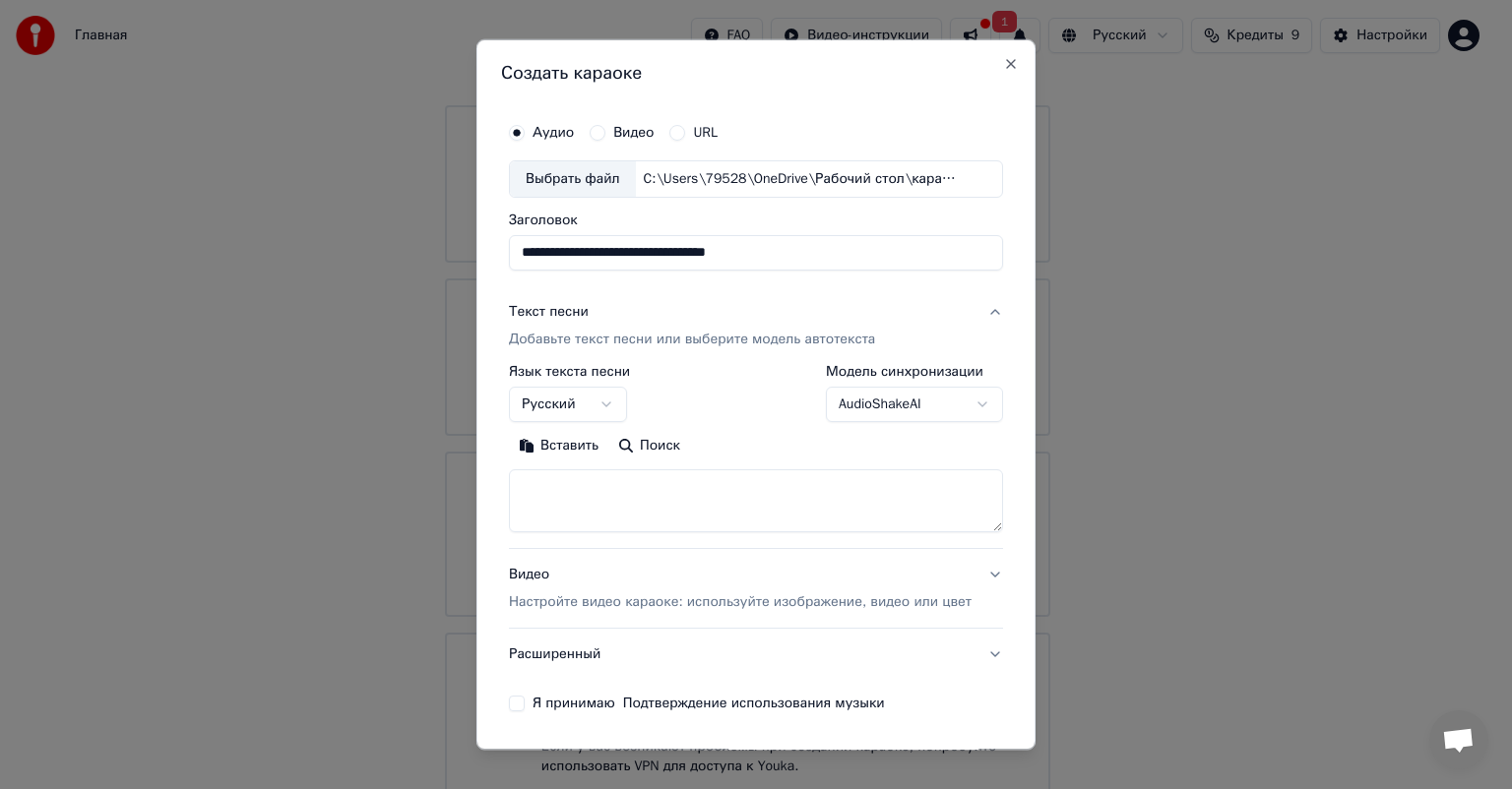 click at bounding box center [756, 501] 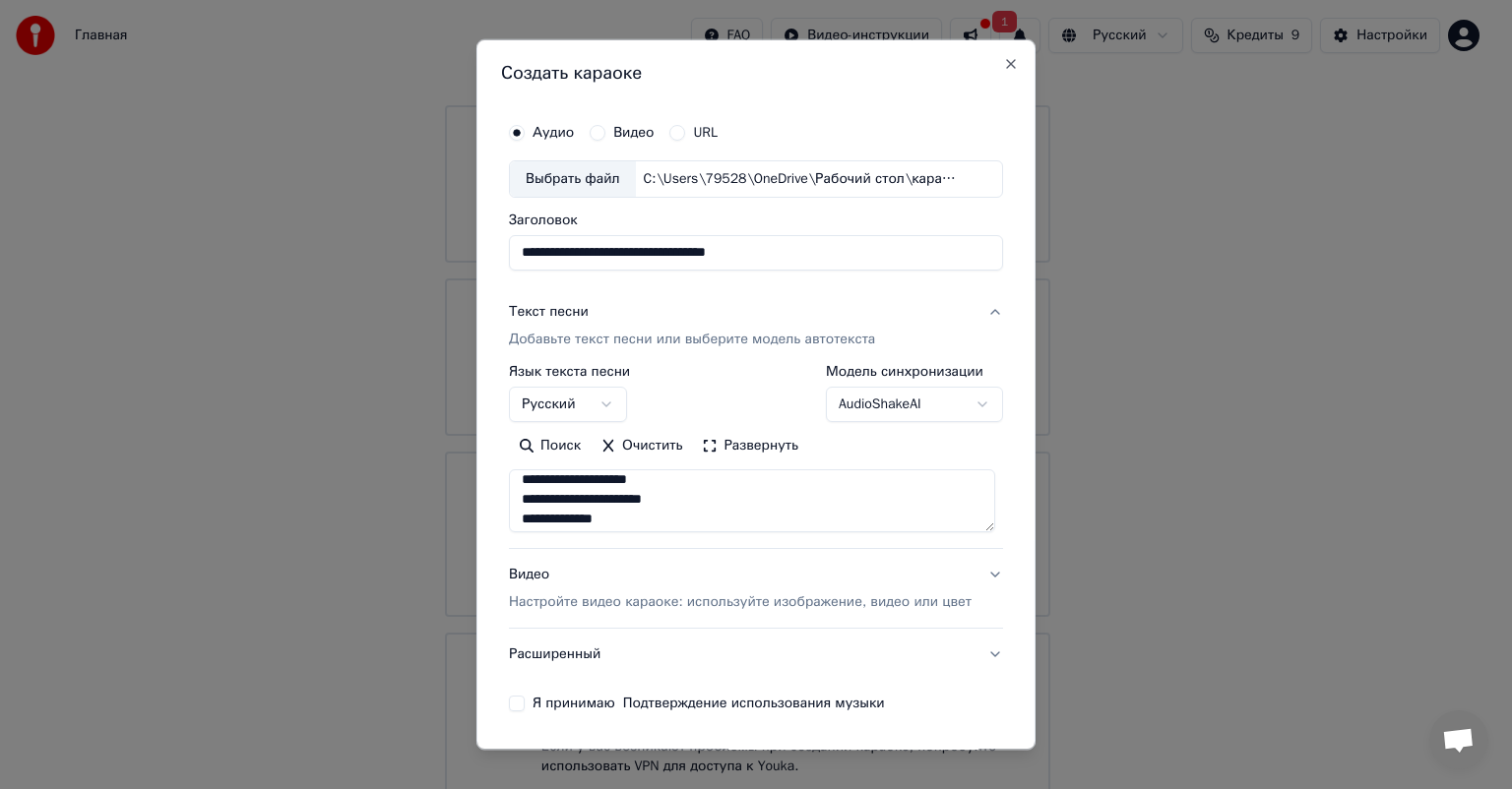 scroll, scrollTop: 544, scrollLeft: 0, axis: vertical 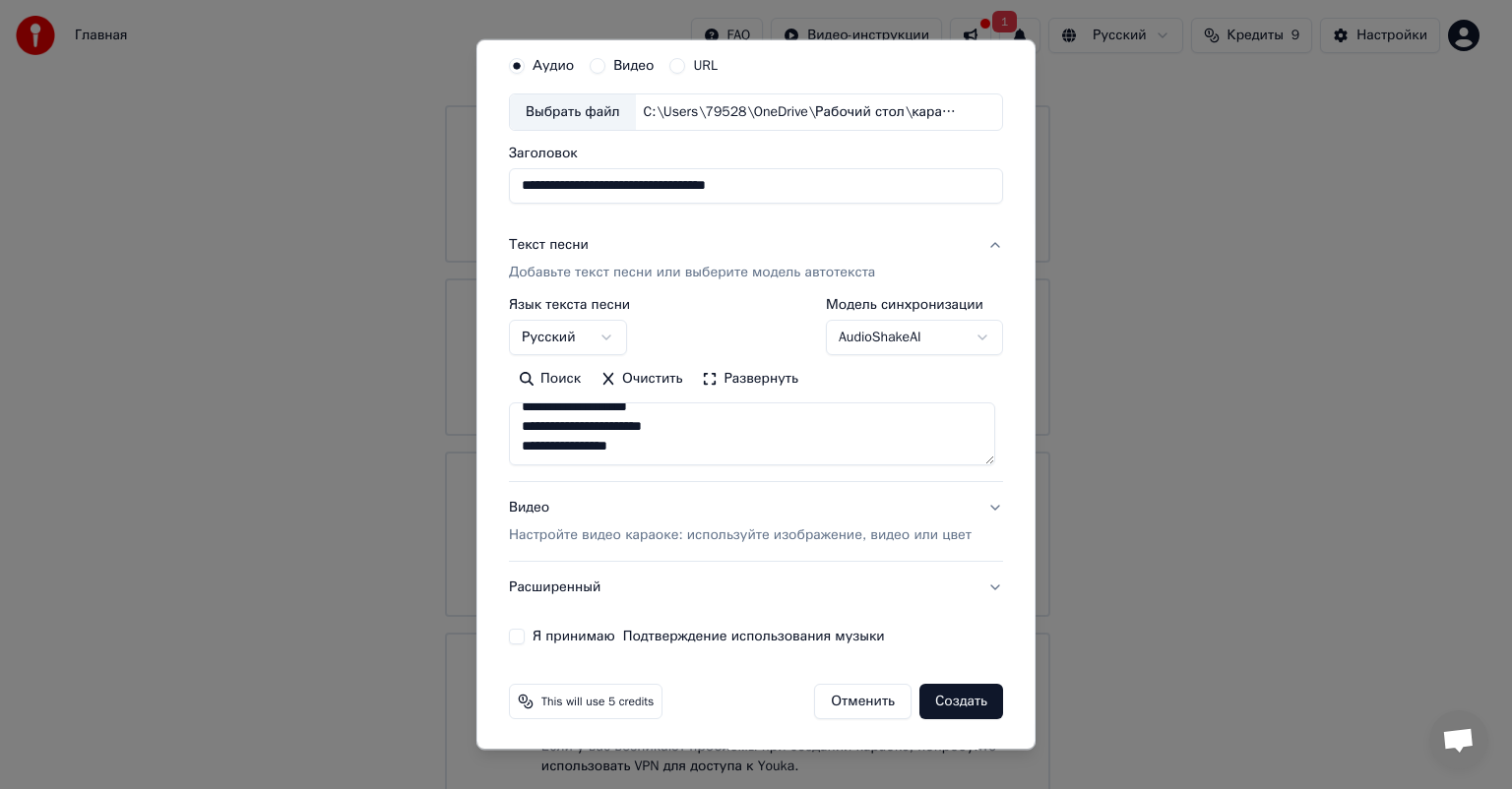 type on "**********" 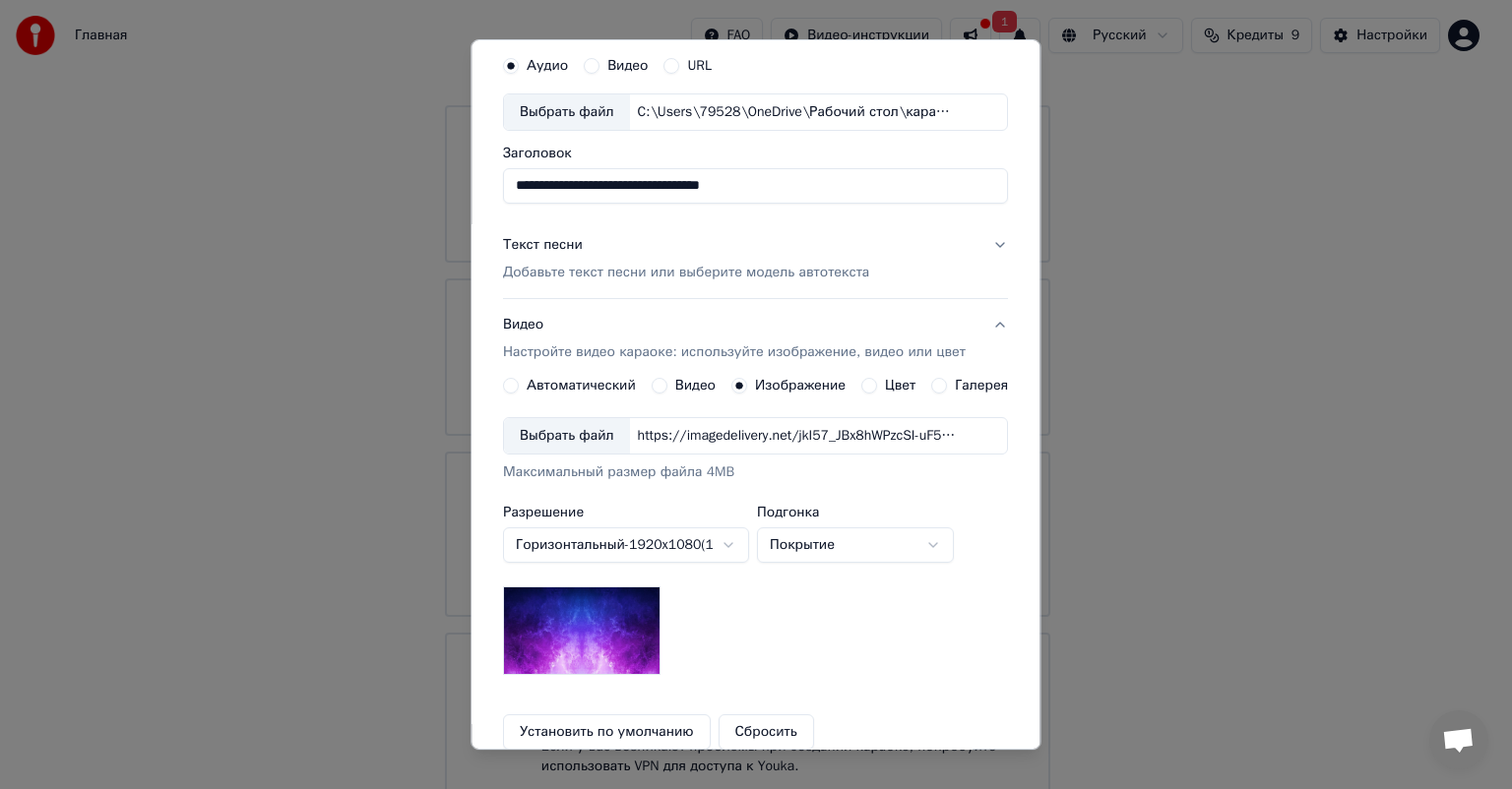 click on "Выбрать файл" at bounding box center [567, 436] 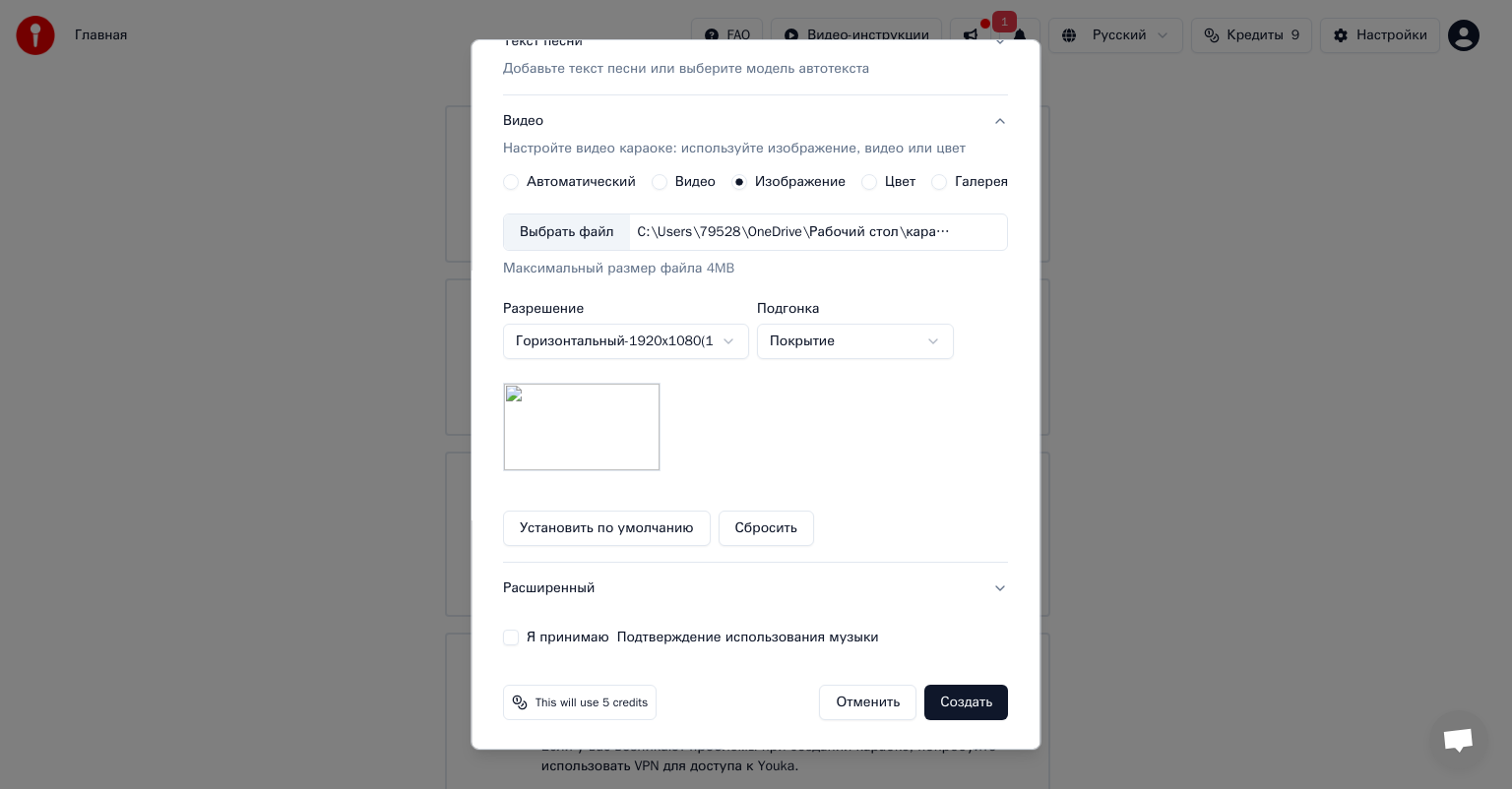 scroll, scrollTop: 272, scrollLeft: 0, axis: vertical 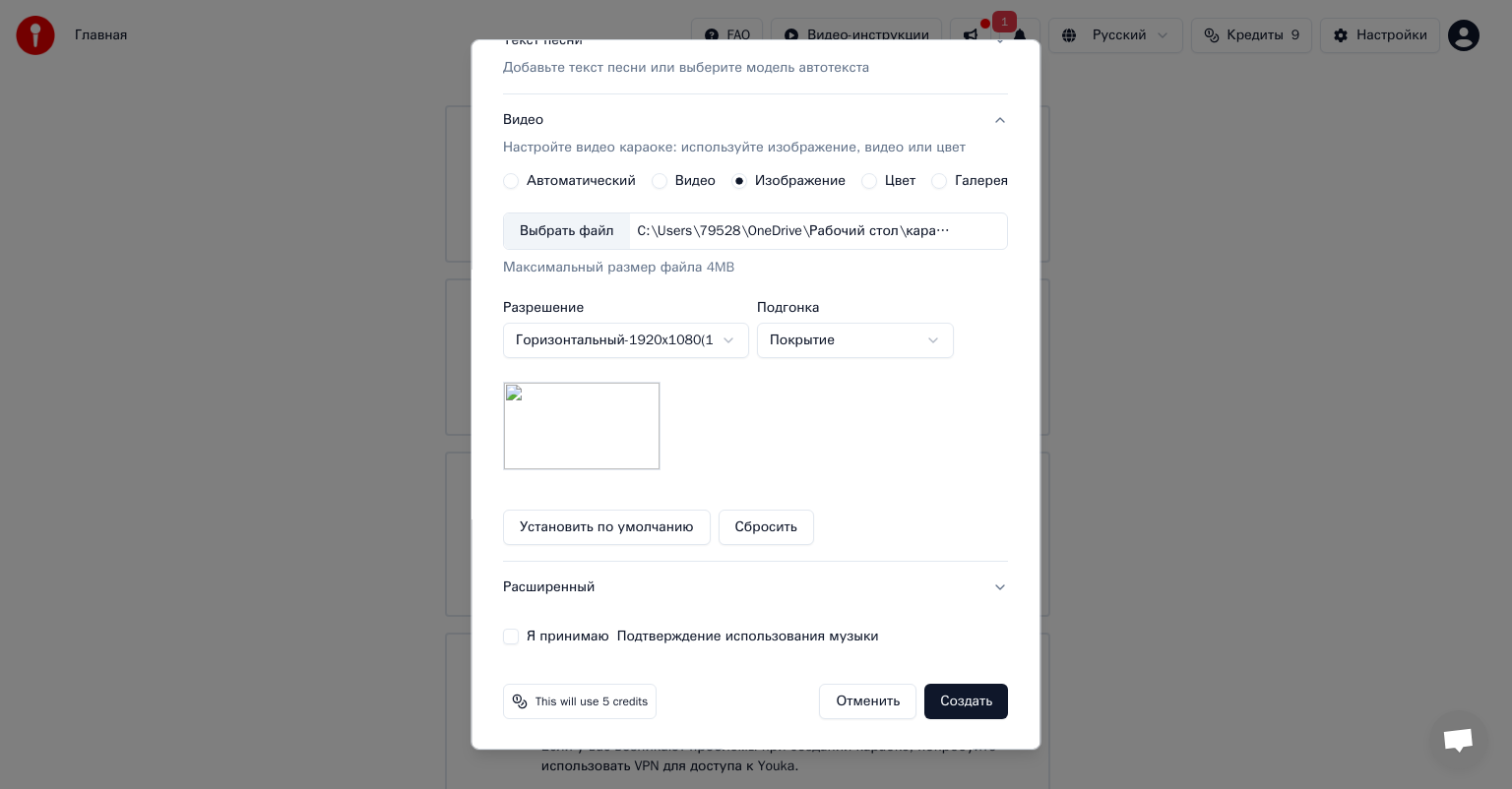 click on "Я принимаю   Подтверждение использования музыки" at bounding box center [511, 637] 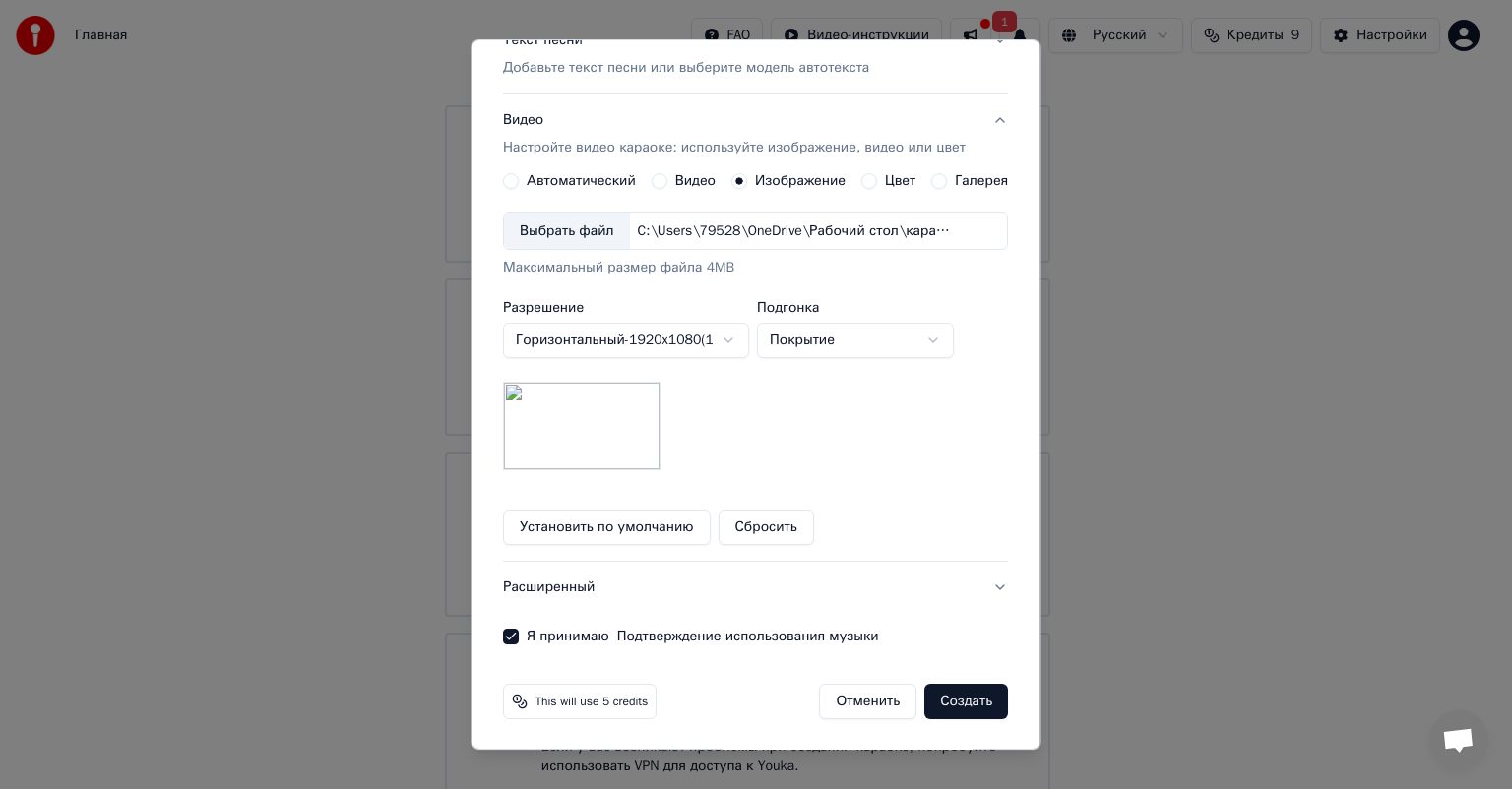 scroll, scrollTop: 0, scrollLeft: 0, axis: both 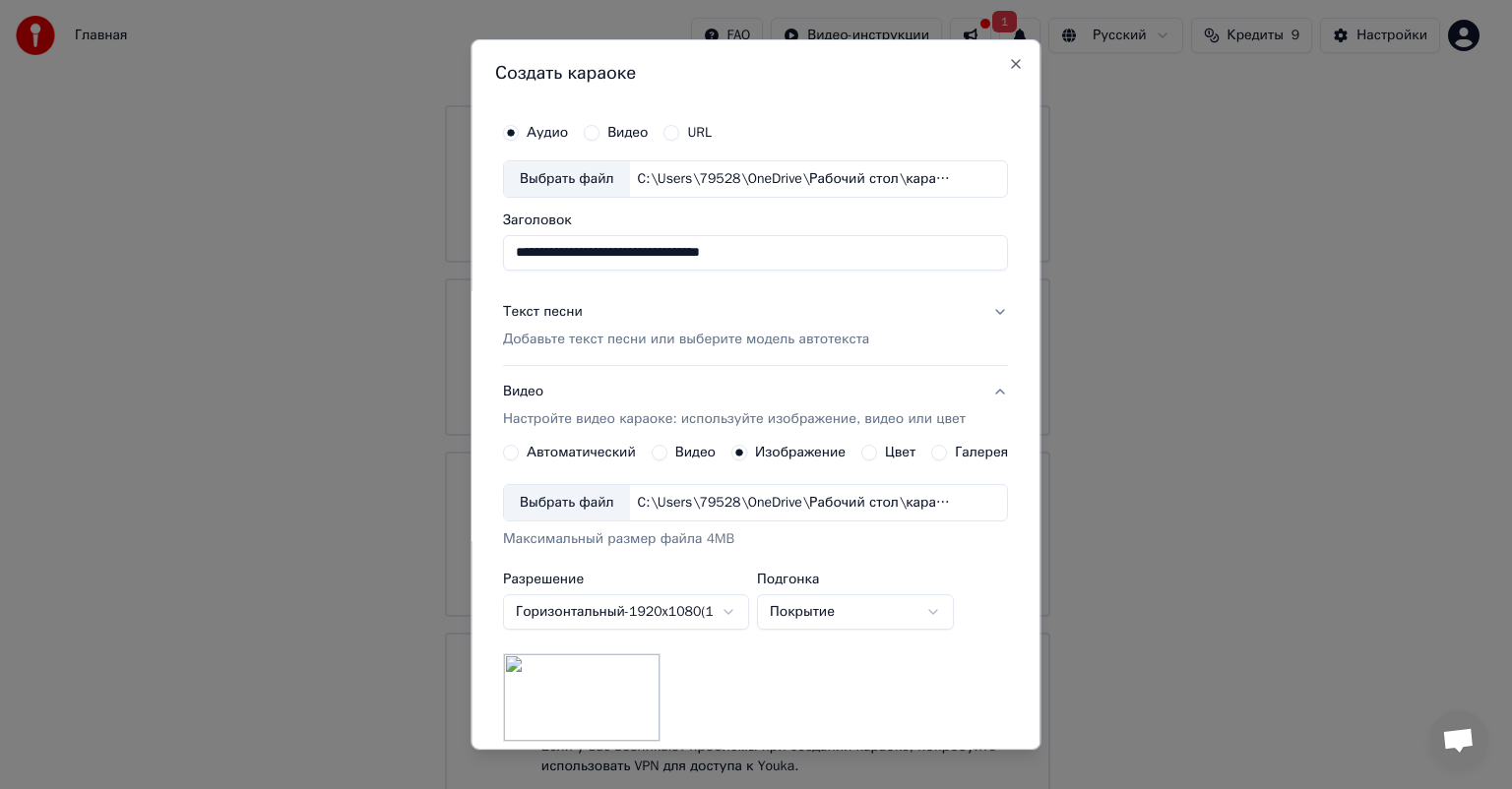 click on "Текст песни" at bounding box center (542, 312) 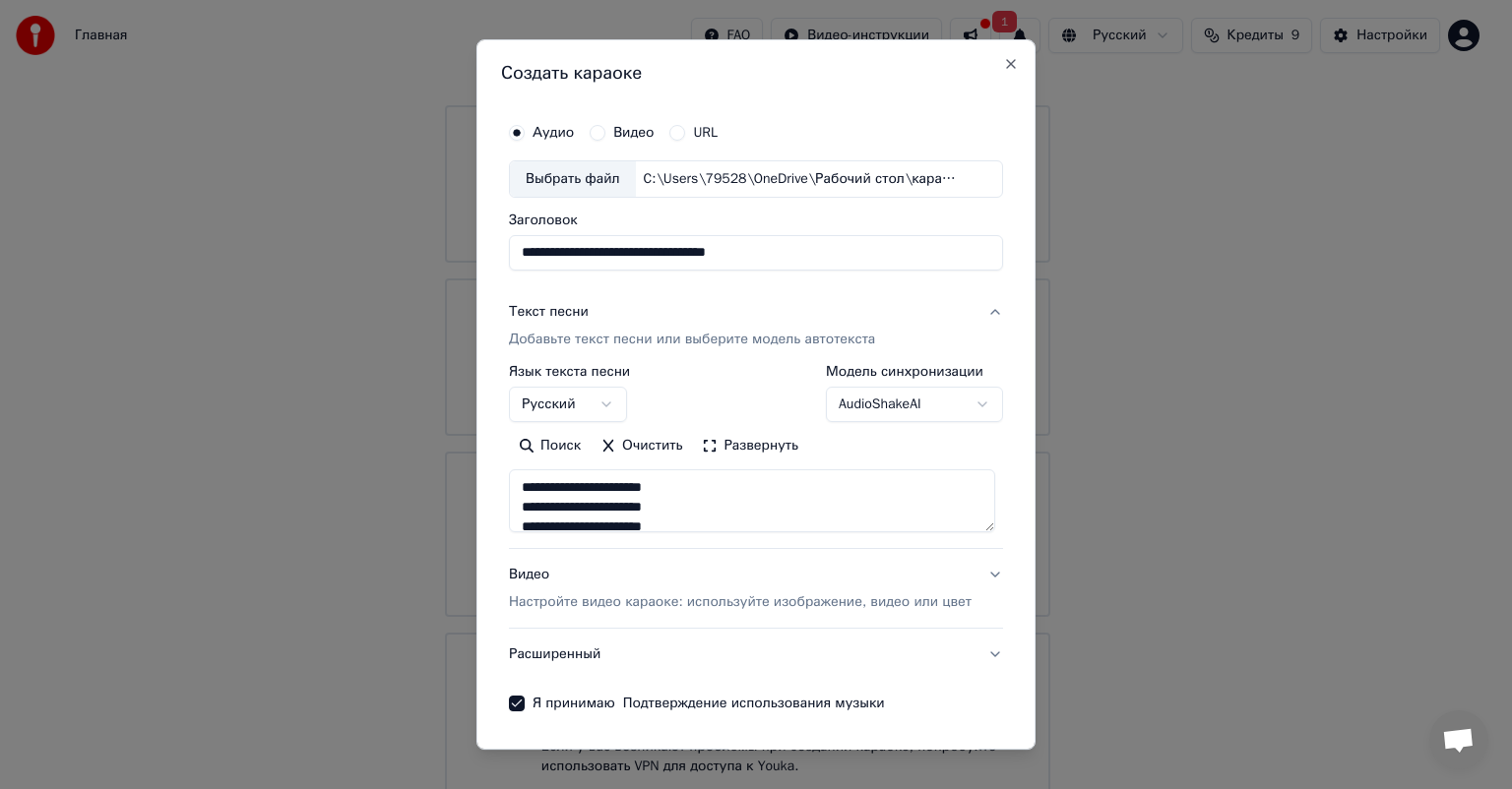 scroll, scrollTop: 0, scrollLeft: 0, axis: both 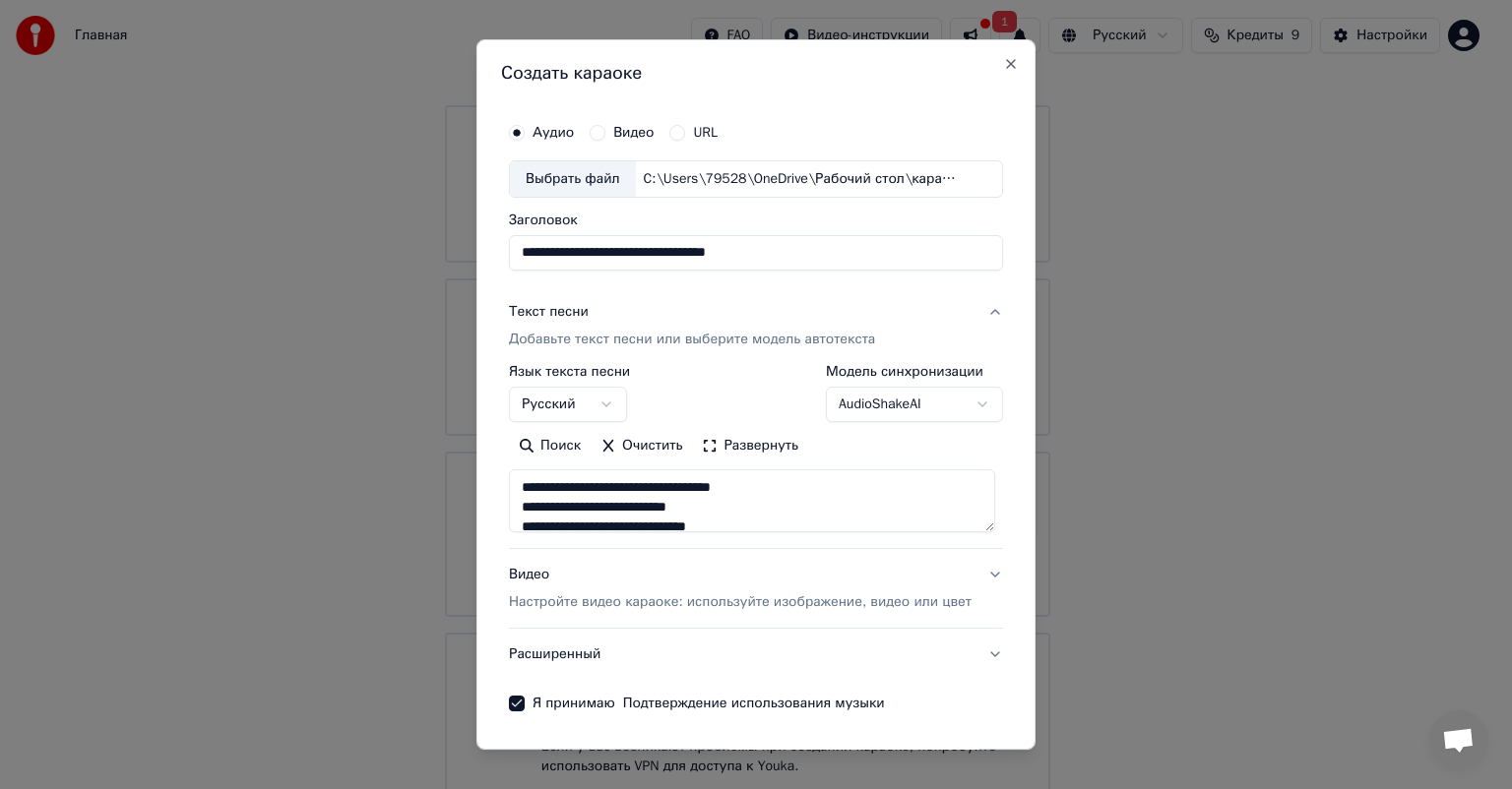 drag, startPoint x: 697, startPoint y: 508, endPoint x: 665, endPoint y: 508, distance: 32 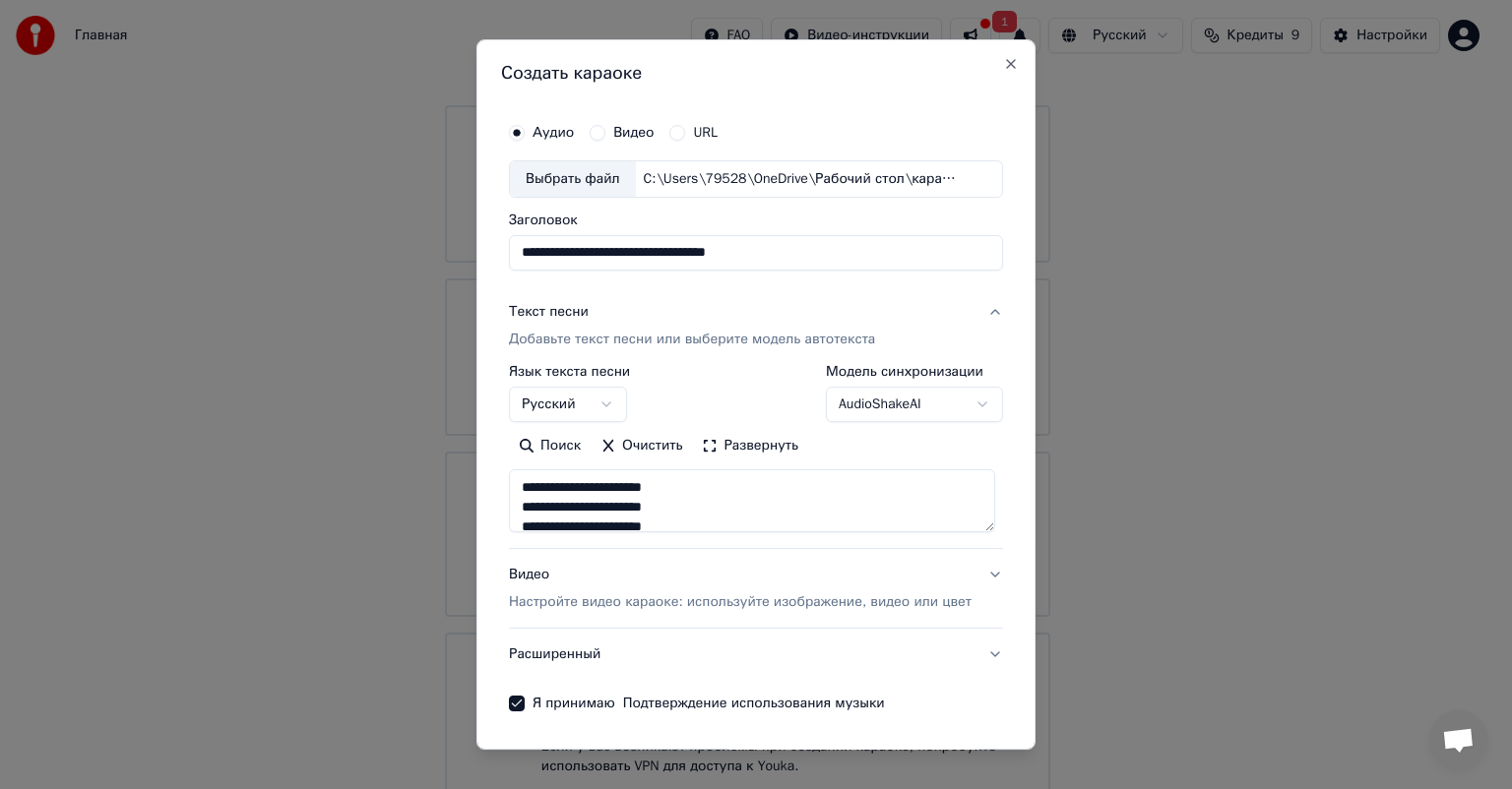 scroll, scrollTop: 0, scrollLeft: 0, axis: both 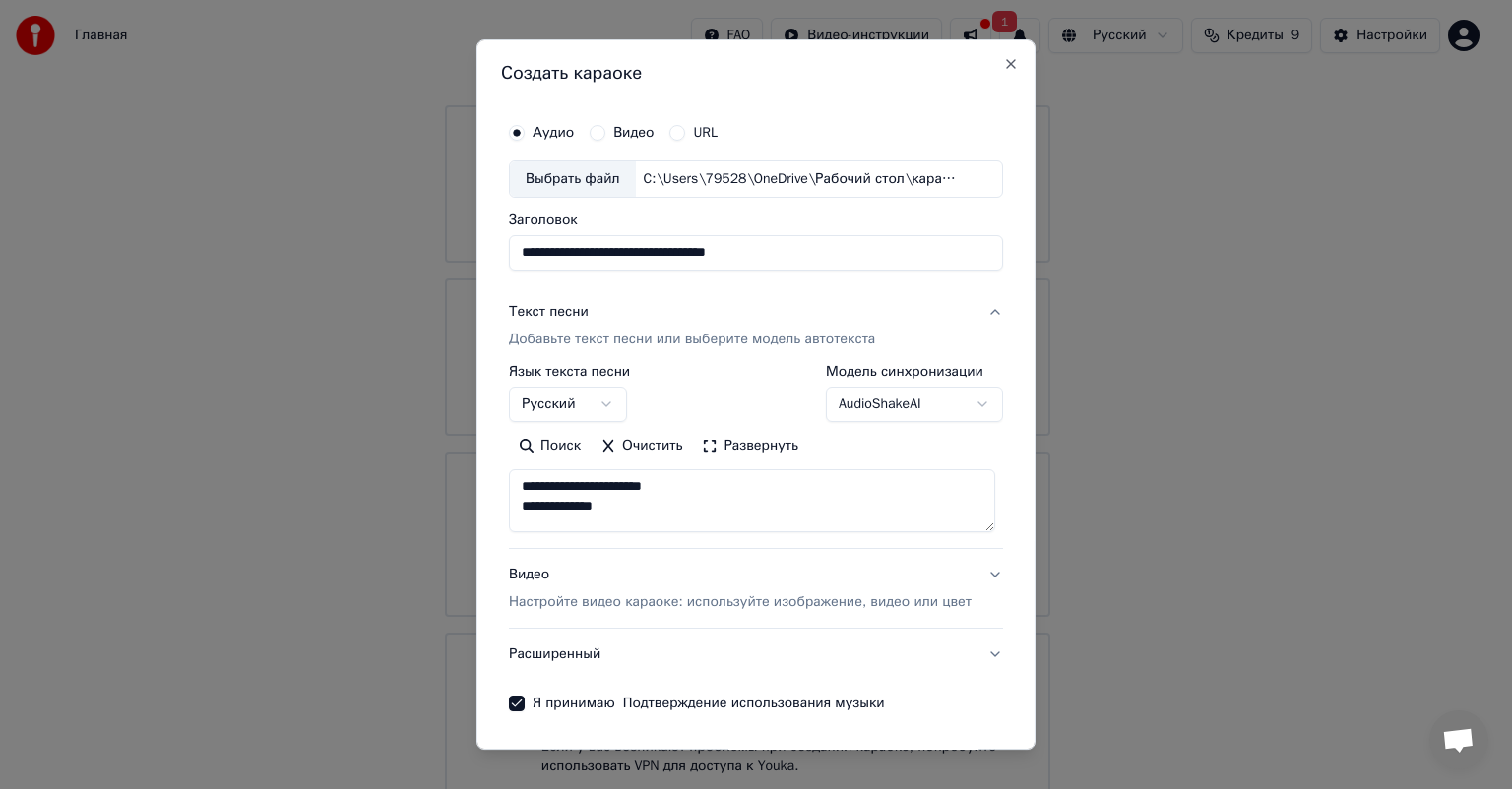 drag, startPoint x: 638, startPoint y: 523, endPoint x: 611, endPoint y: 510, distance: 29.966648 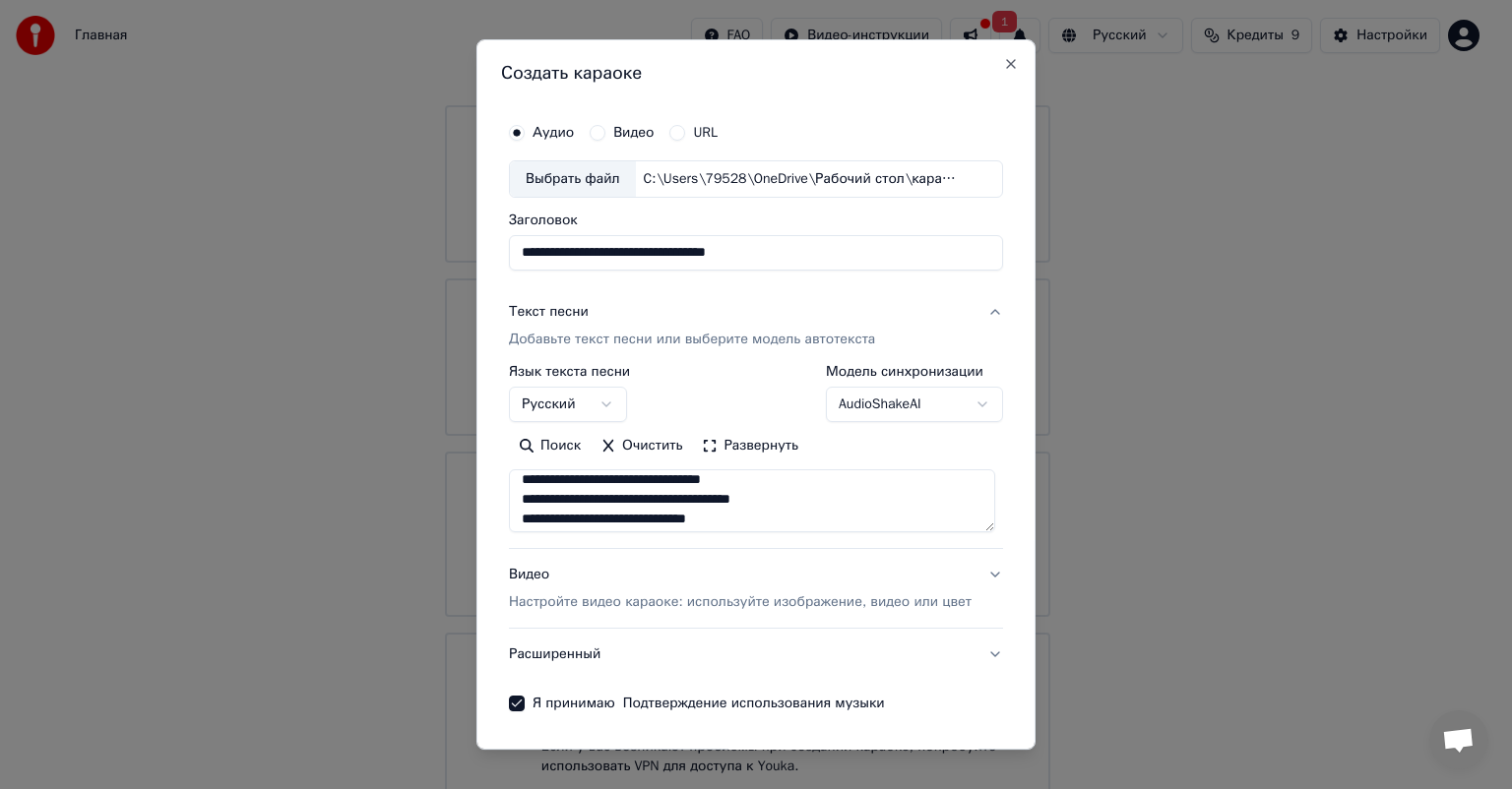click on "**********" at bounding box center [752, 501] 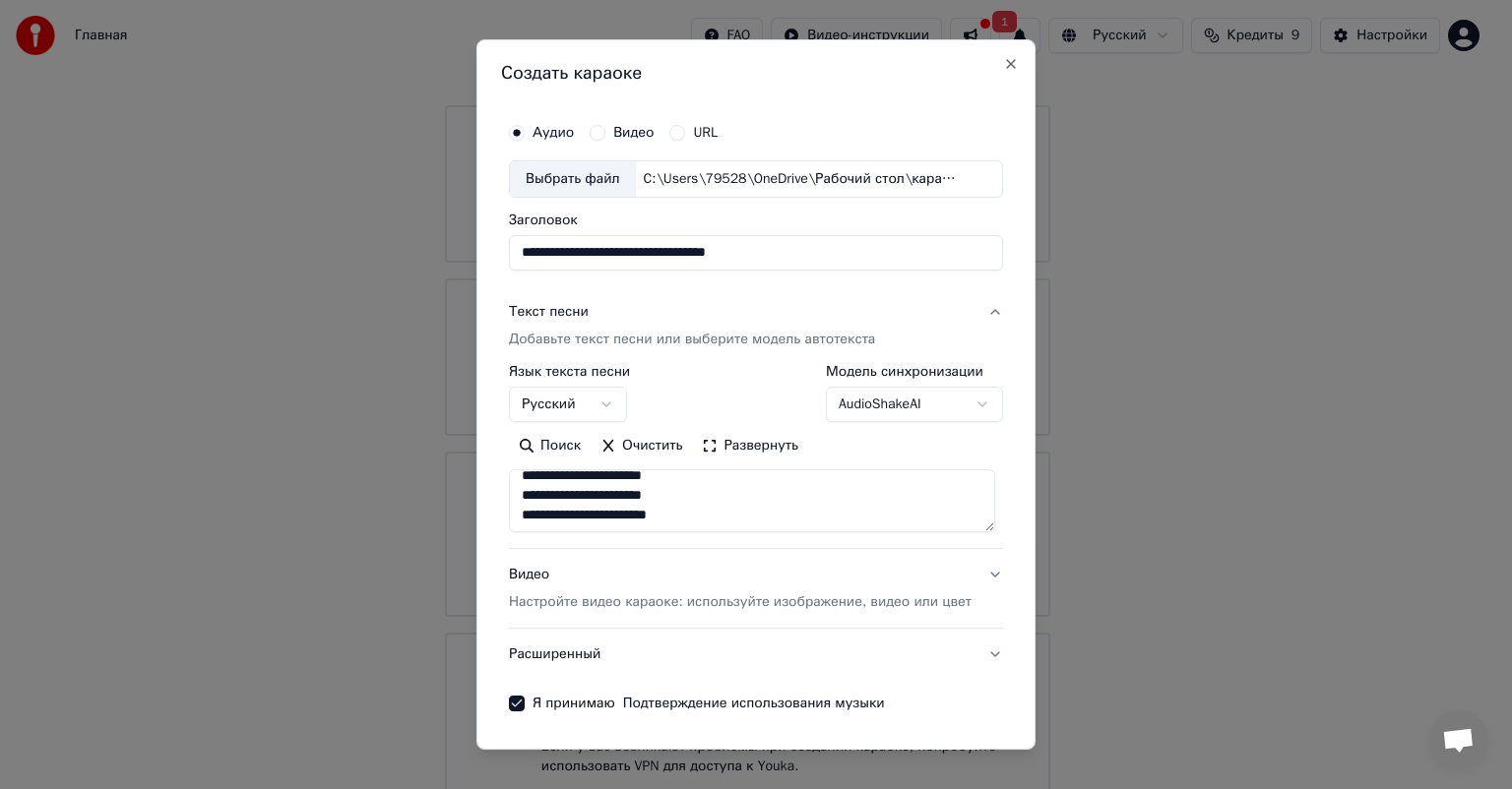 scroll, scrollTop: 8, scrollLeft: 0, axis: vertical 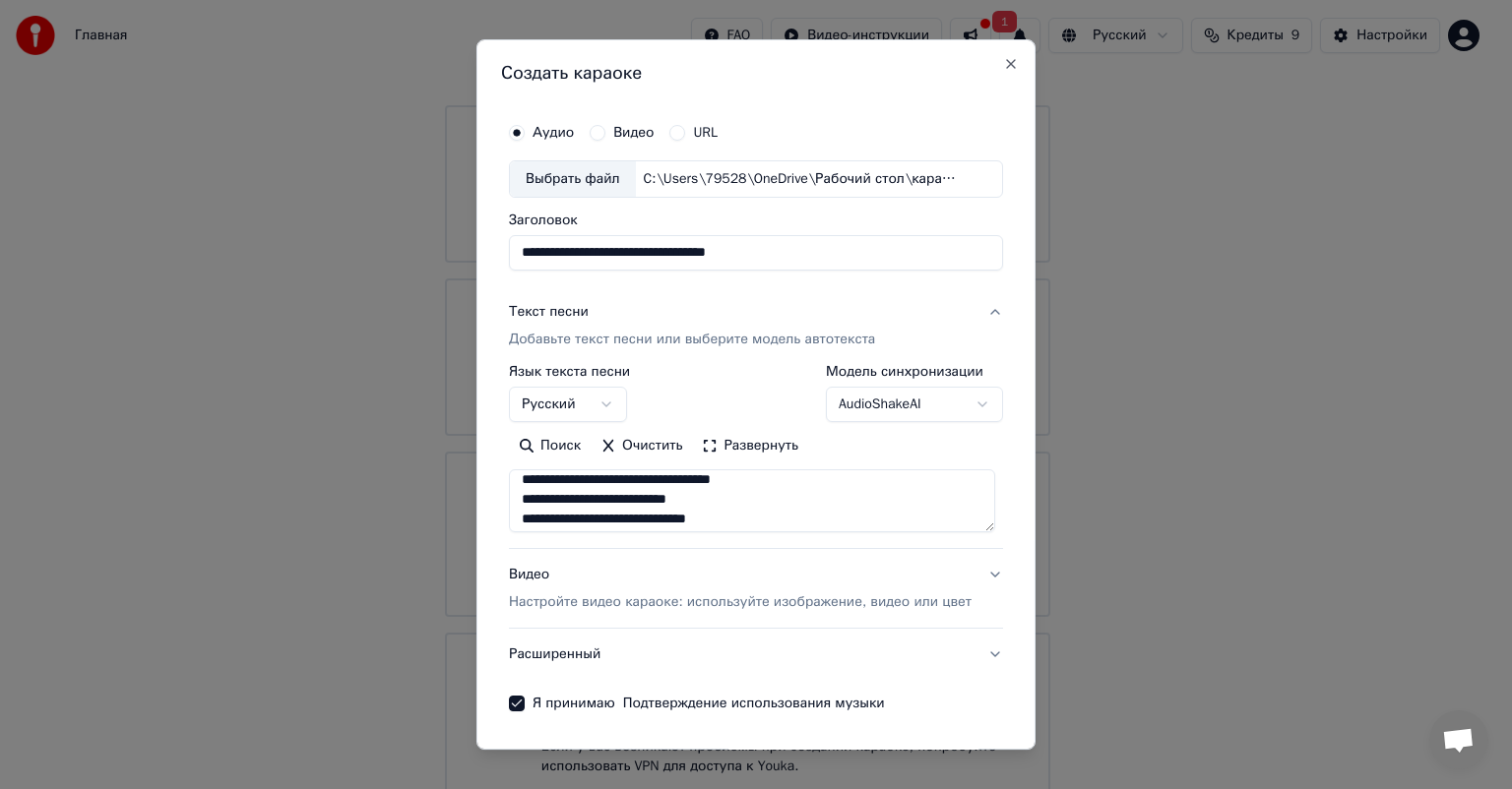 click on "**********" at bounding box center (752, 501) 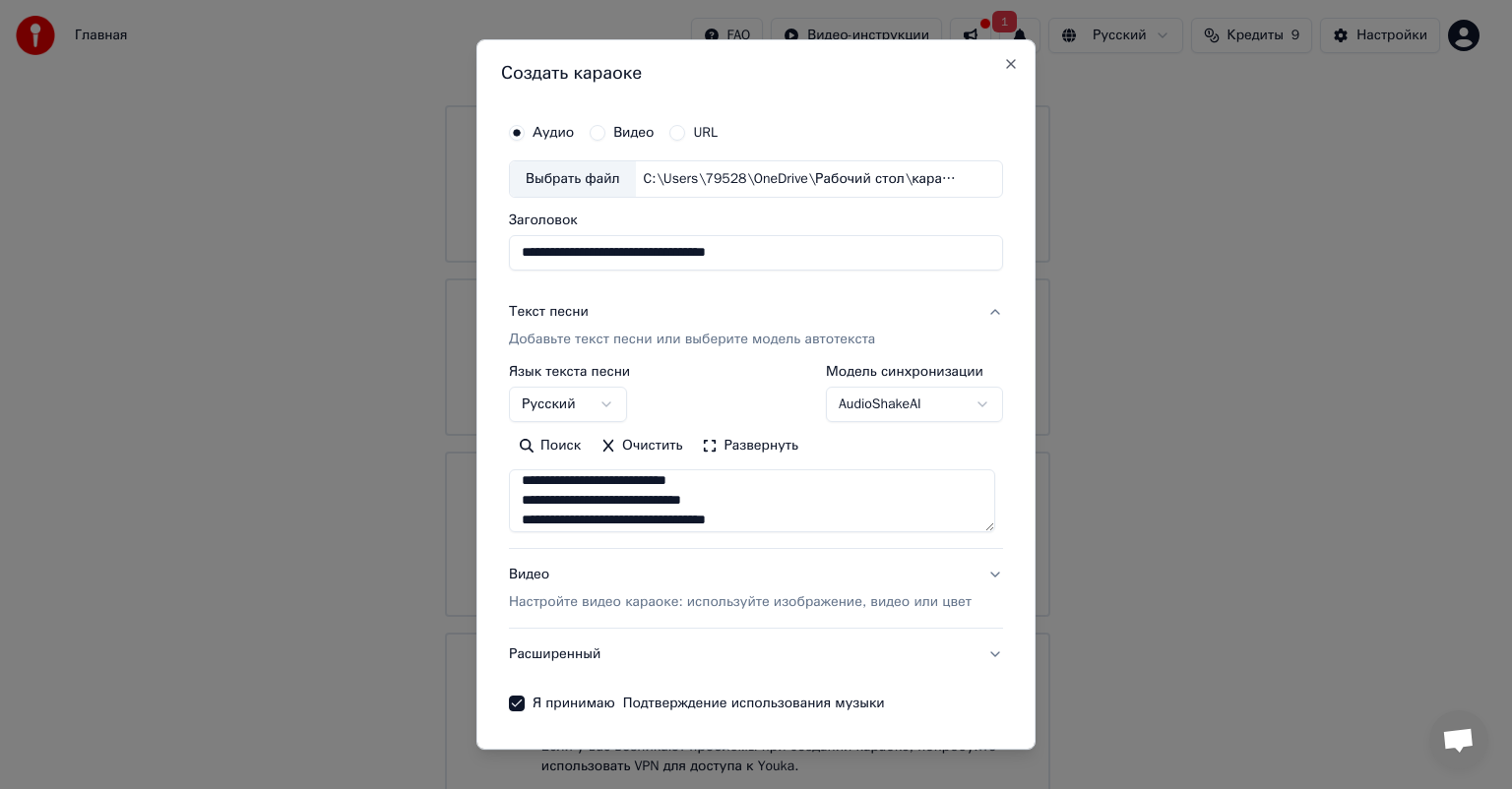 scroll, scrollTop: 7, scrollLeft: 0, axis: vertical 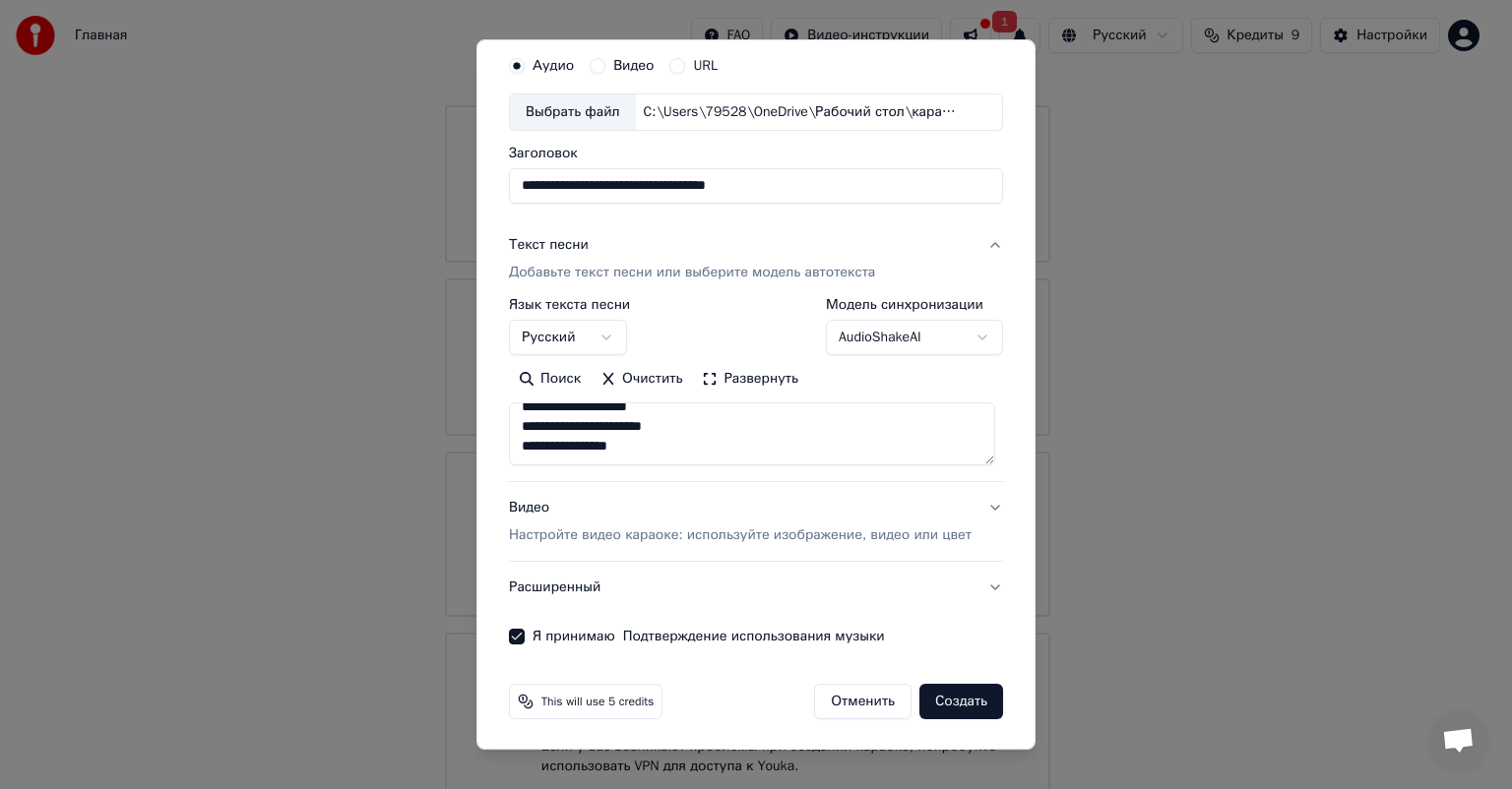 type on "**********" 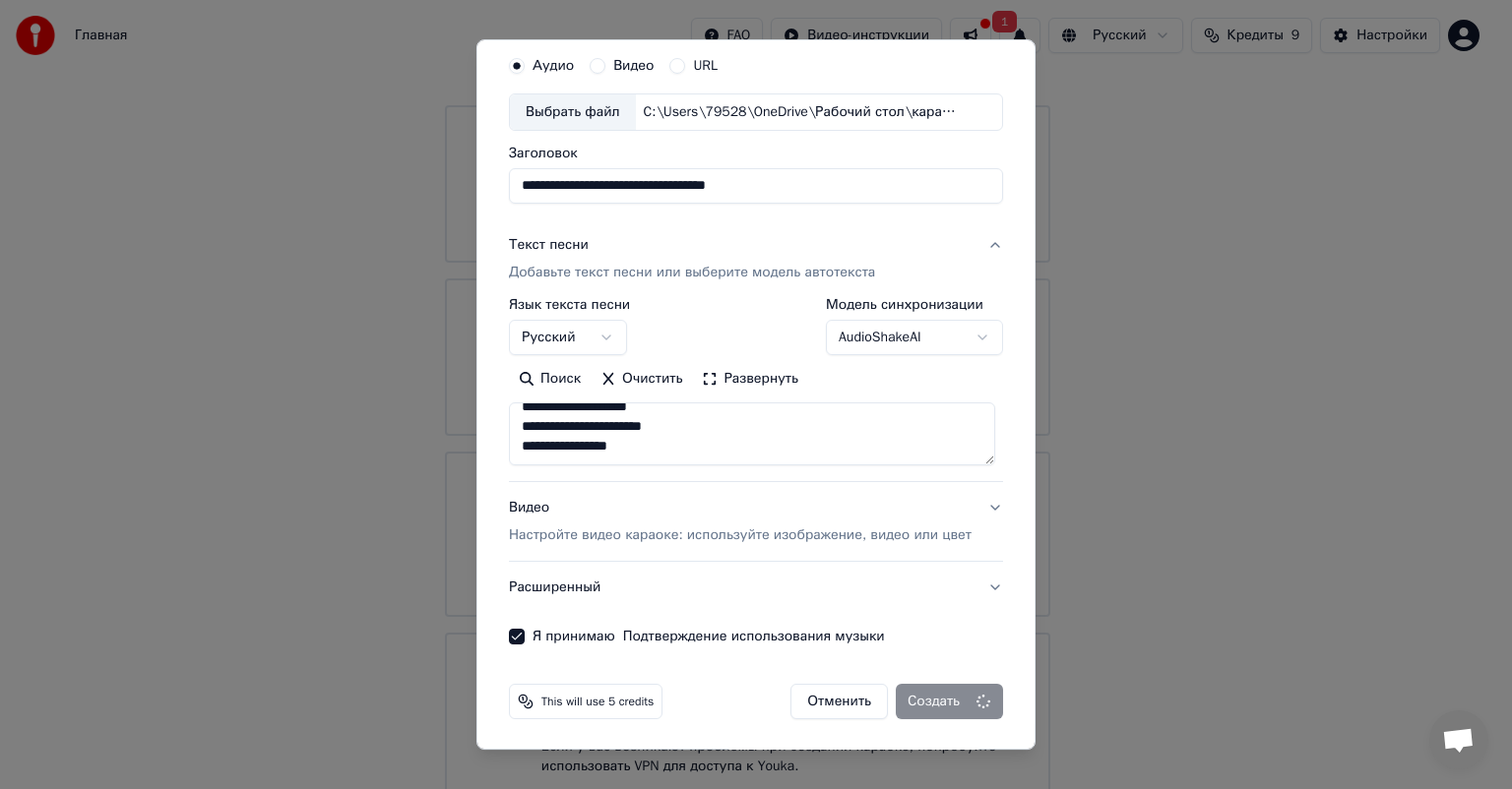 scroll, scrollTop: 0, scrollLeft: 0, axis: both 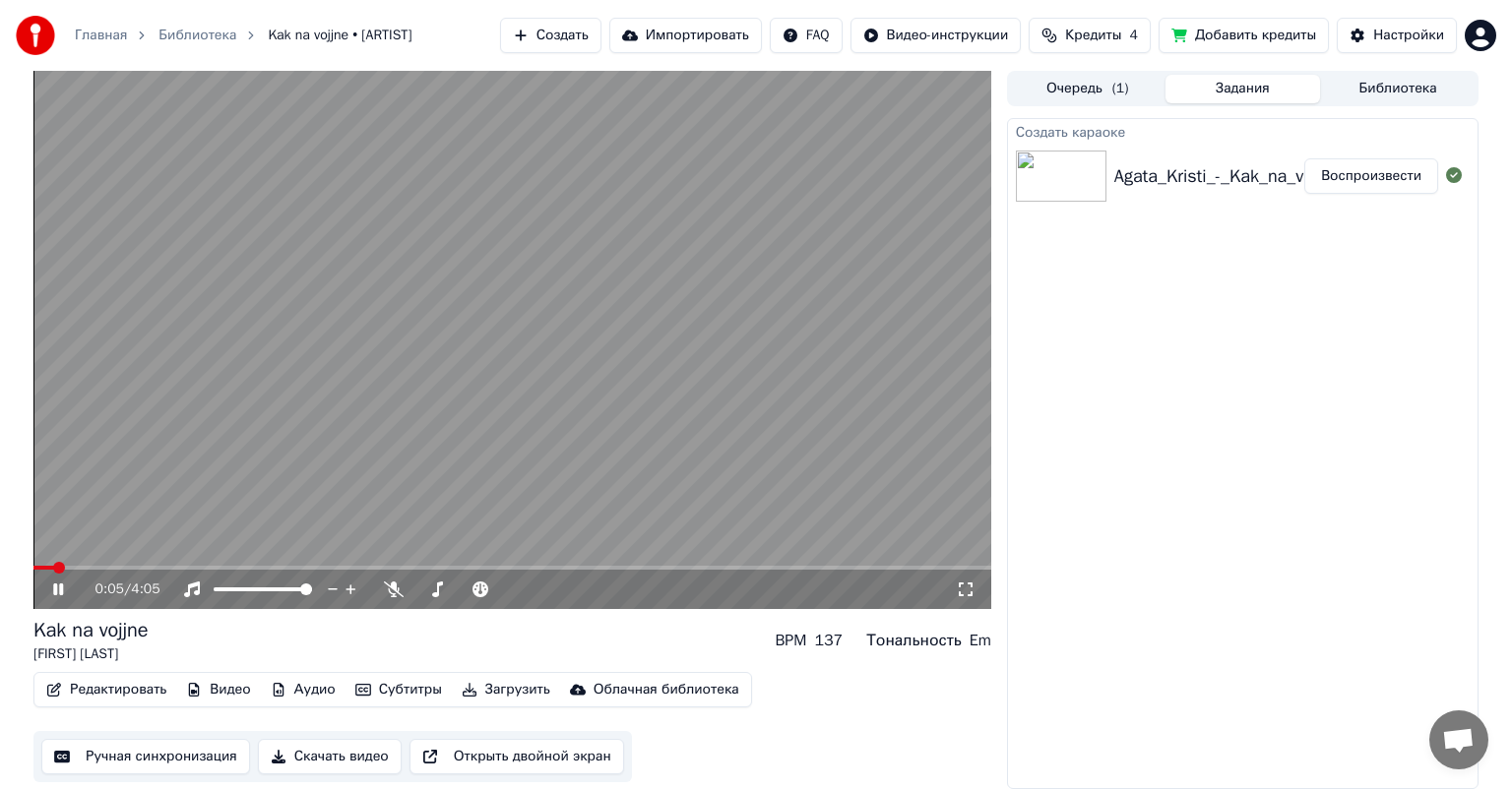 click at bounding box center (512, 339) 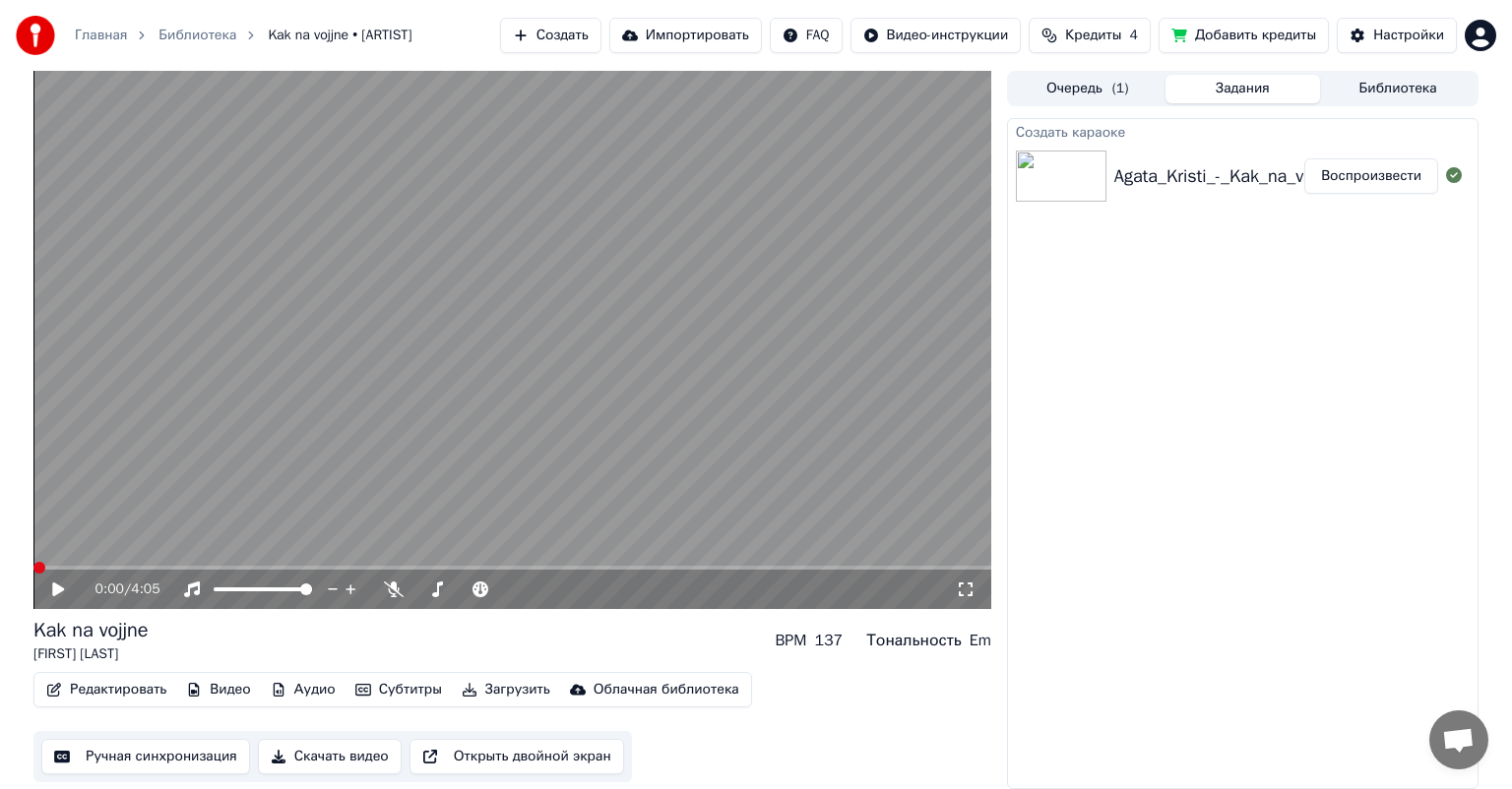 click at bounding box center [39, 568] 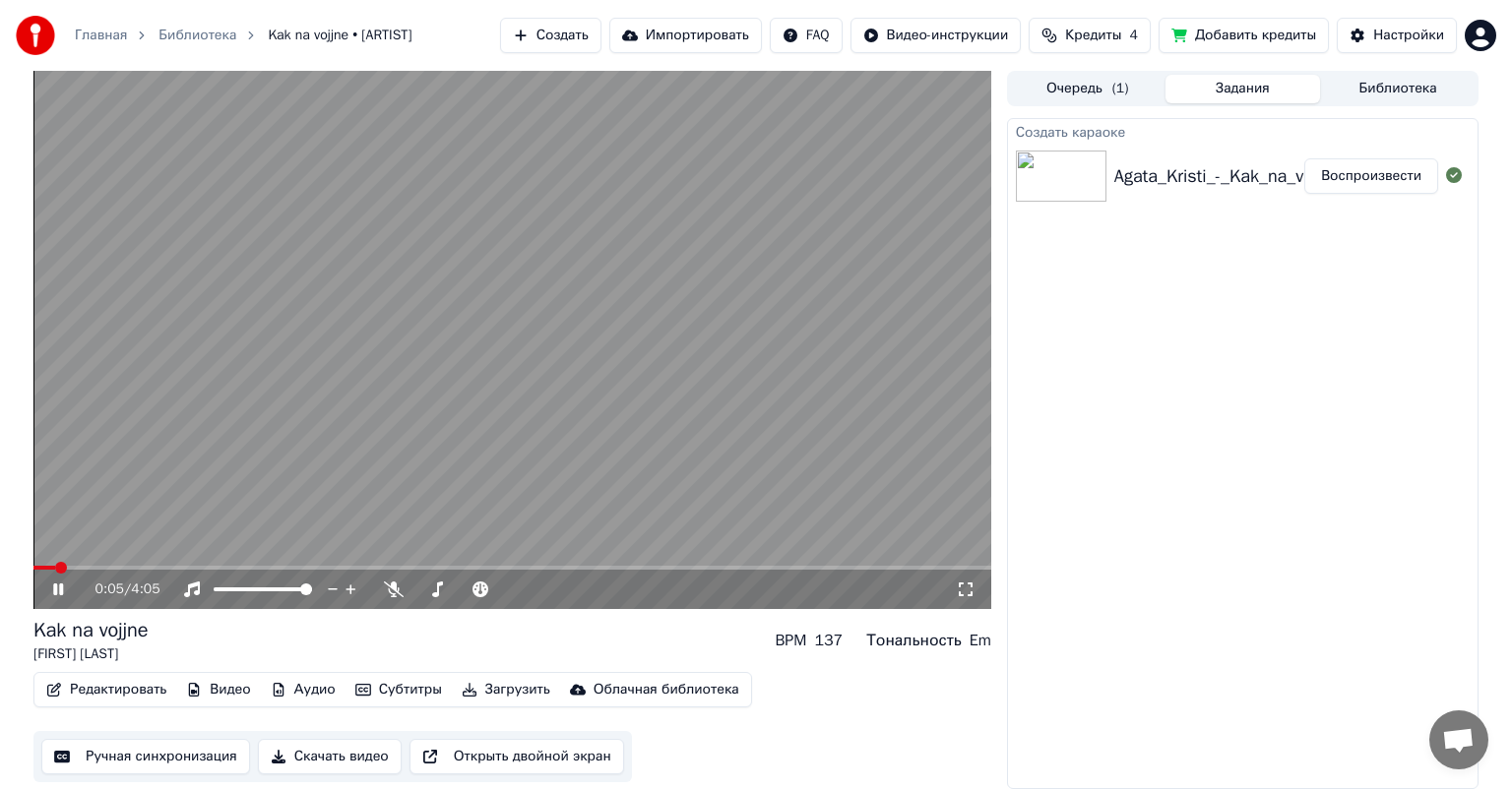 click at bounding box center [512, 339] 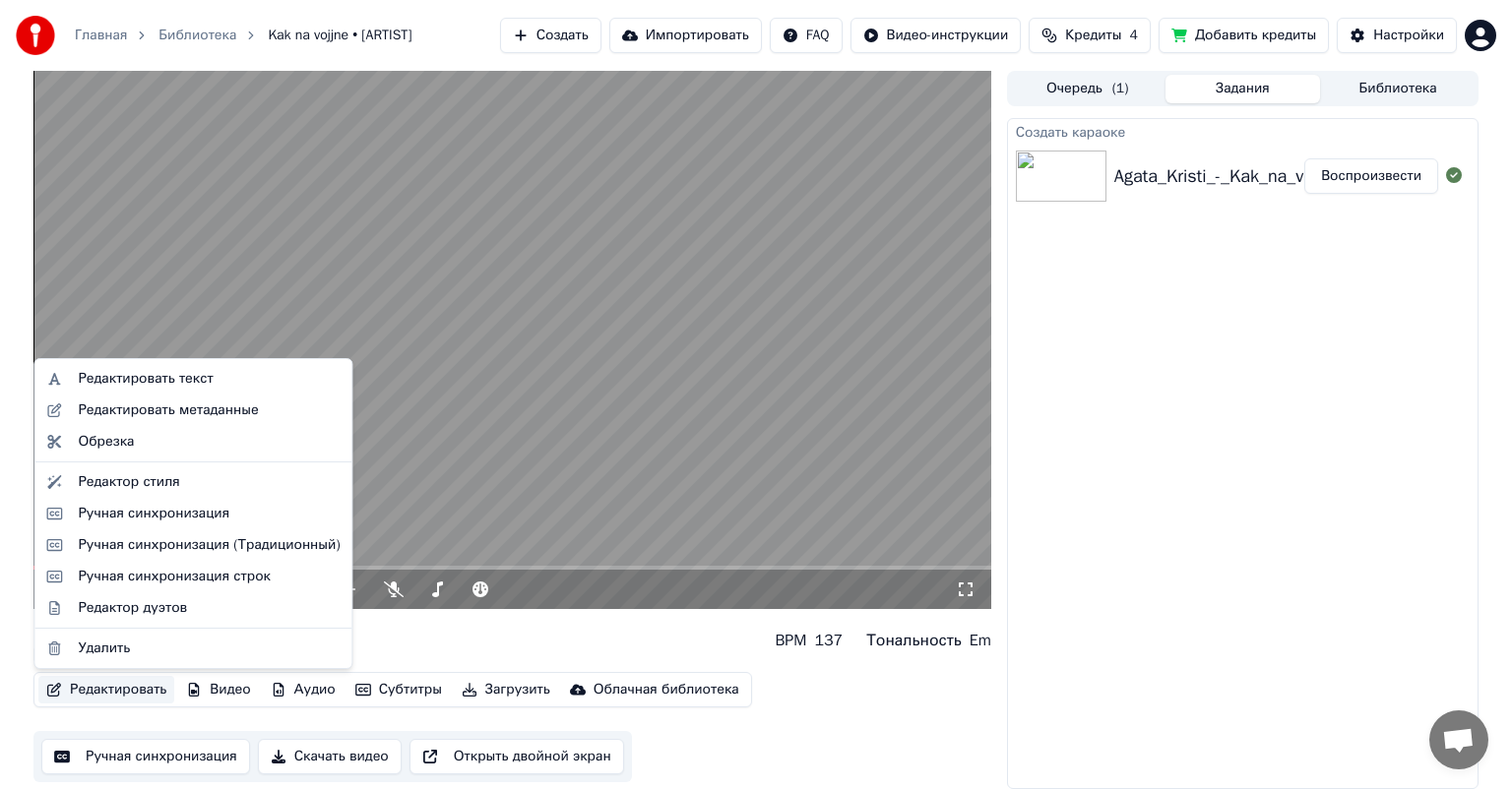 click on "Редактировать" at bounding box center [106, 690] 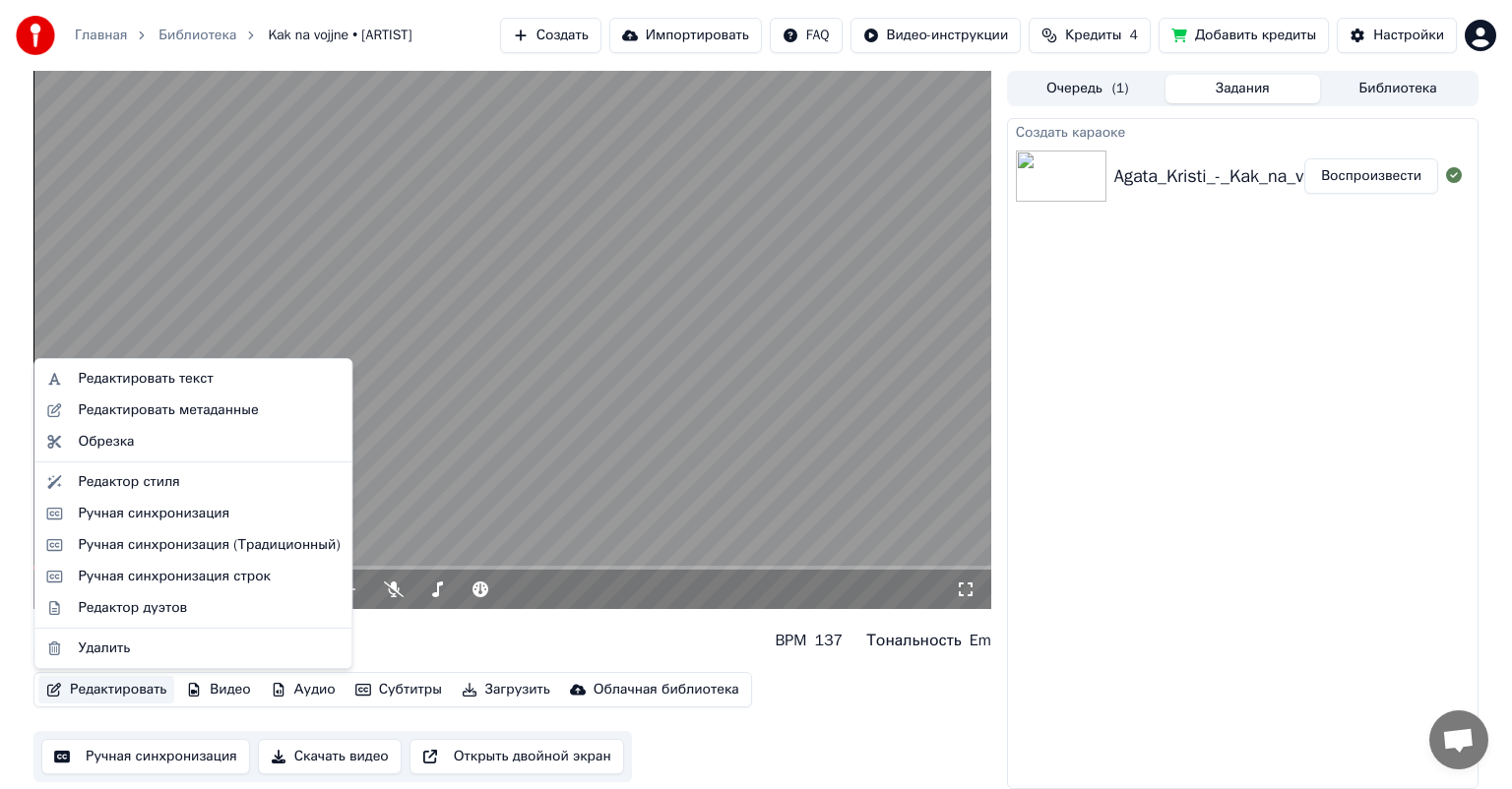 click at bounding box center [512, 339] 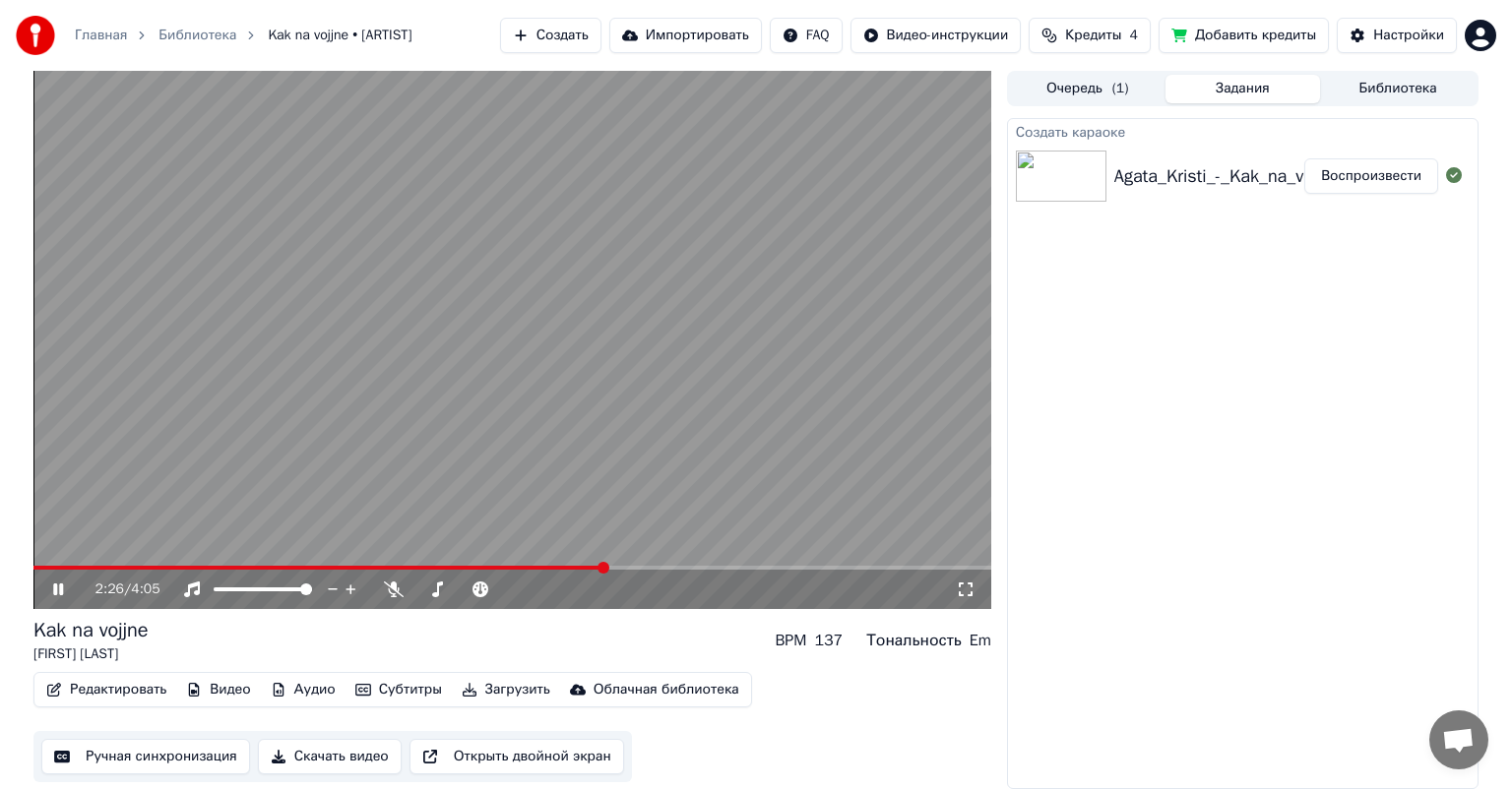 click at bounding box center (512, 339) 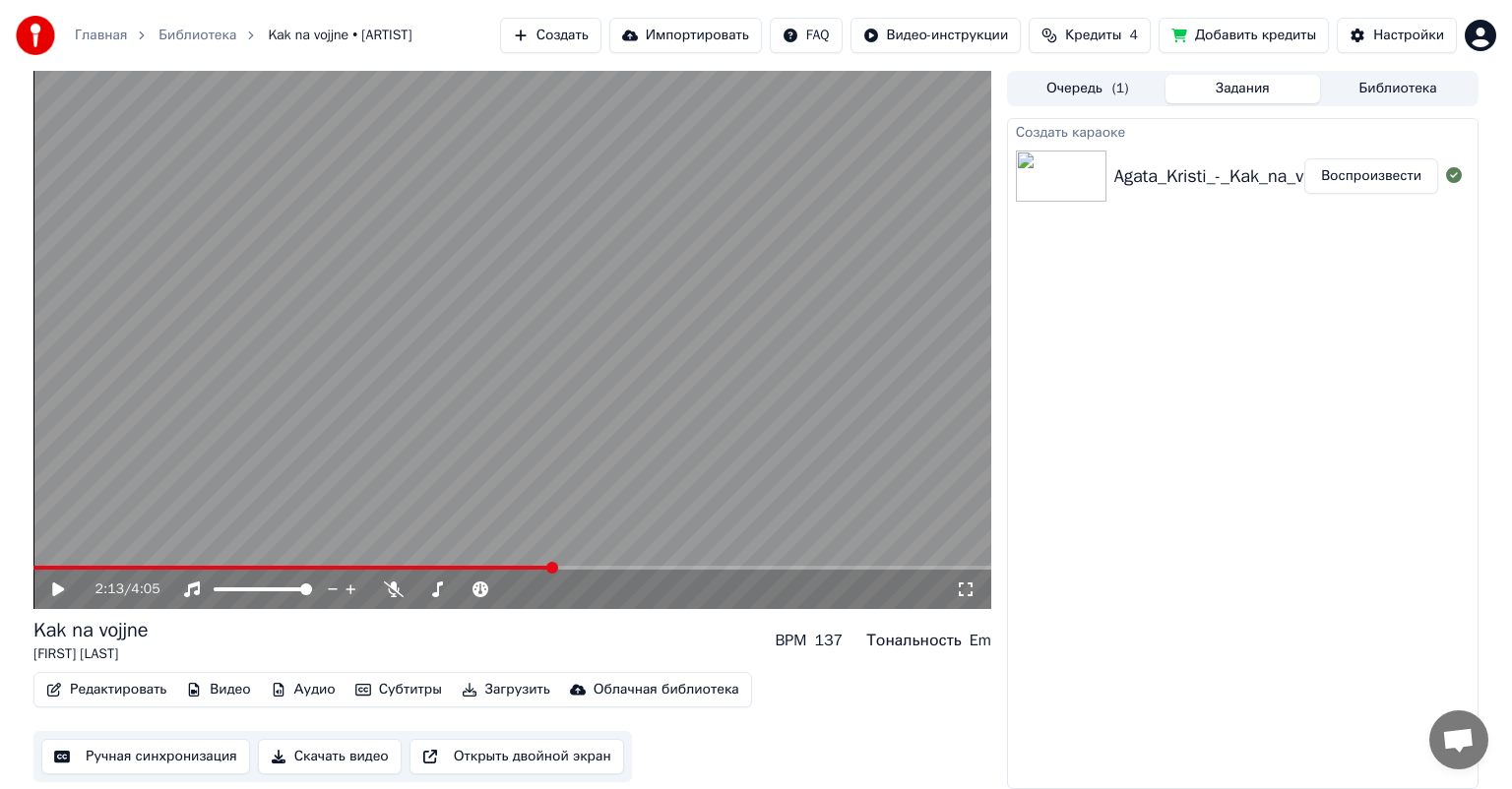 click at bounding box center (552, 568) 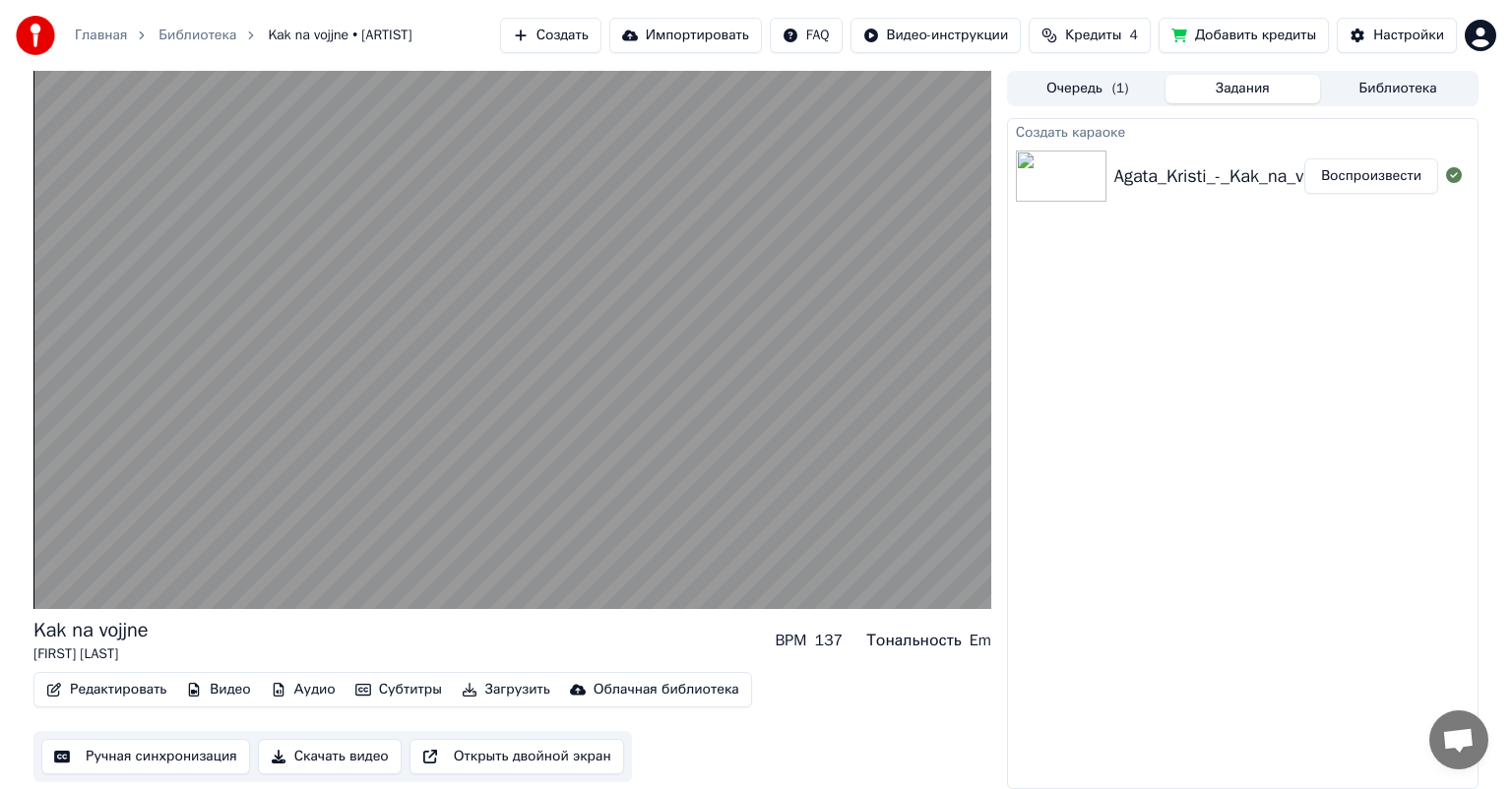 click at bounding box center [512, 339] 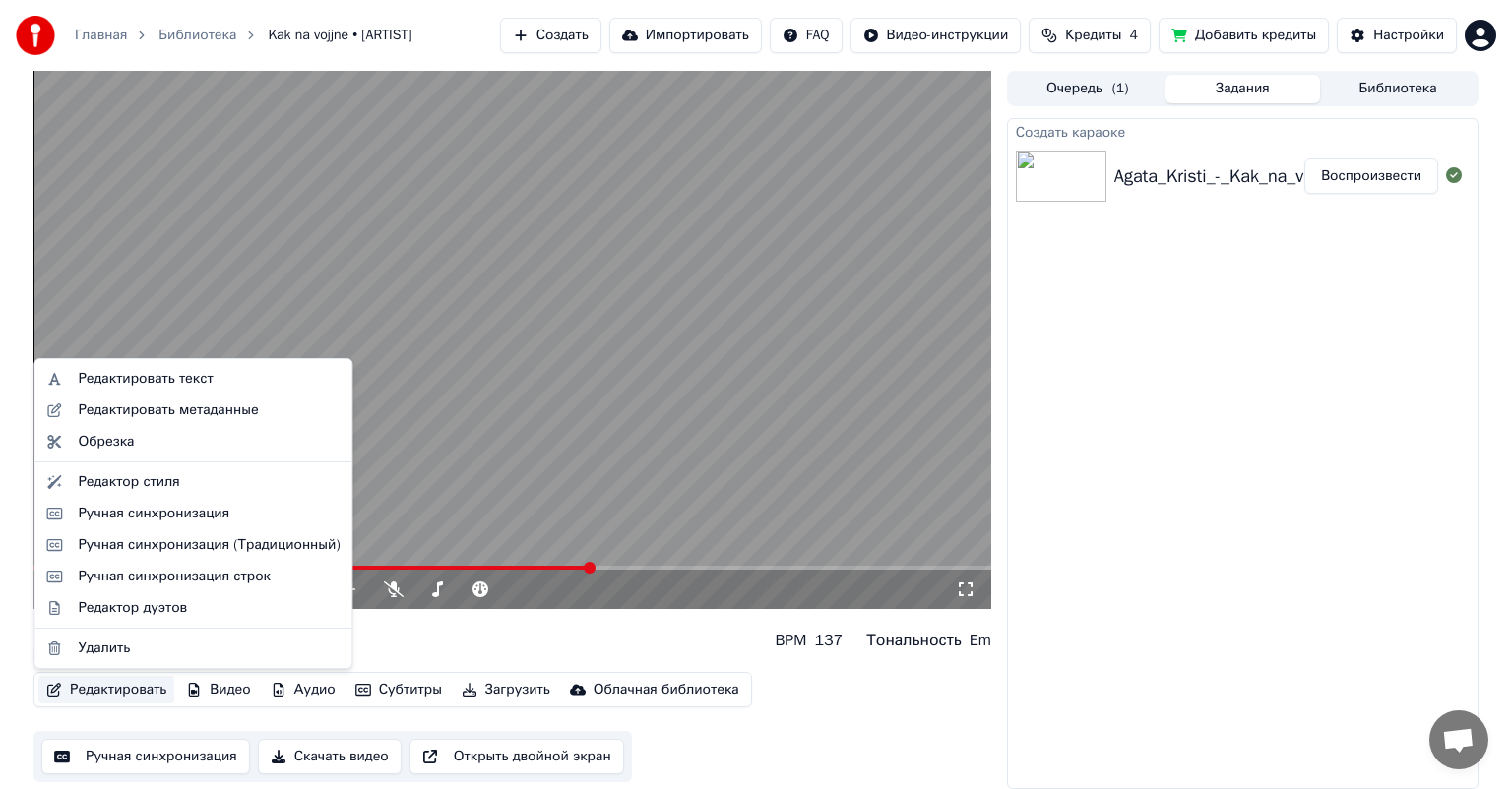 click on "Редактировать" at bounding box center [106, 690] 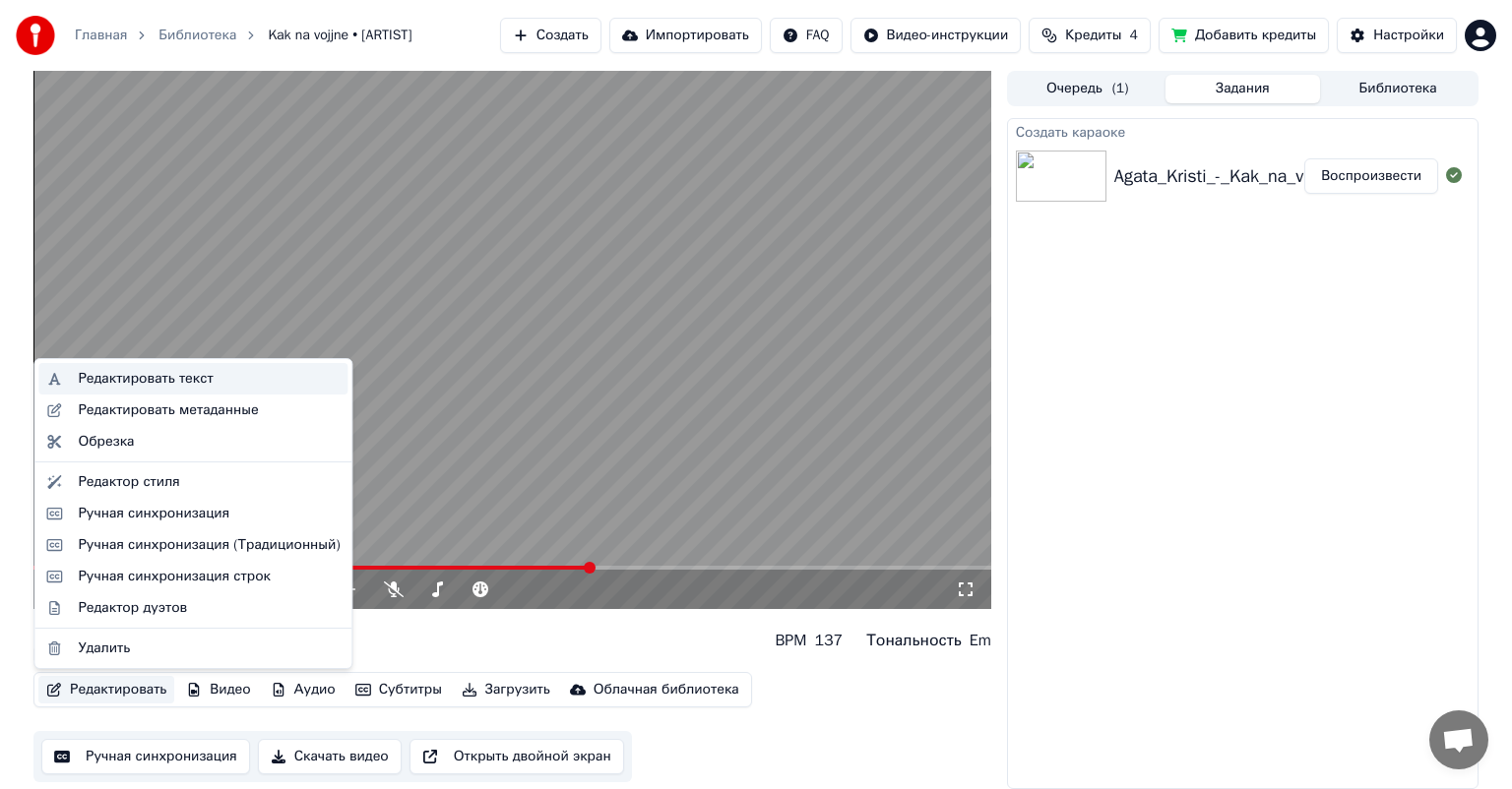 click on "Редактировать текст" at bounding box center (145, 379) 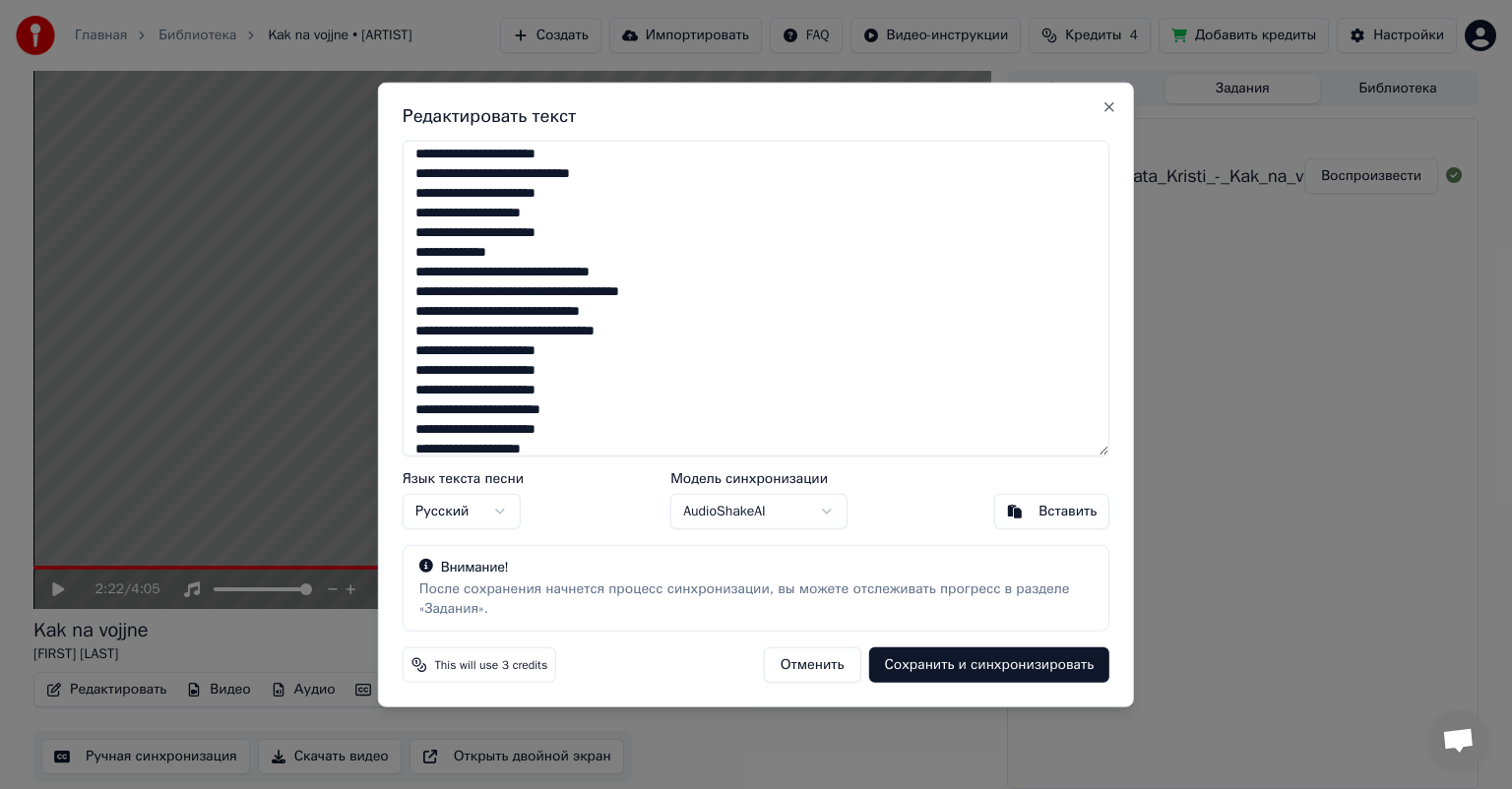 scroll, scrollTop: 122, scrollLeft: 0, axis: vertical 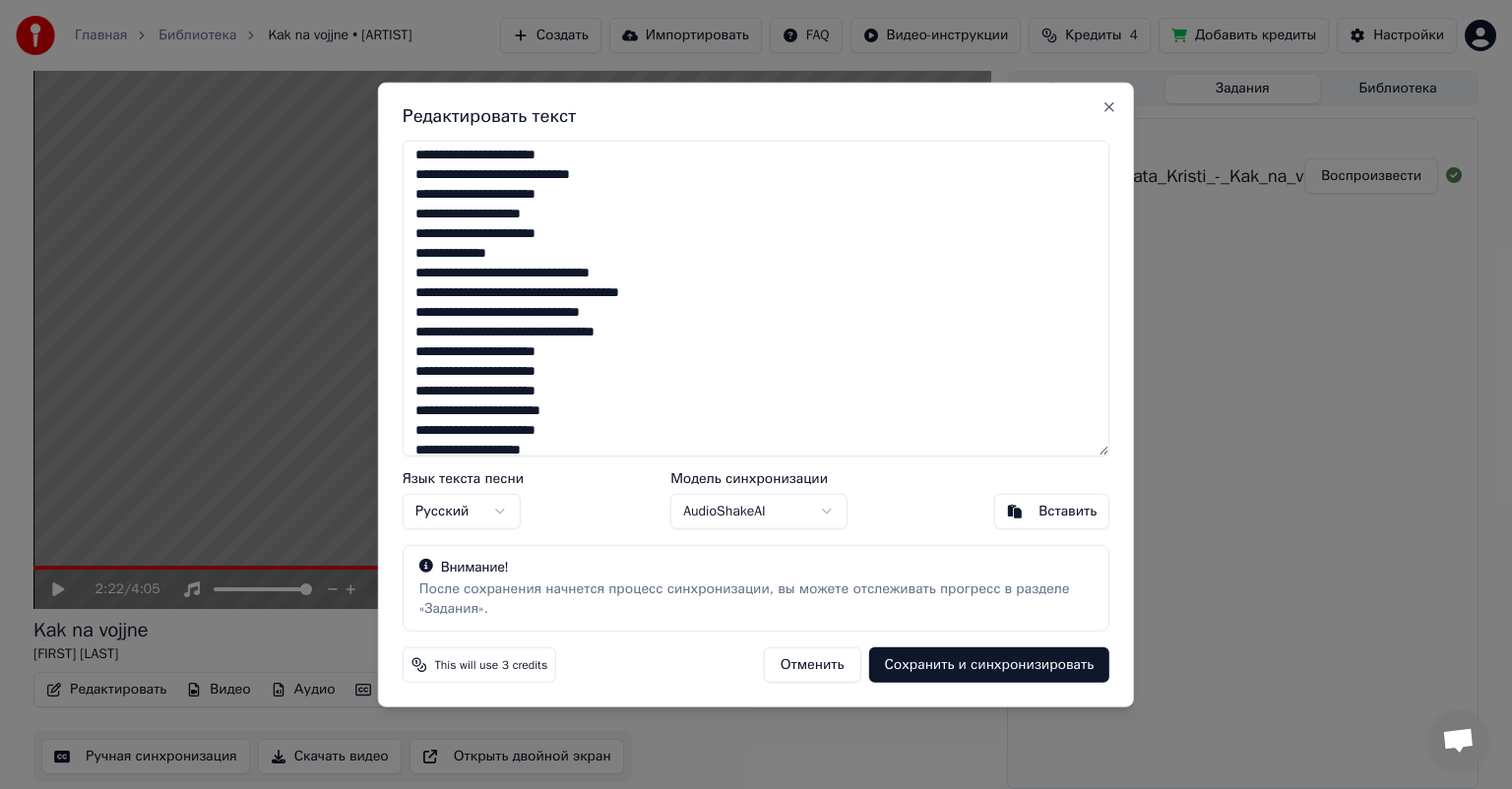 click on "**********" at bounding box center (756, 298) 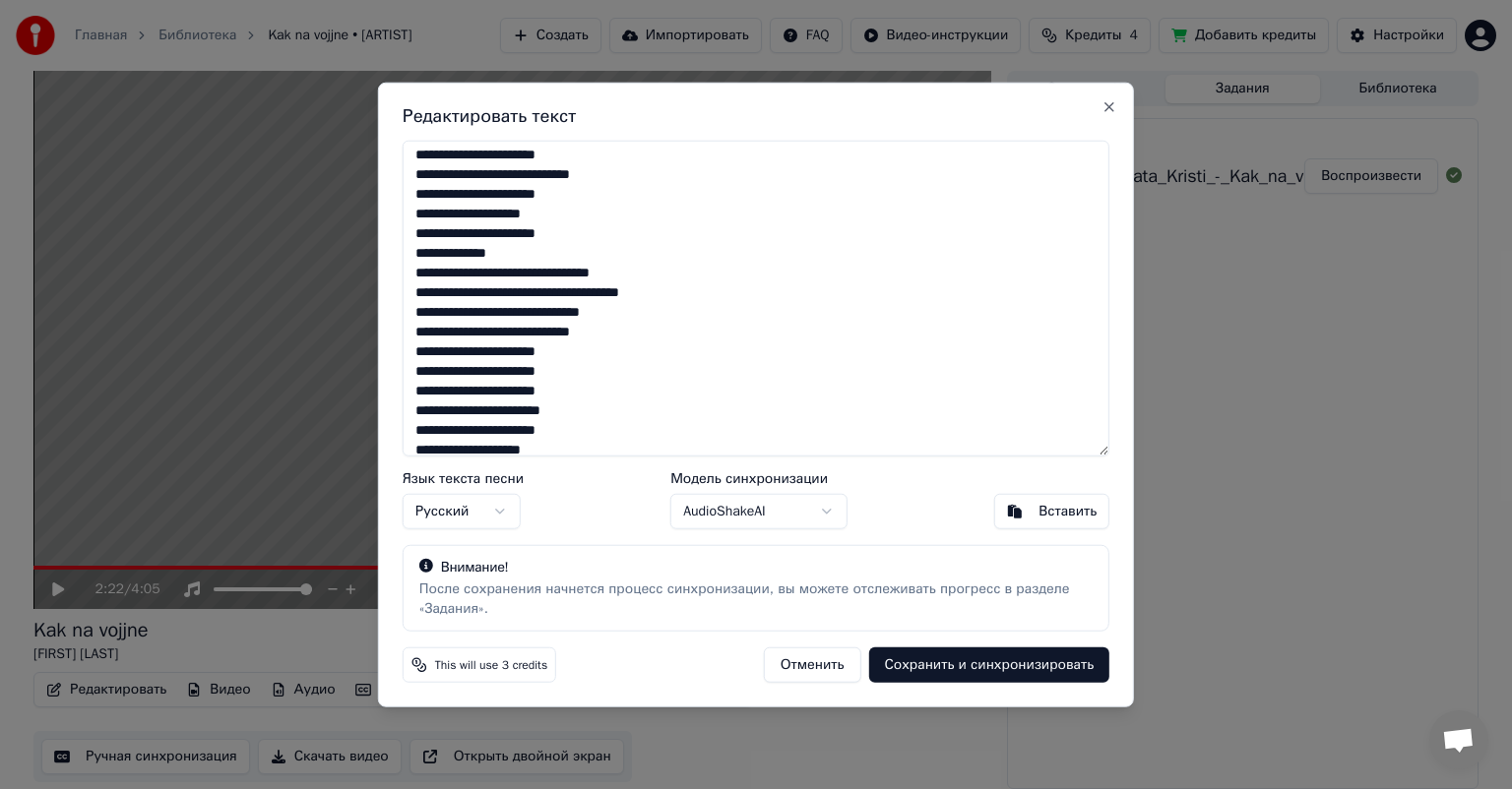 click on "**********" at bounding box center [756, 298] 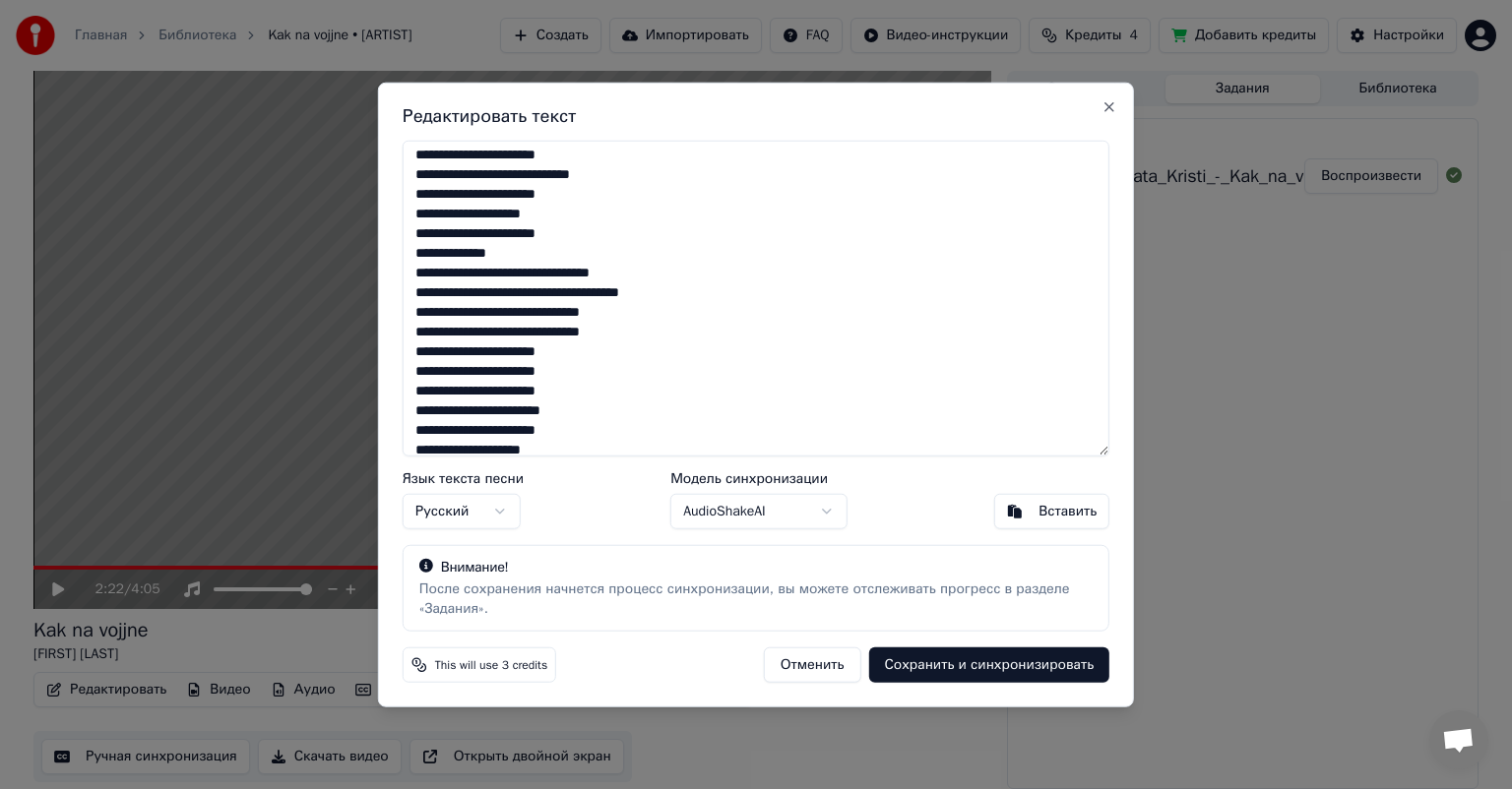 click on "**********" at bounding box center [756, 298] 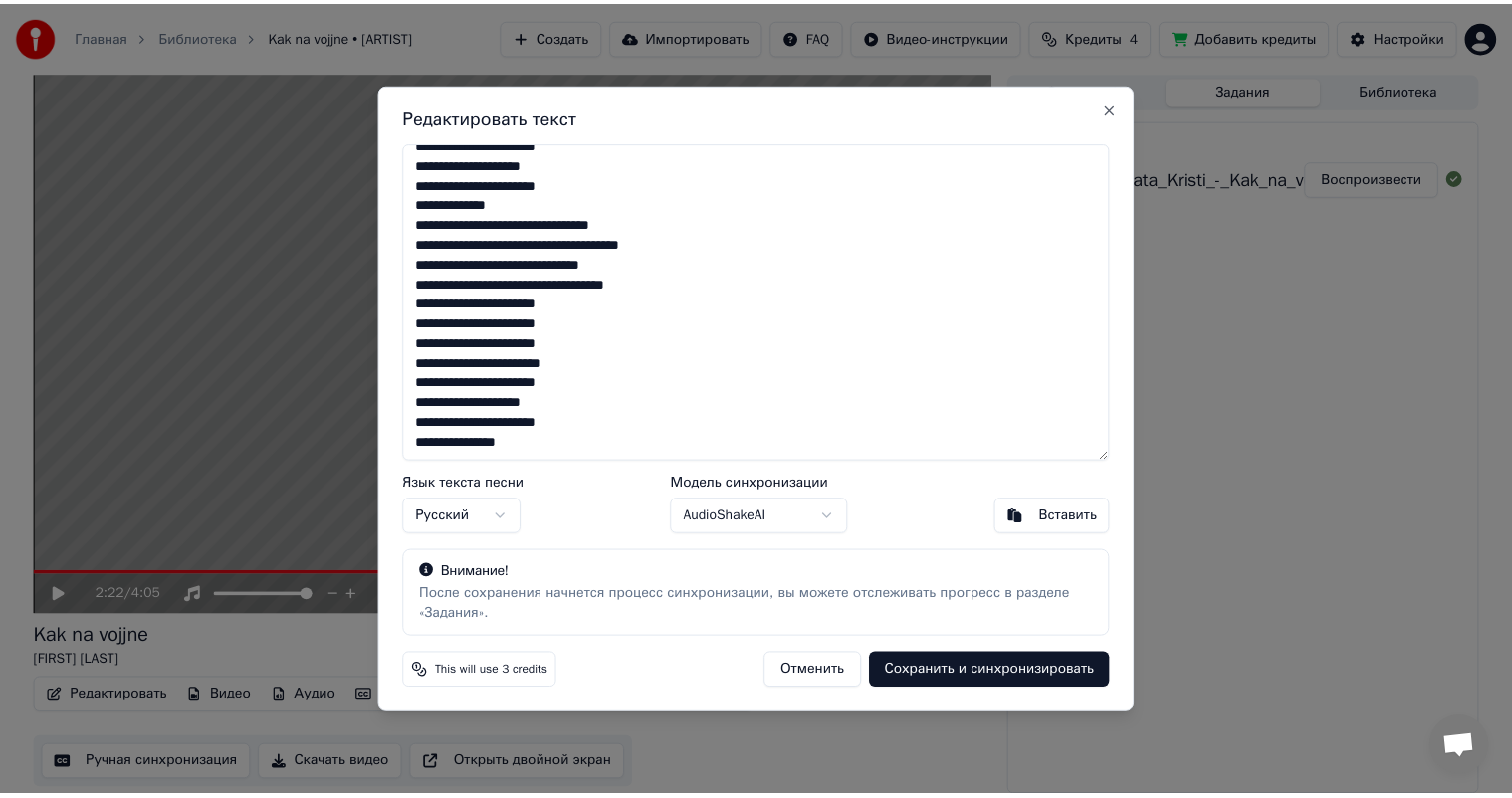 scroll, scrollTop: 0, scrollLeft: 0, axis: both 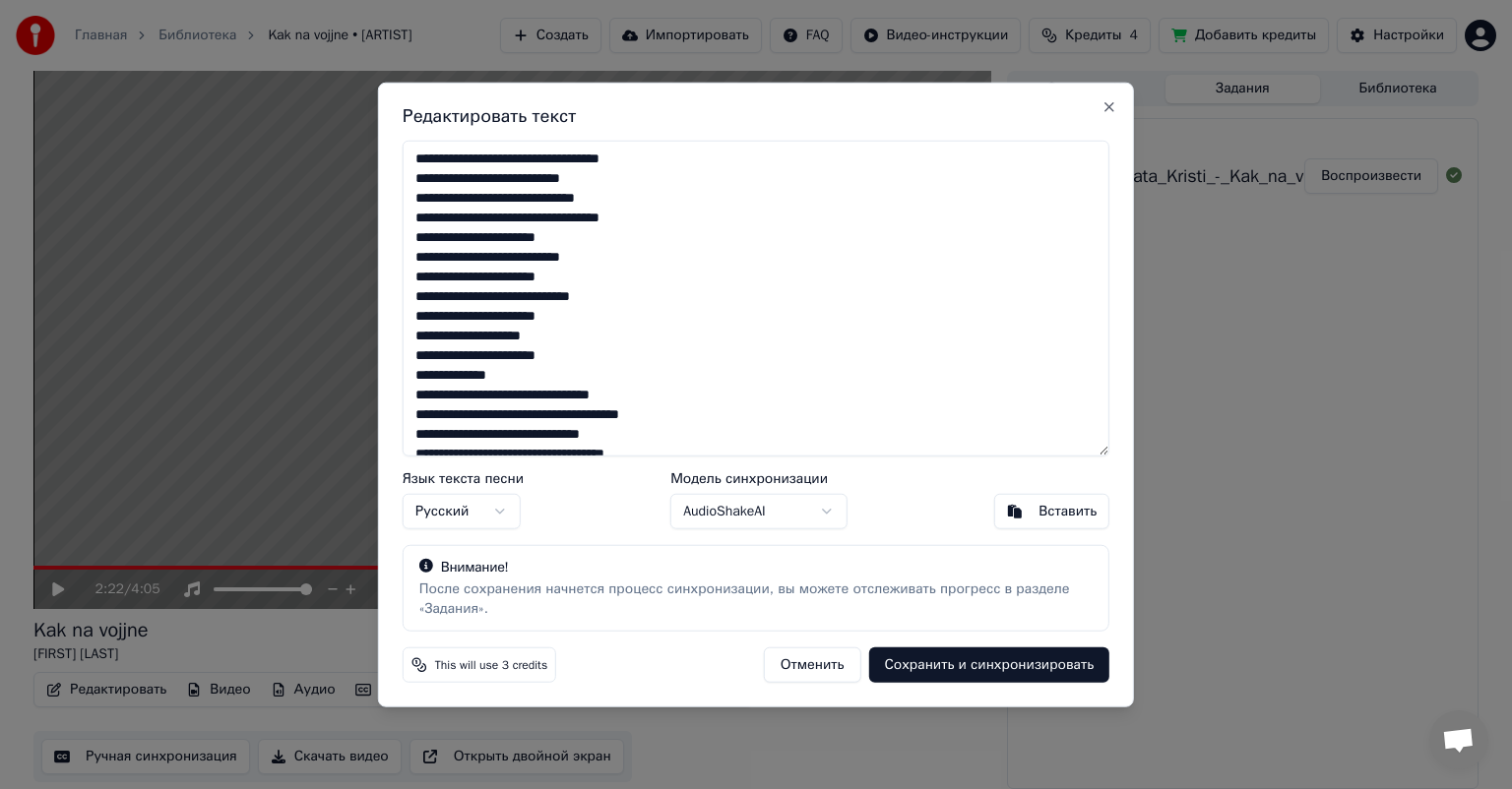 type on "**********" 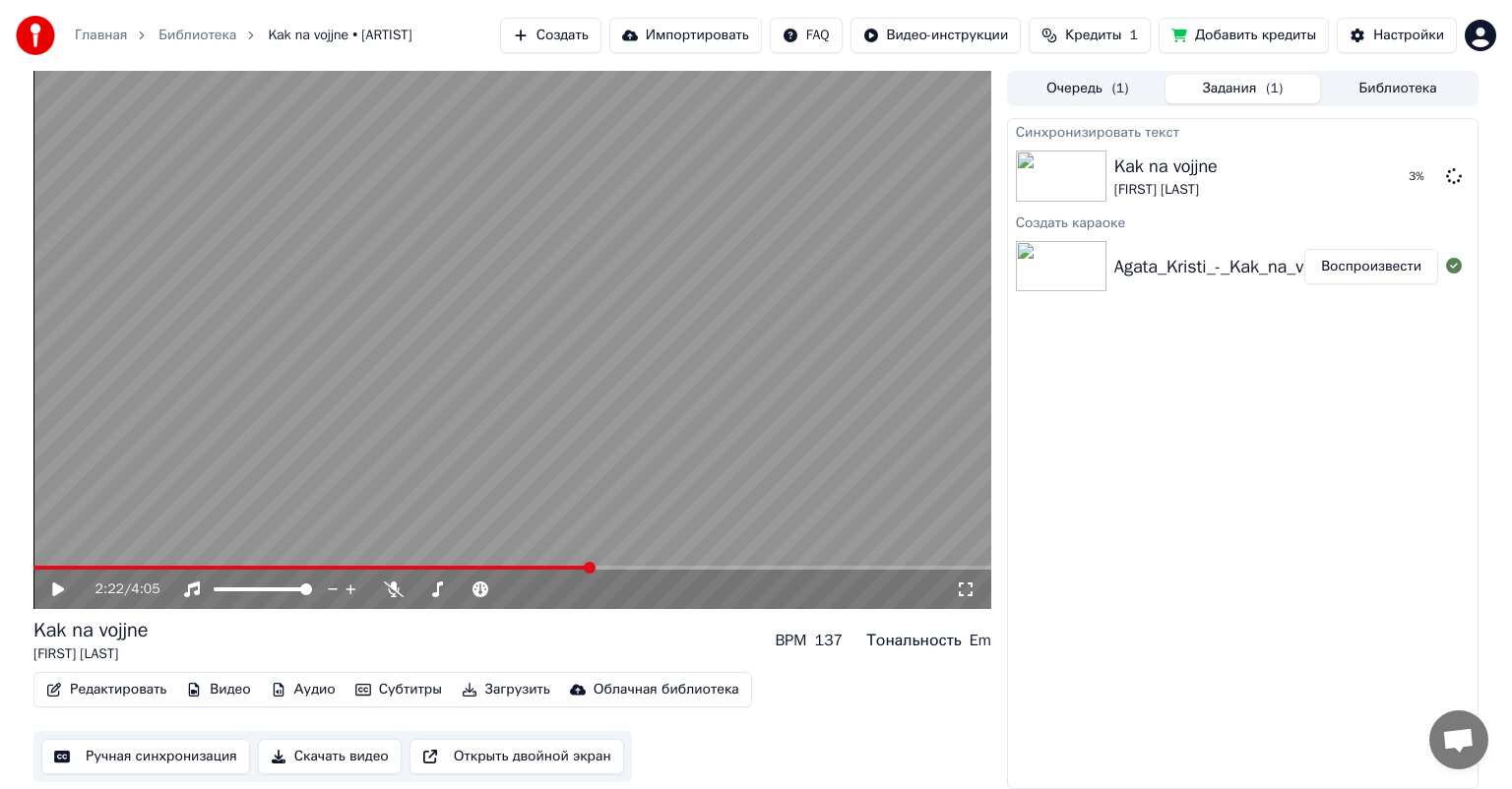 click on "Редактировать" at bounding box center [106, 690] 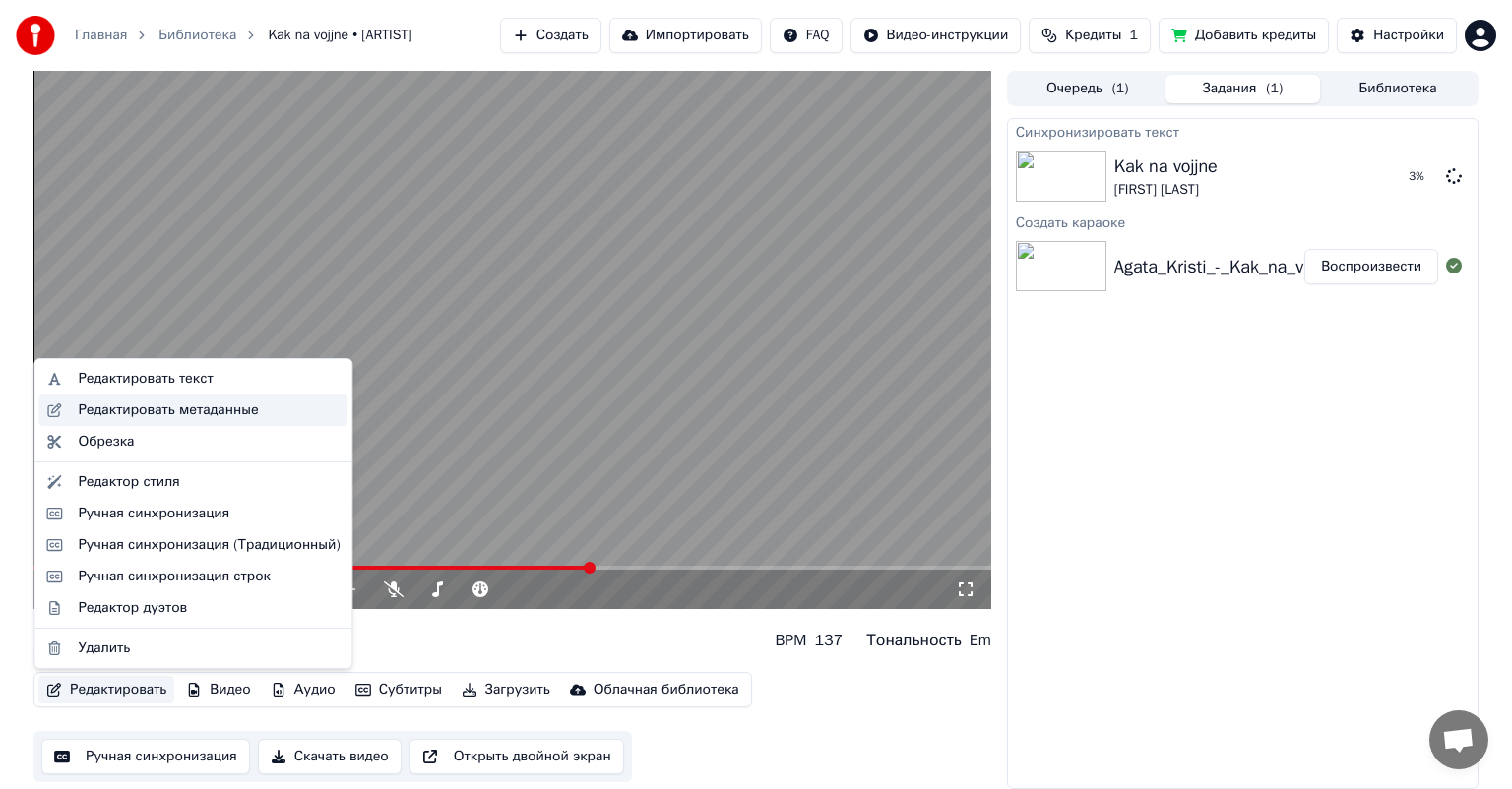 click on "Редактировать метаданные" at bounding box center (167, 410) 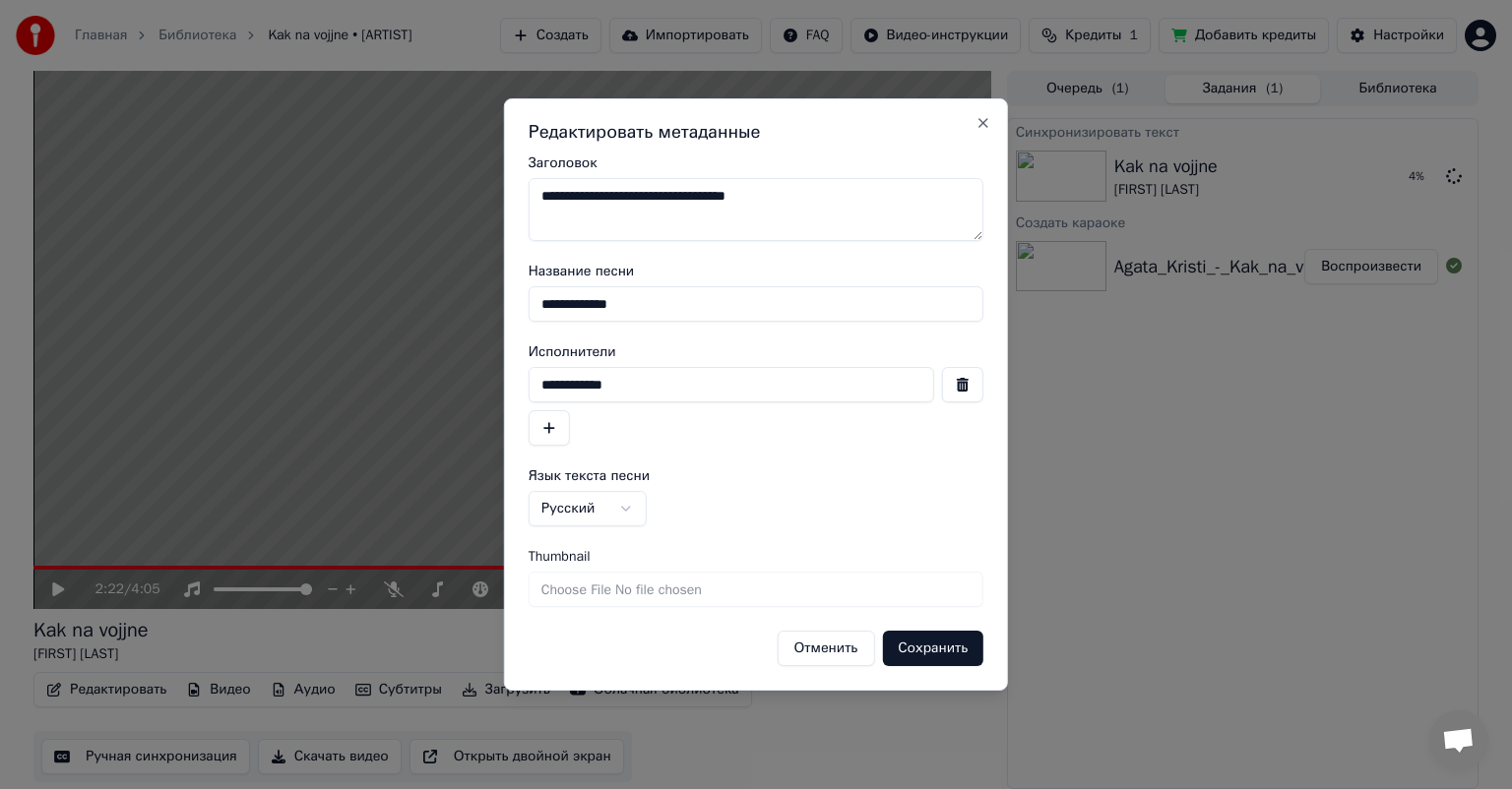 drag, startPoint x: 799, startPoint y: 189, endPoint x: 489, endPoint y: 171, distance: 310.52214 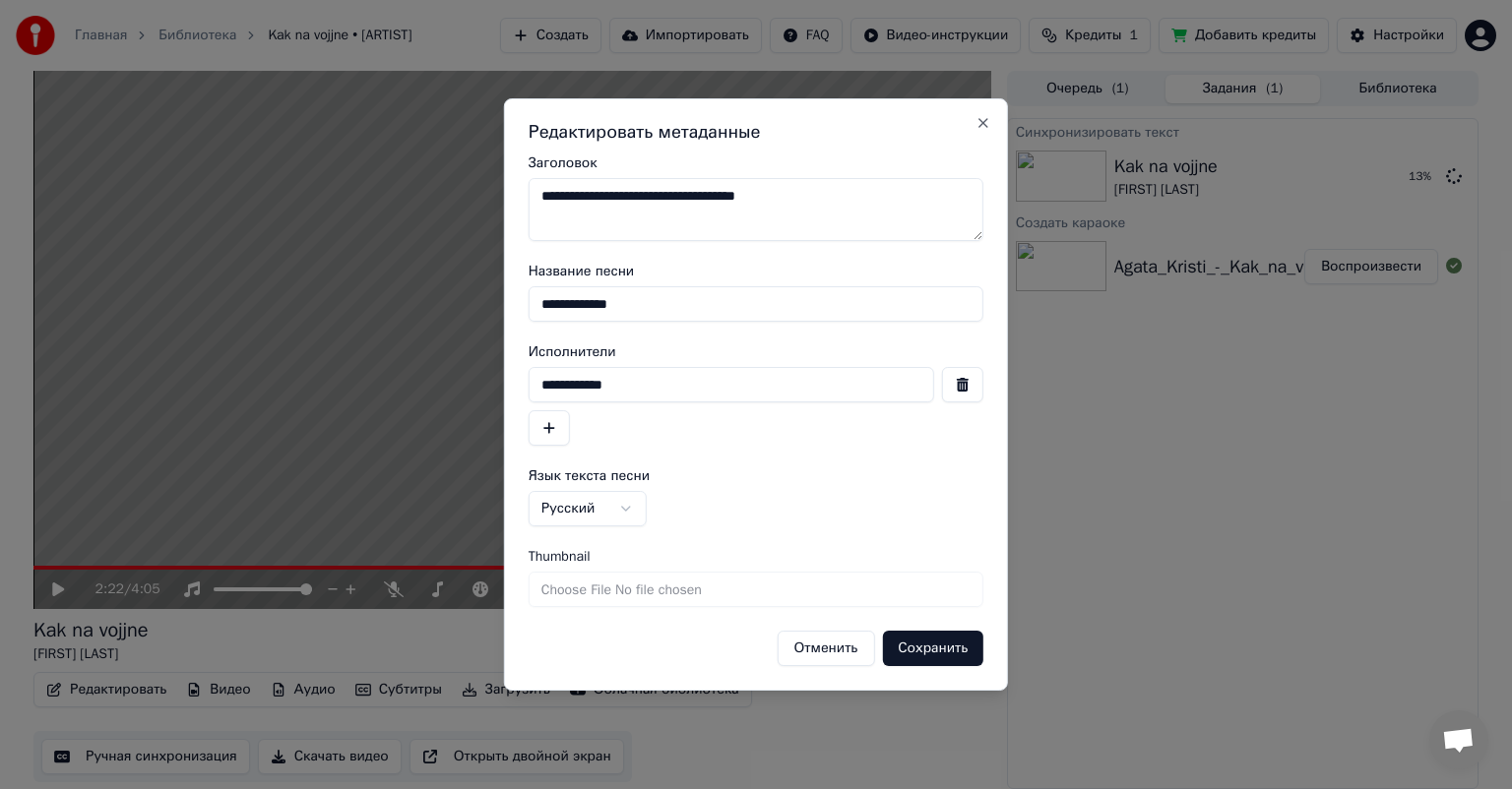 type on "**********" 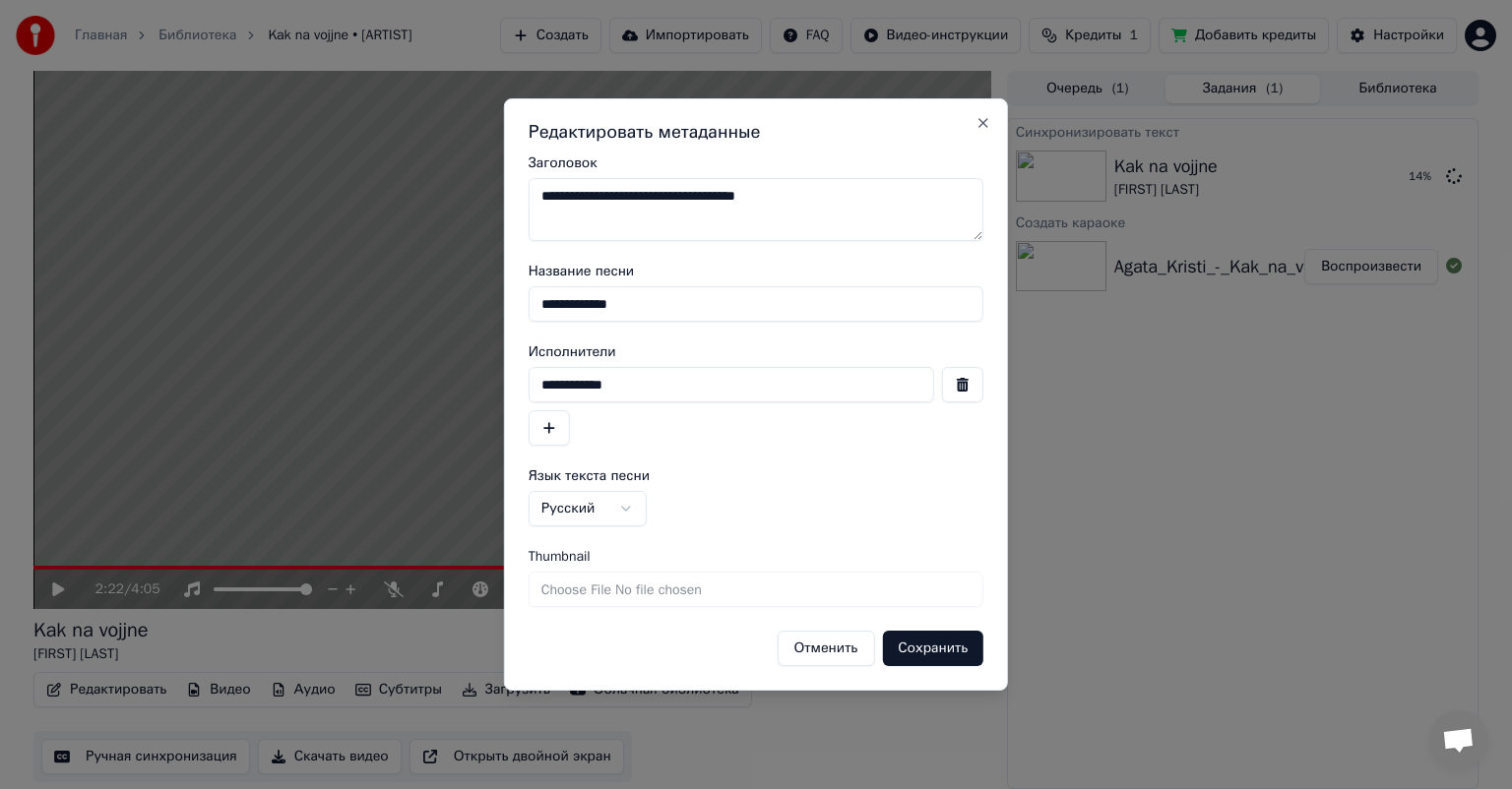 drag, startPoint x: 848, startPoint y: 197, endPoint x: 519, endPoint y: 194, distance: 329.01368 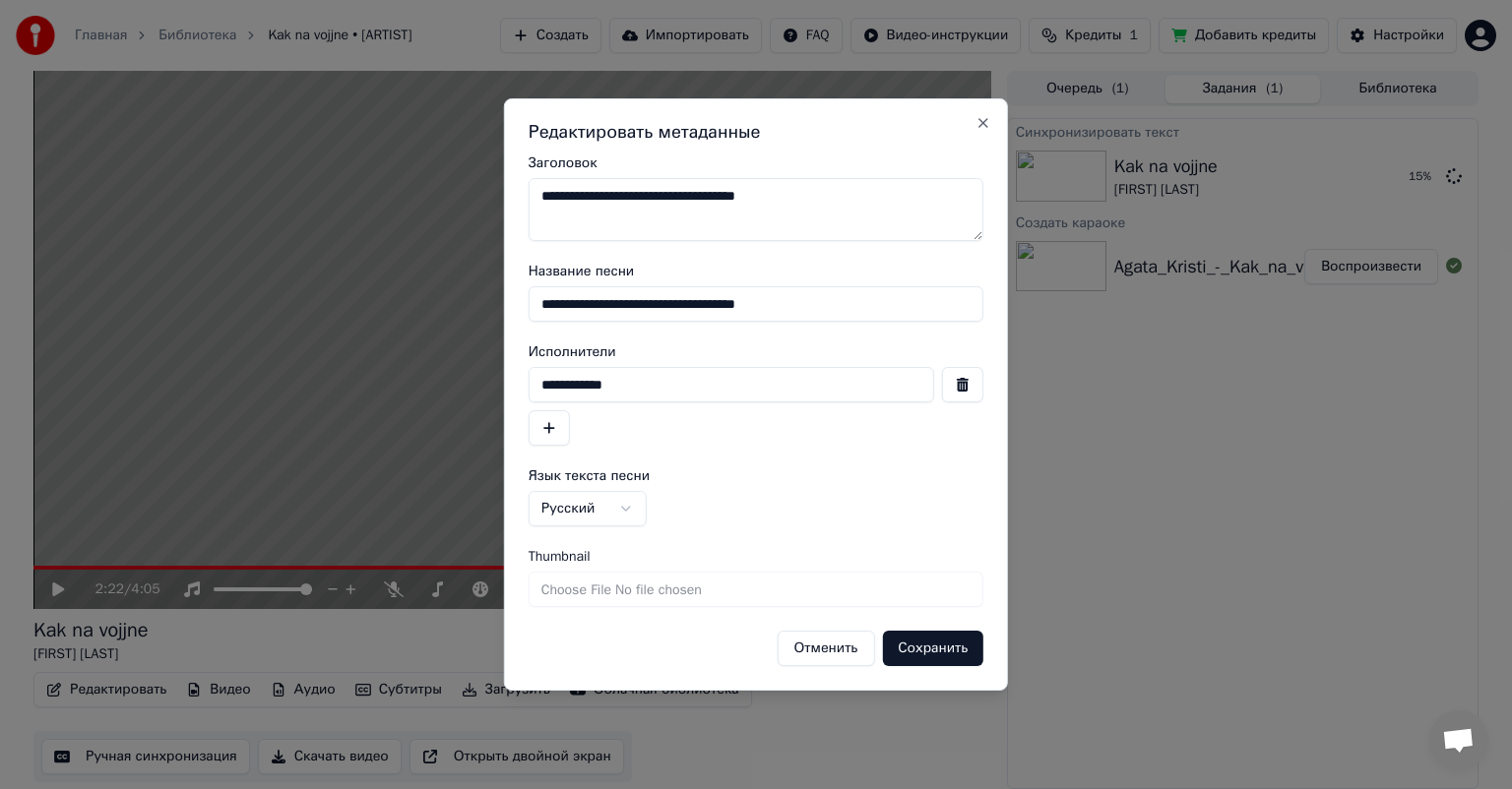 drag, startPoint x: 706, startPoint y: 306, endPoint x: 505, endPoint y: 299, distance: 201.12185 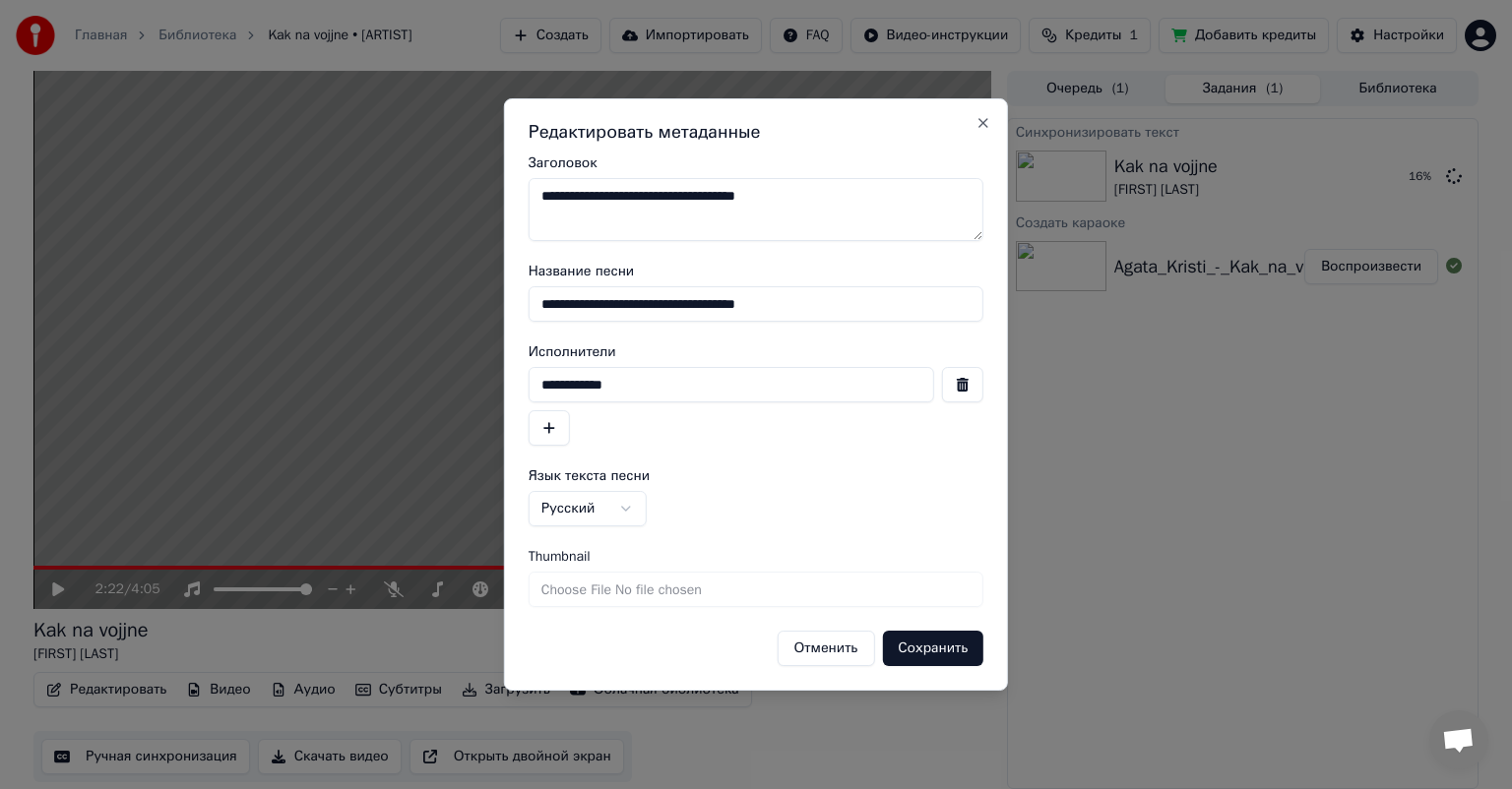 type on "**********" 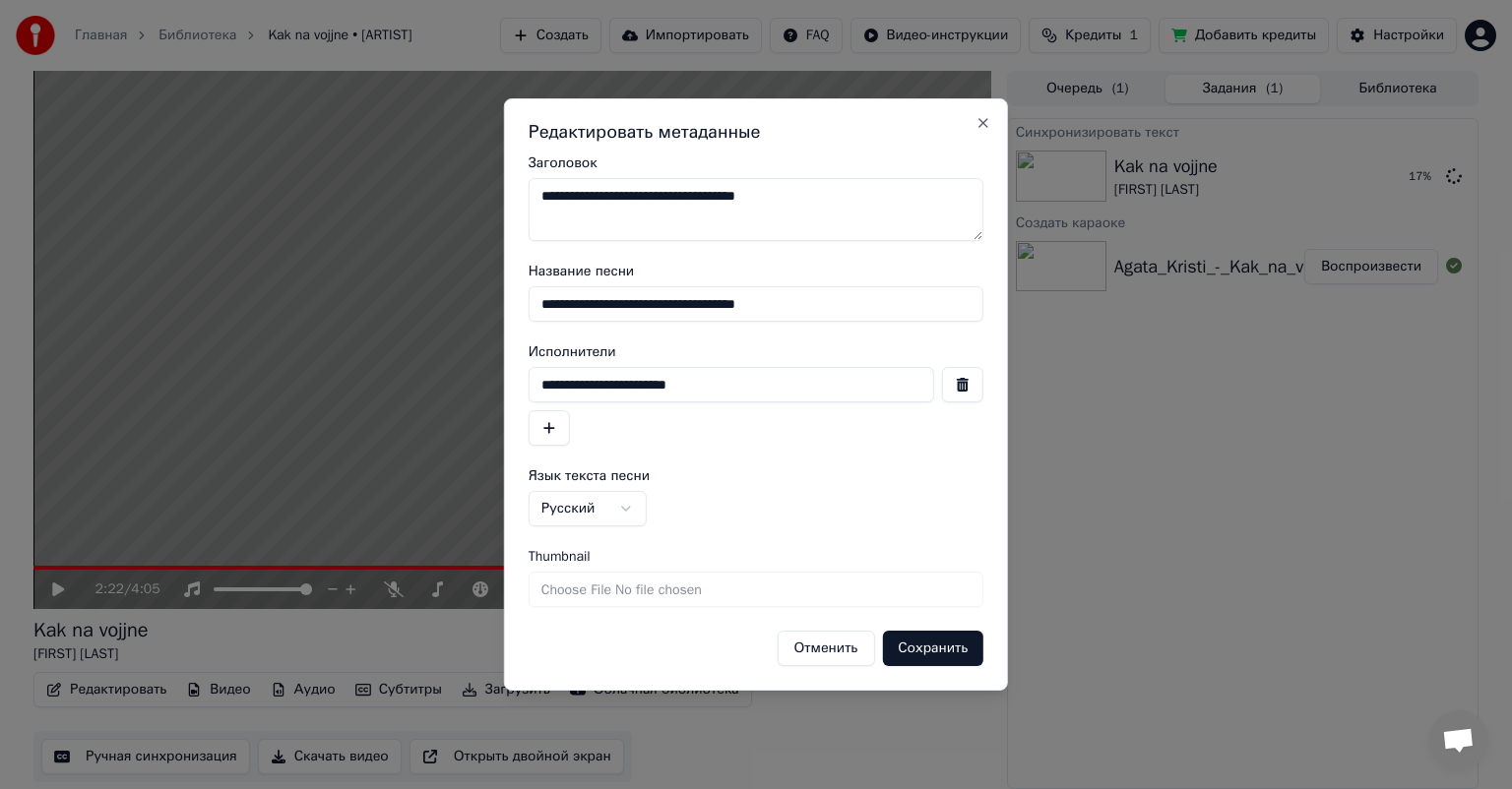 type on "**********" 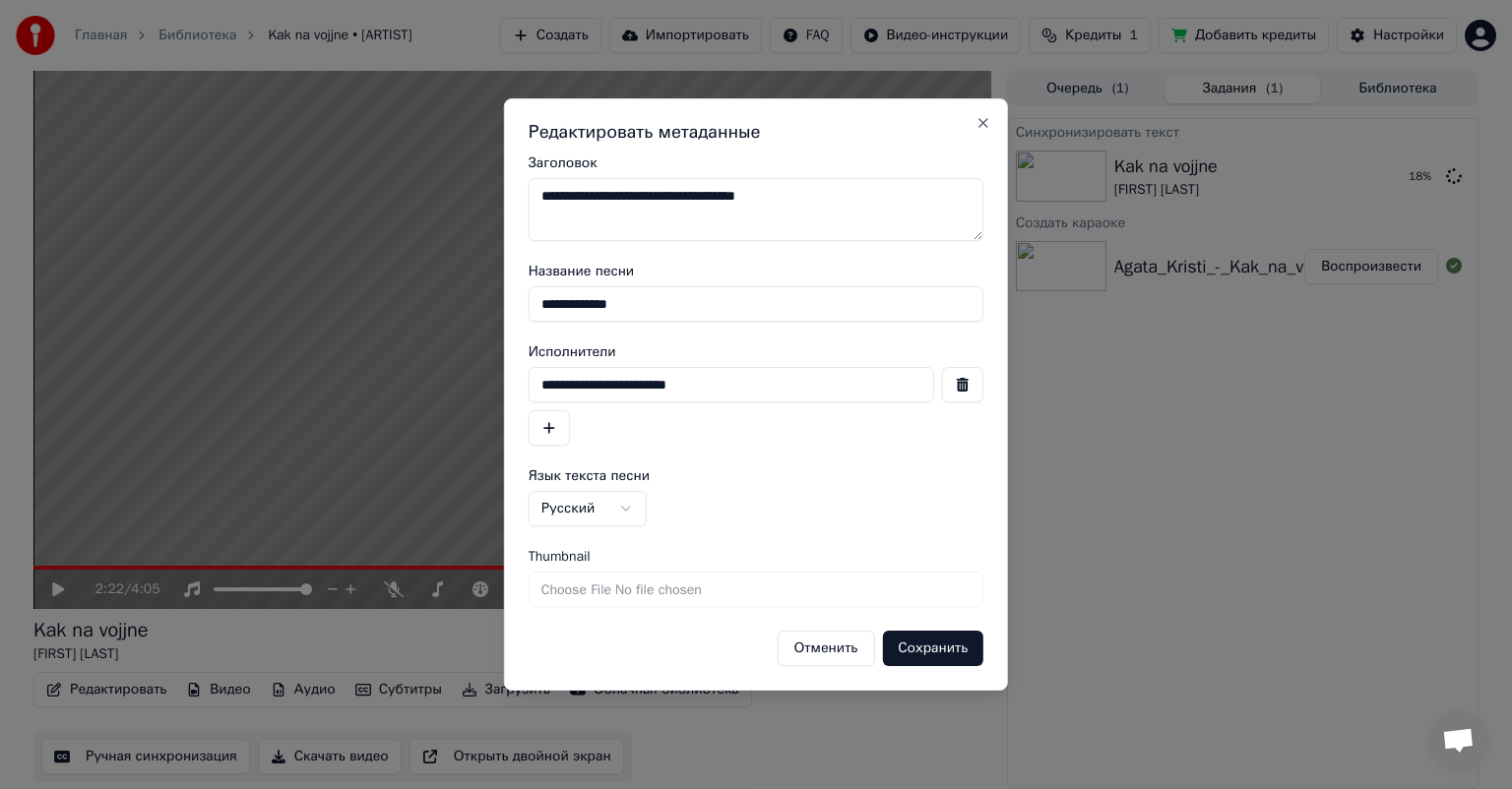 type on "**********" 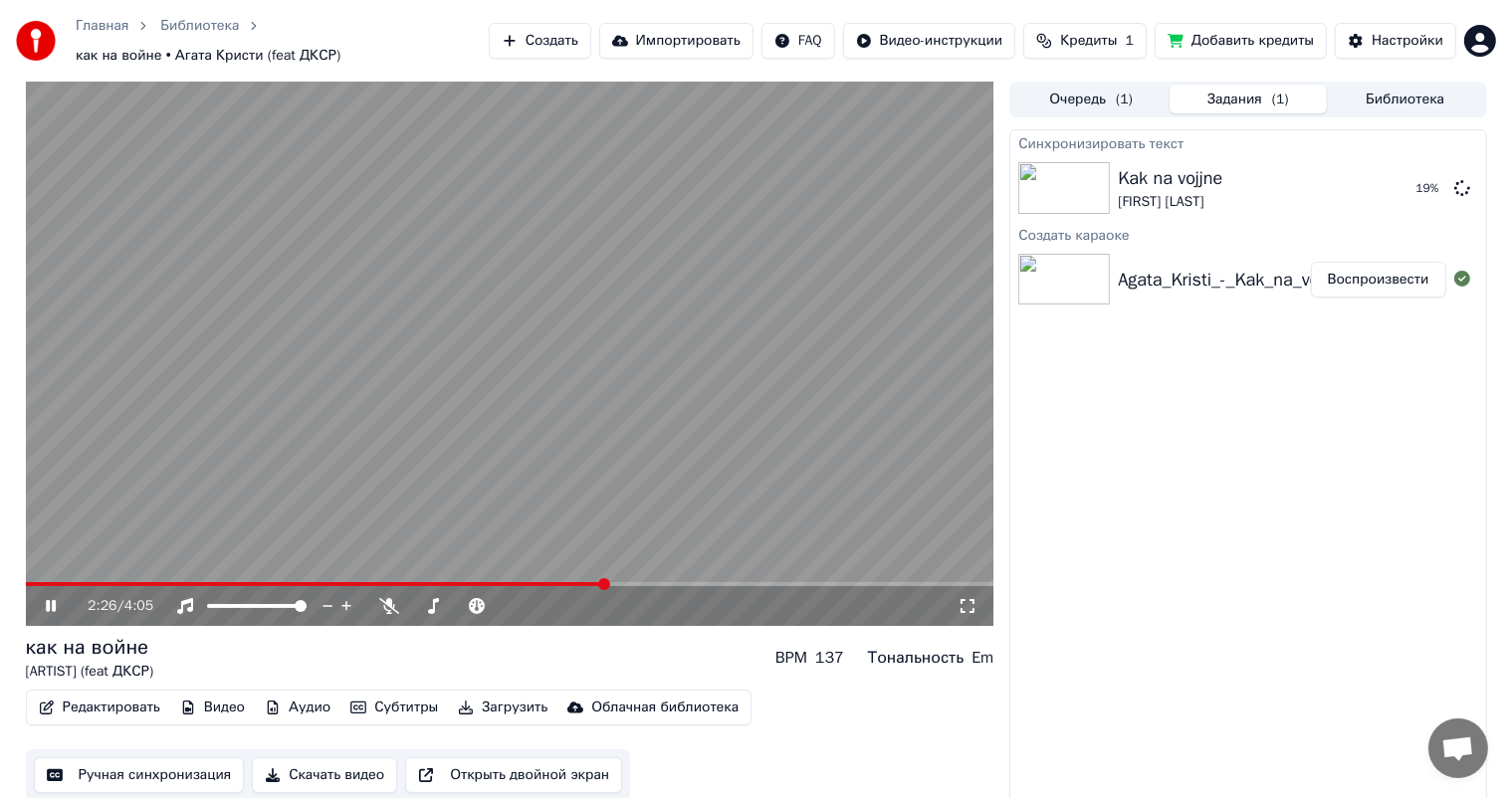click at bounding box center [510, 353] 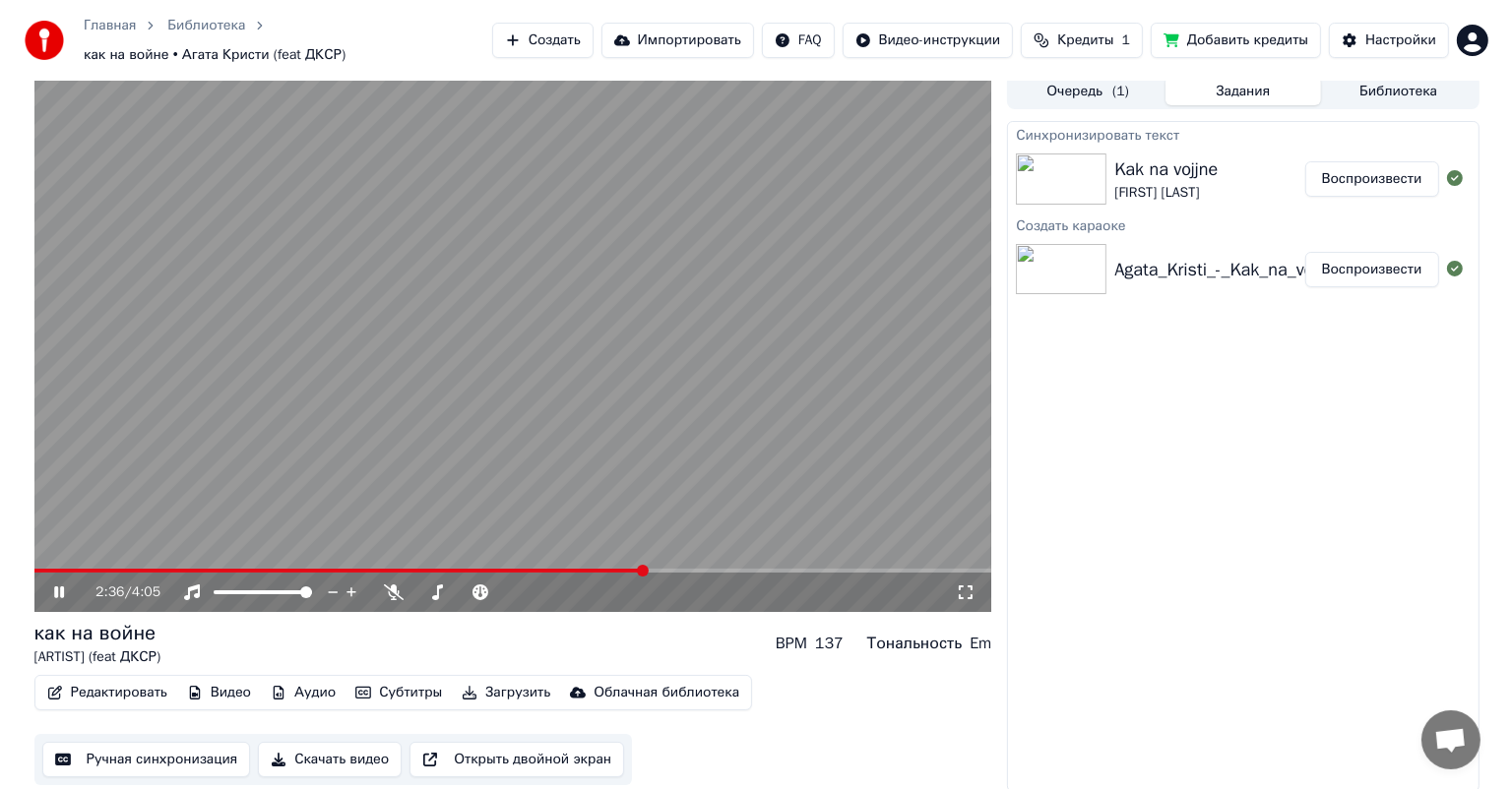 scroll, scrollTop: 9, scrollLeft: 0, axis: vertical 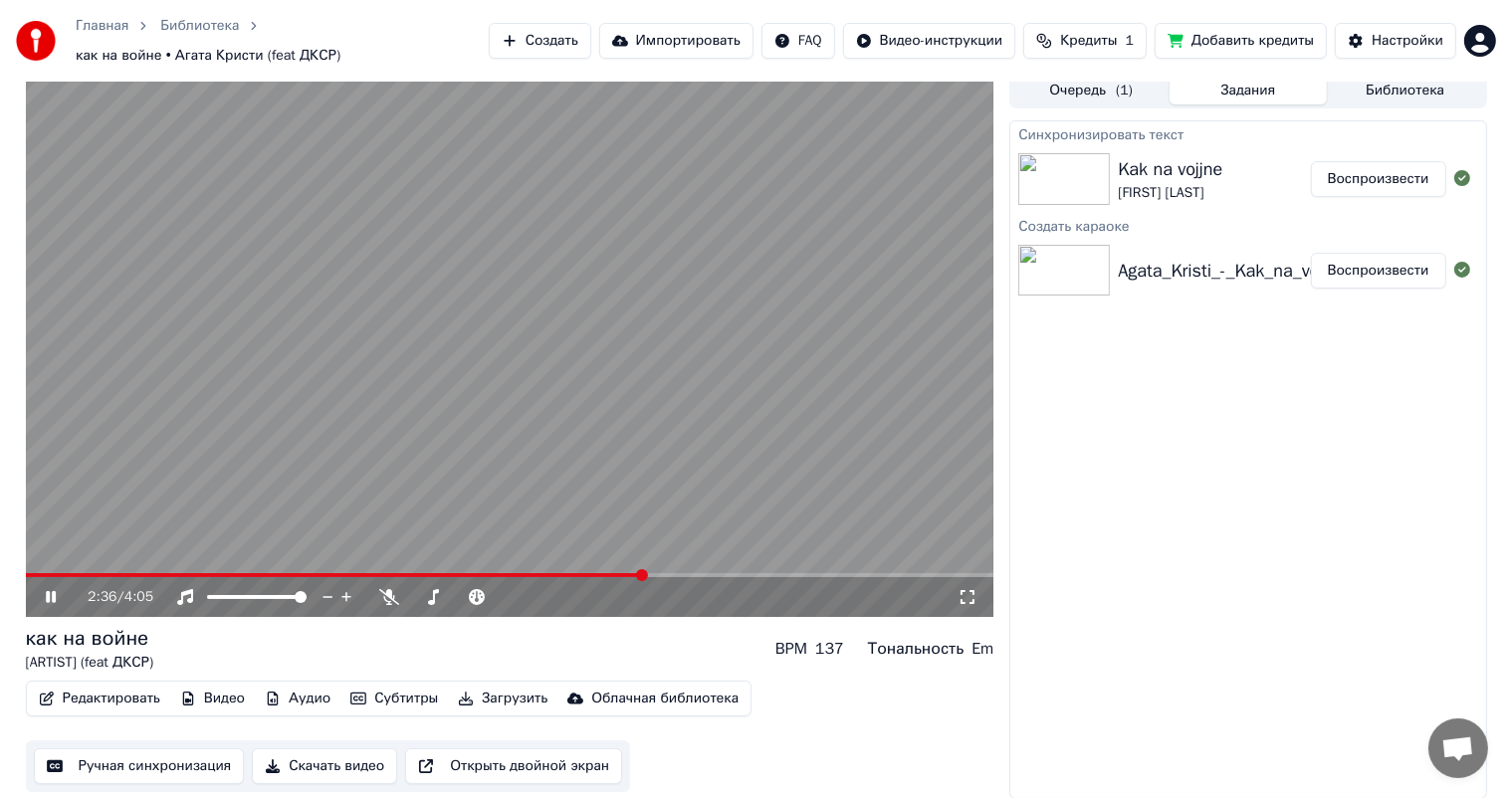 click on "Редактировать" at bounding box center (100, 698) 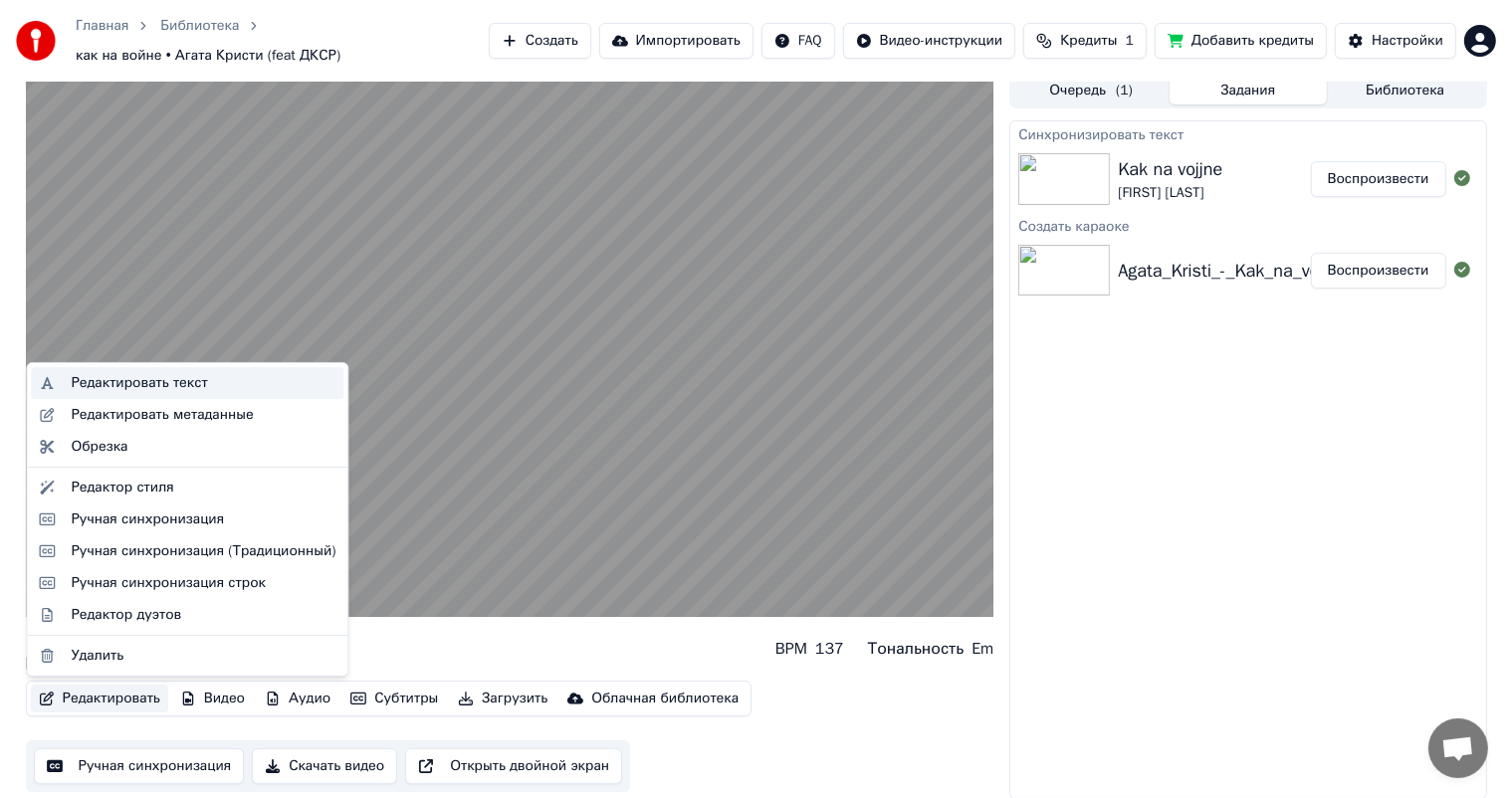 click on "Редактировать текст" at bounding box center (138, 383) 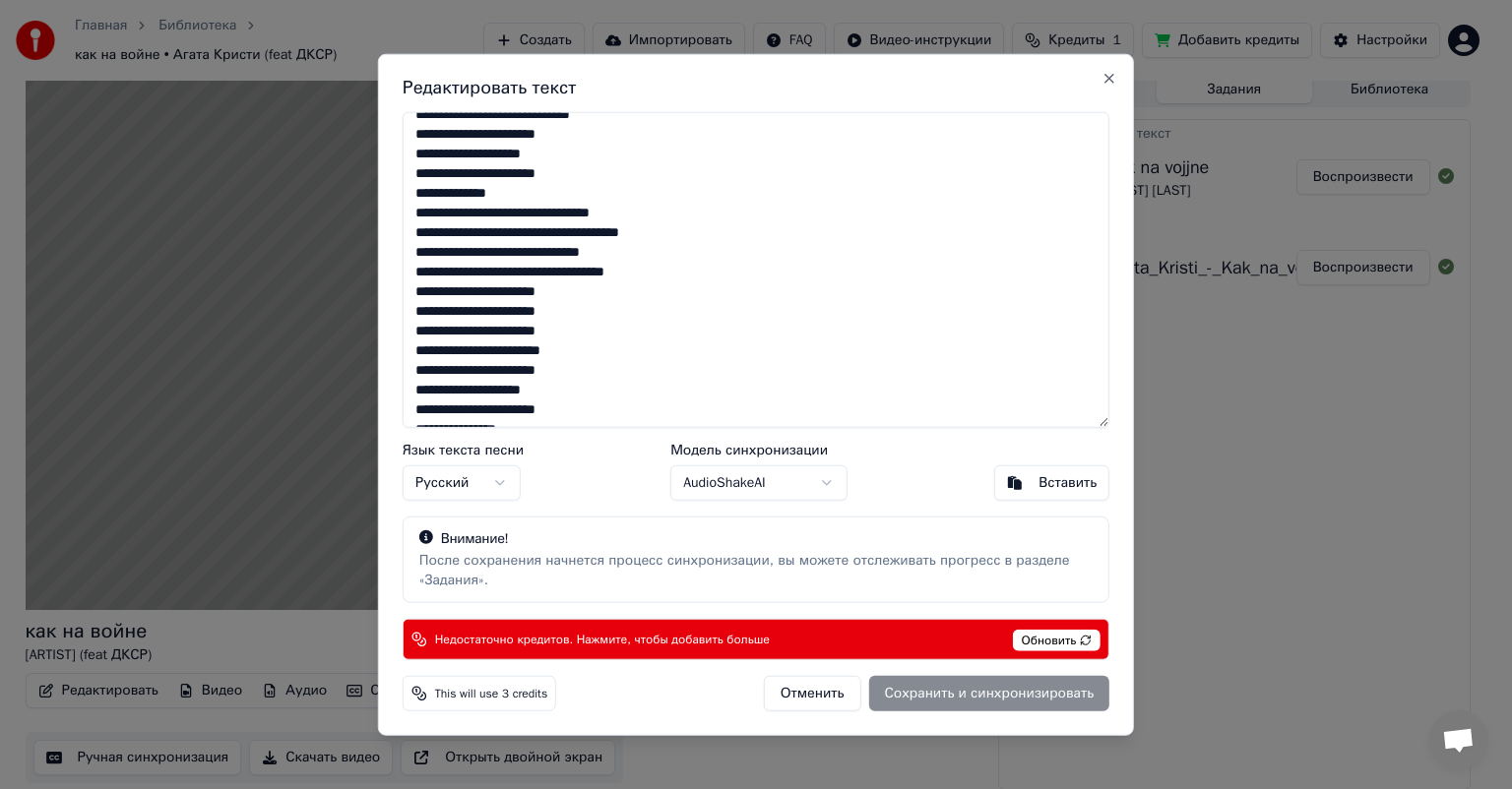 scroll, scrollTop: 0, scrollLeft: 0, axis: both 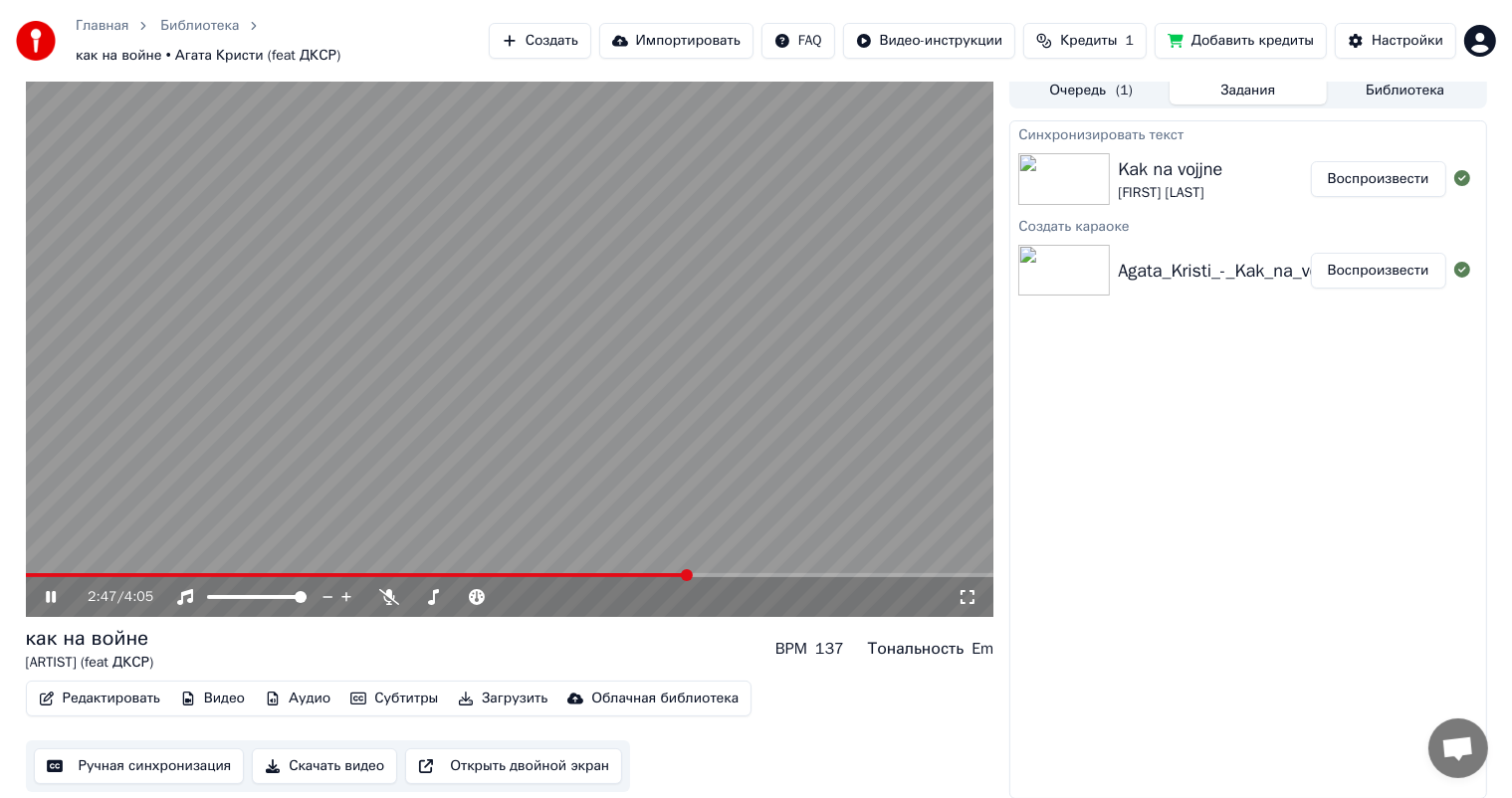 click at bounding box center [510, 344] 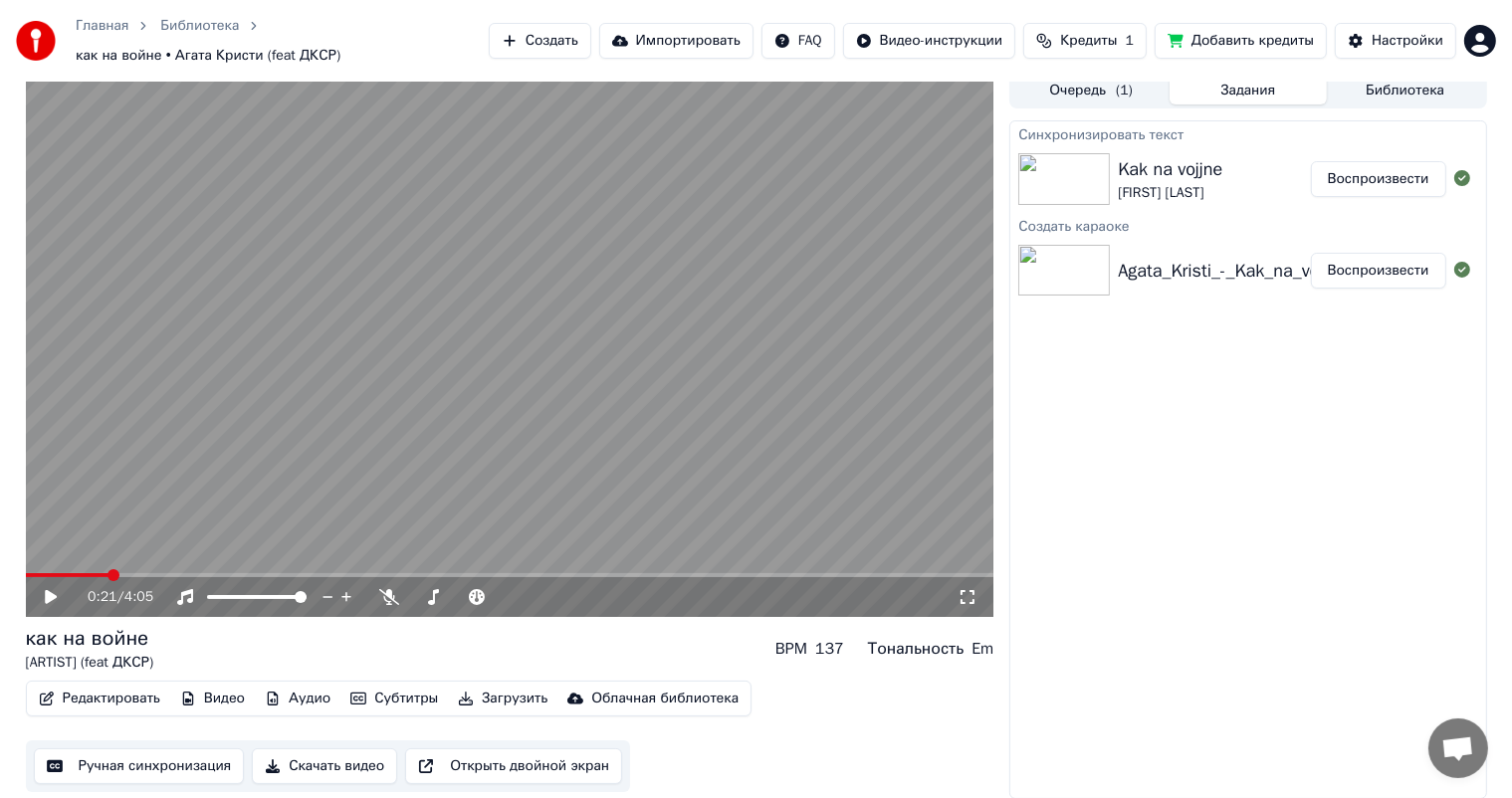 click at bounding box center (113, 575) 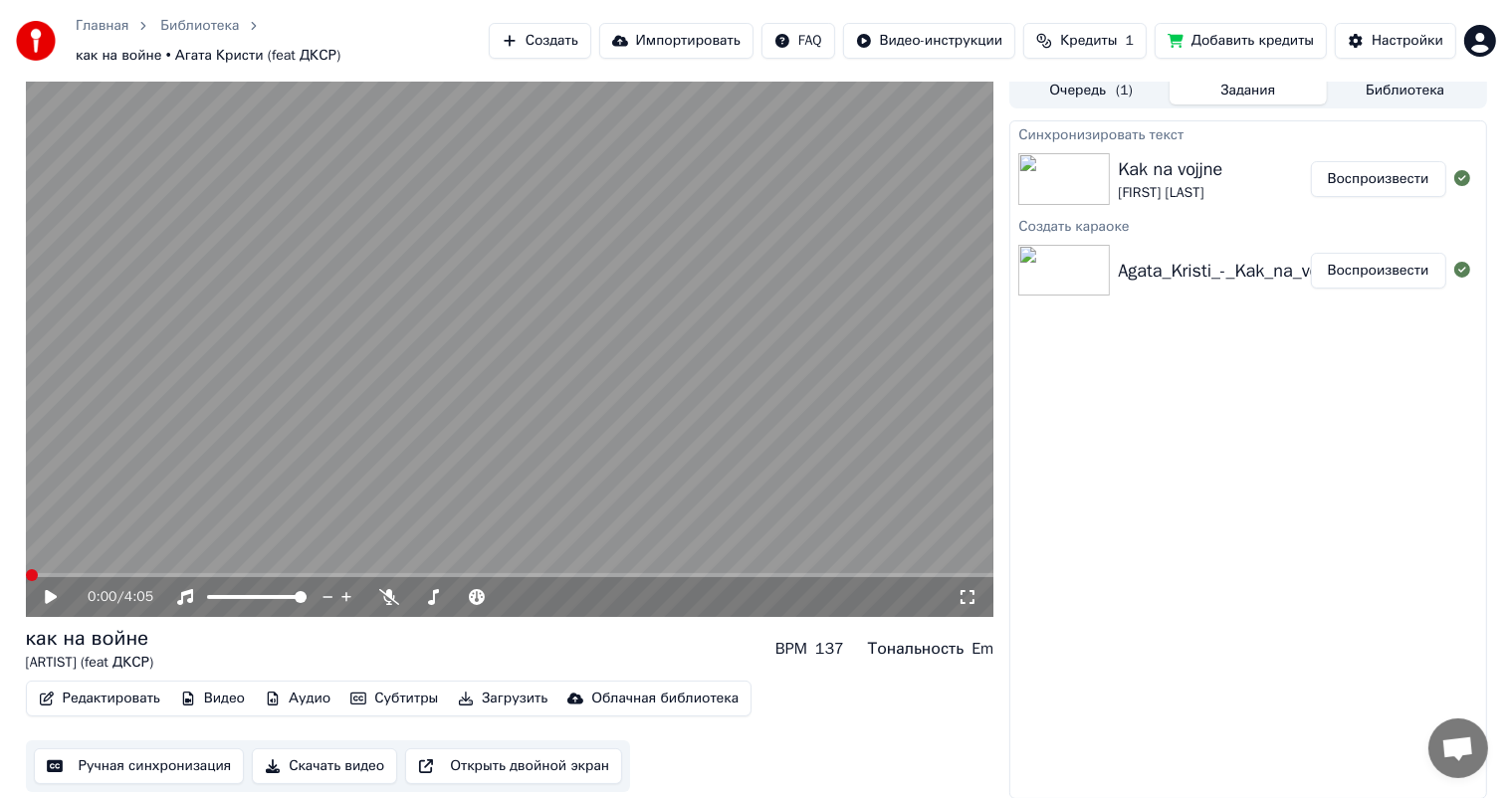click 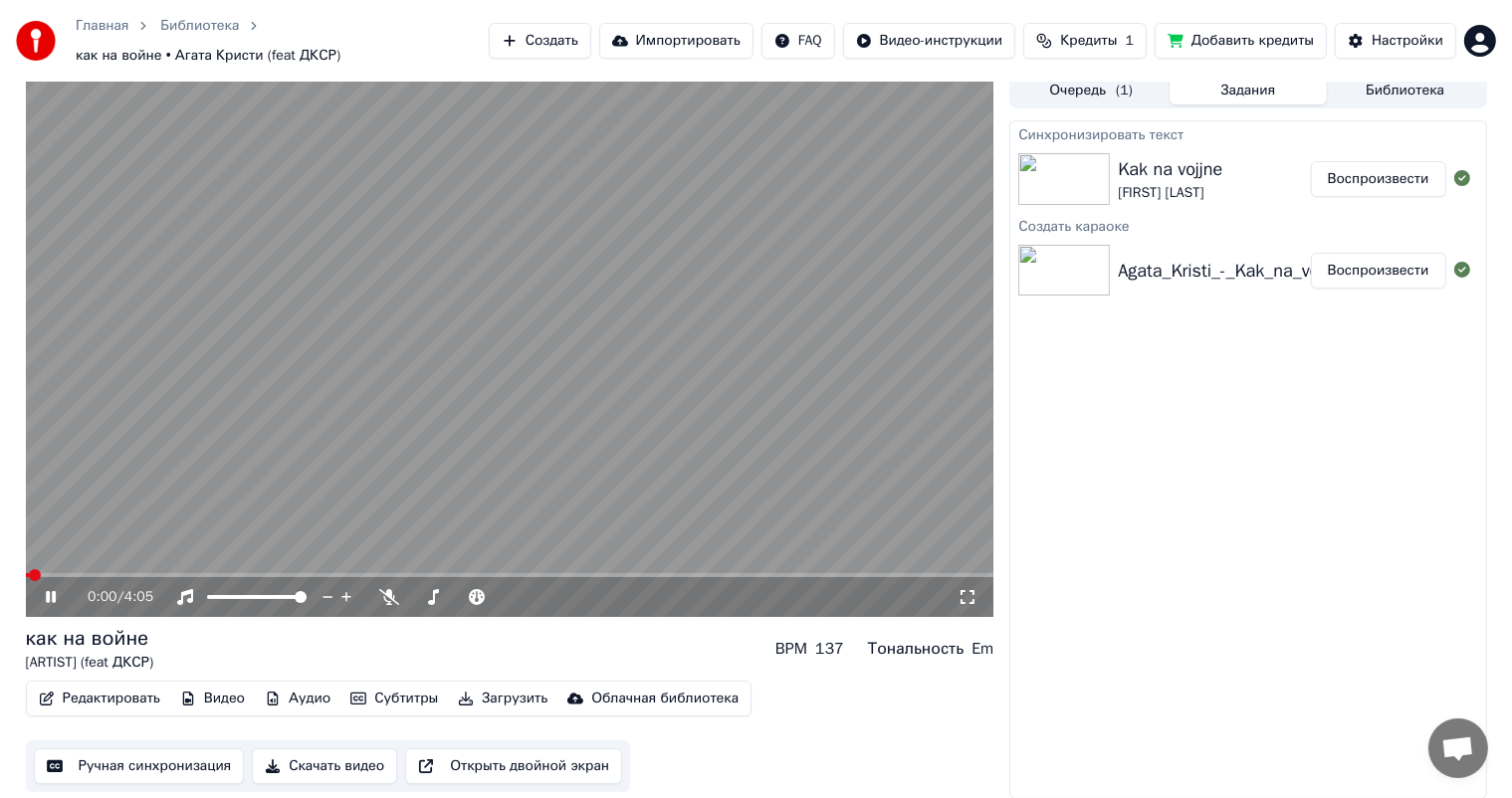 click on "Редактировать" at bounding box center (100, 698) 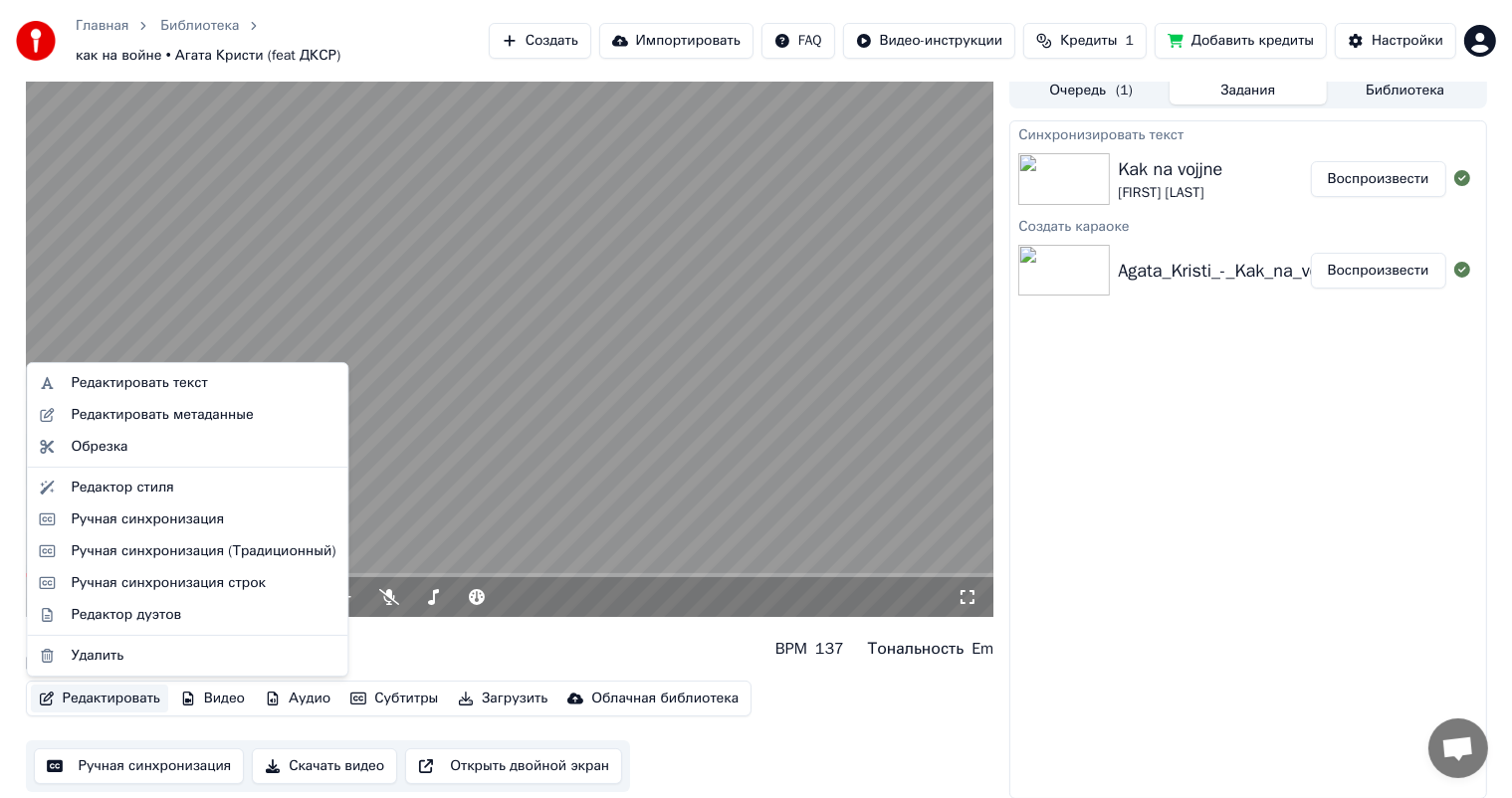 click at bounding box center (510, 344) 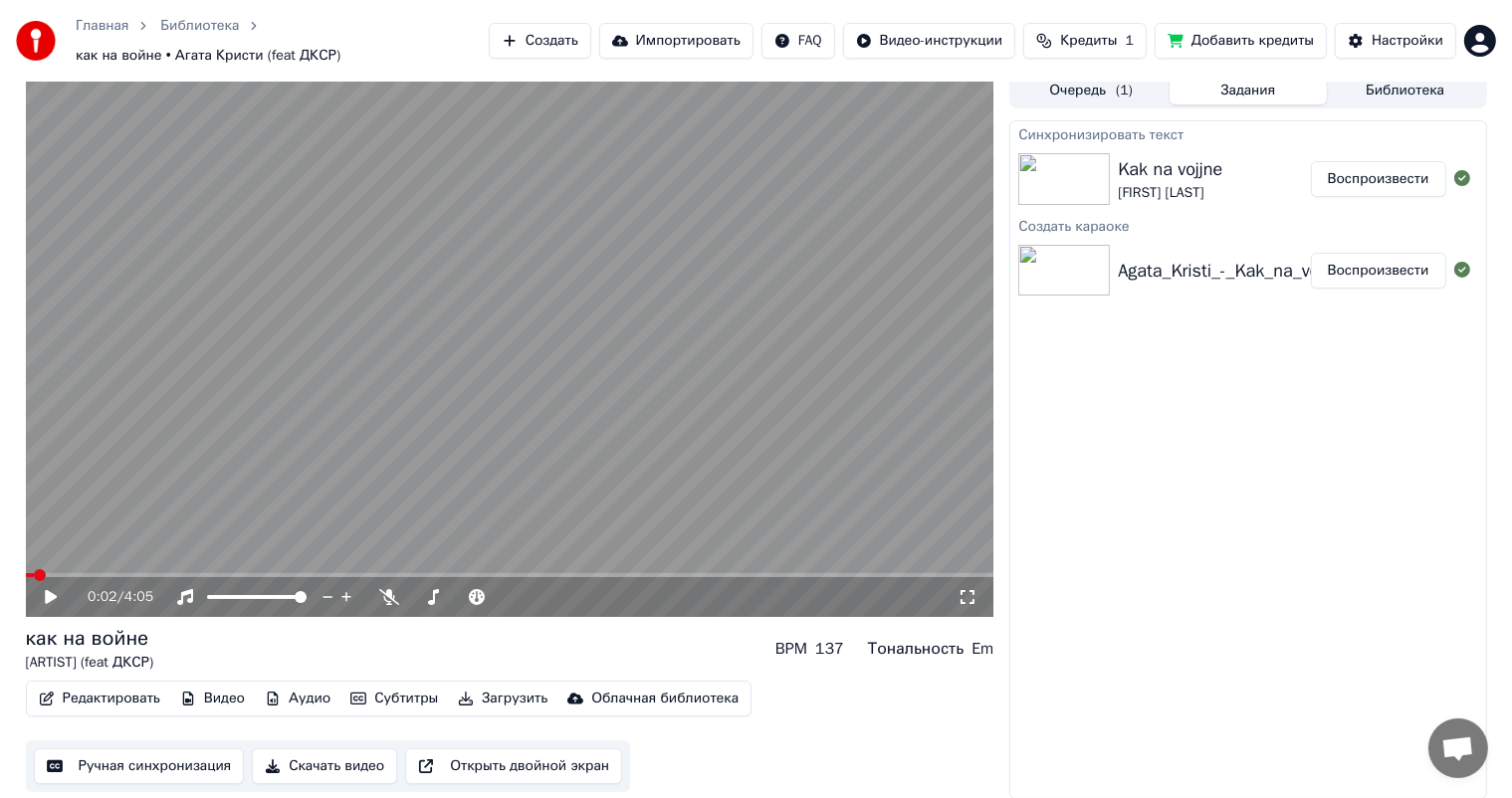 click at bounding box center (510, 344) 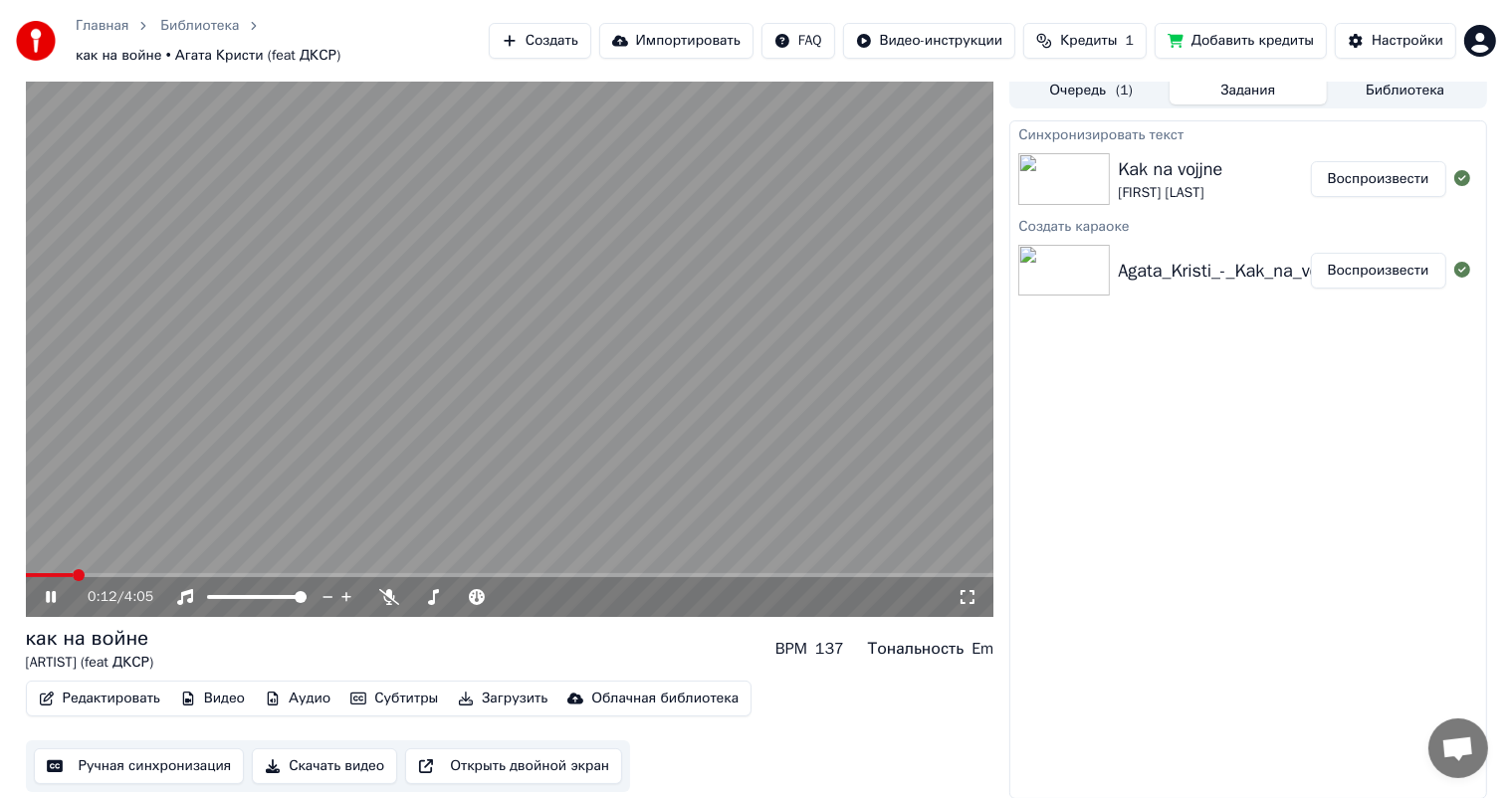 click at bounding box center [79, 575] 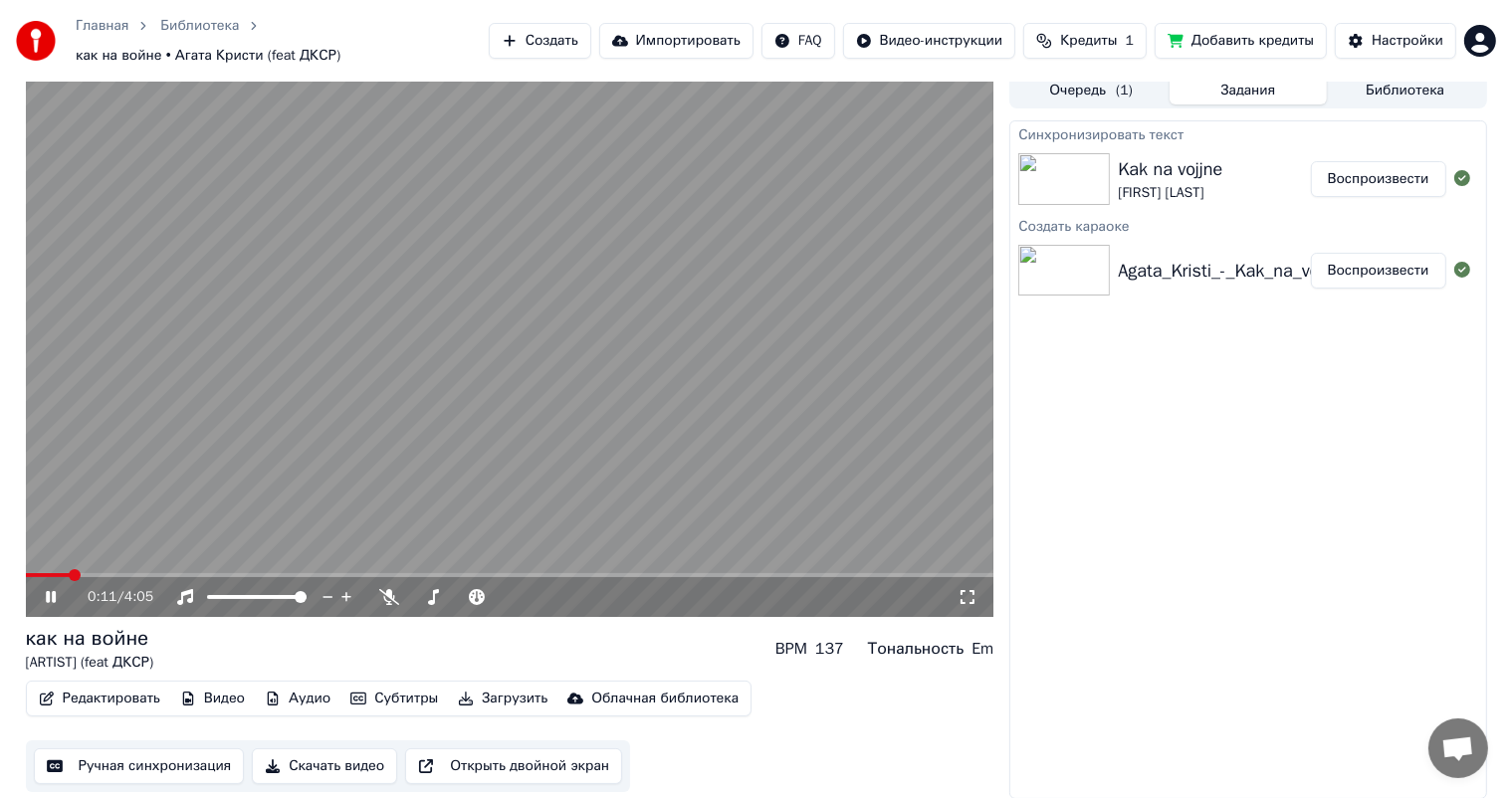 click on "Редактировать" at bounding box center [100, 698] 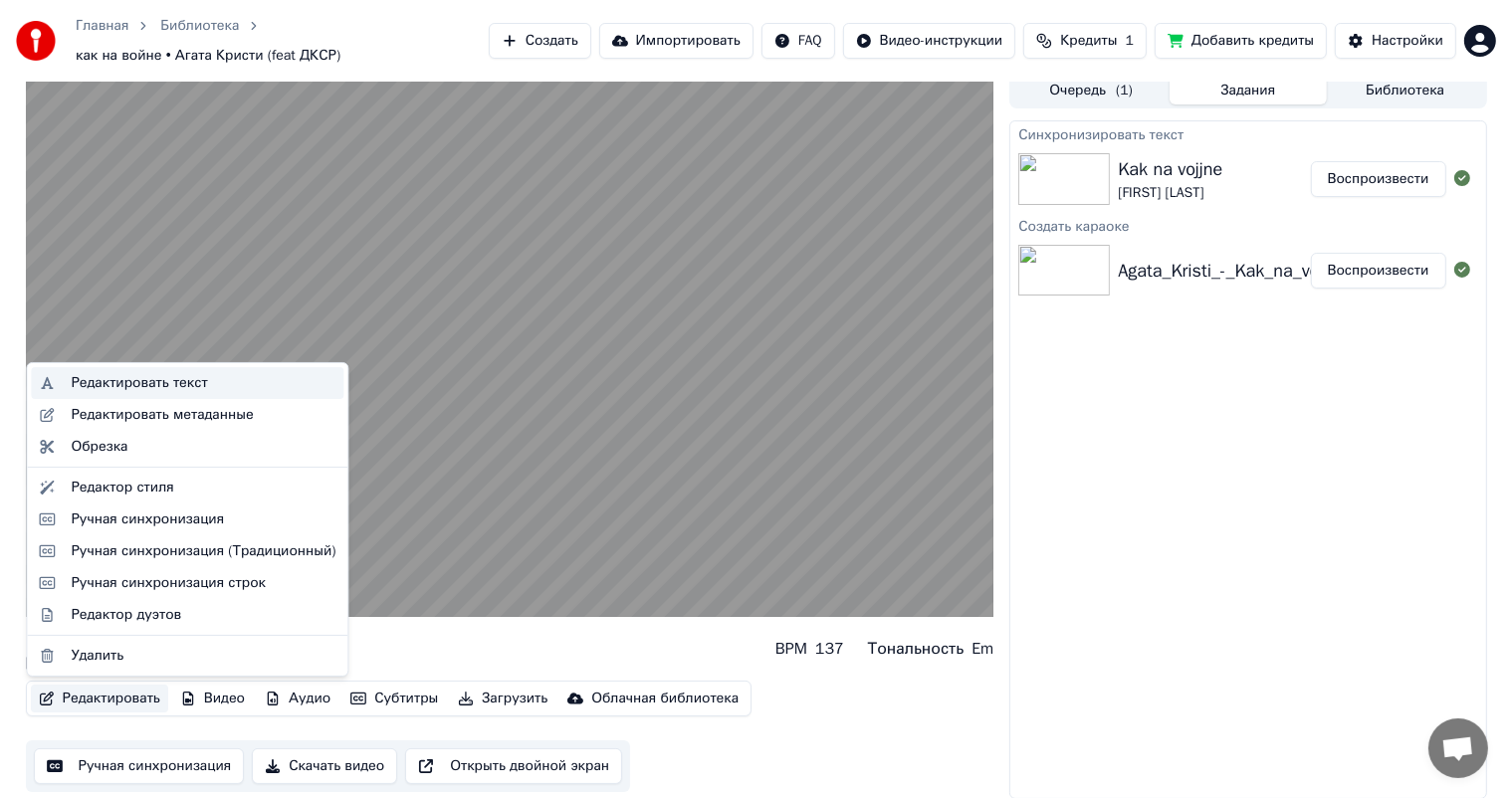 click on "Редактировать текст" at bounding box center [187, 383] 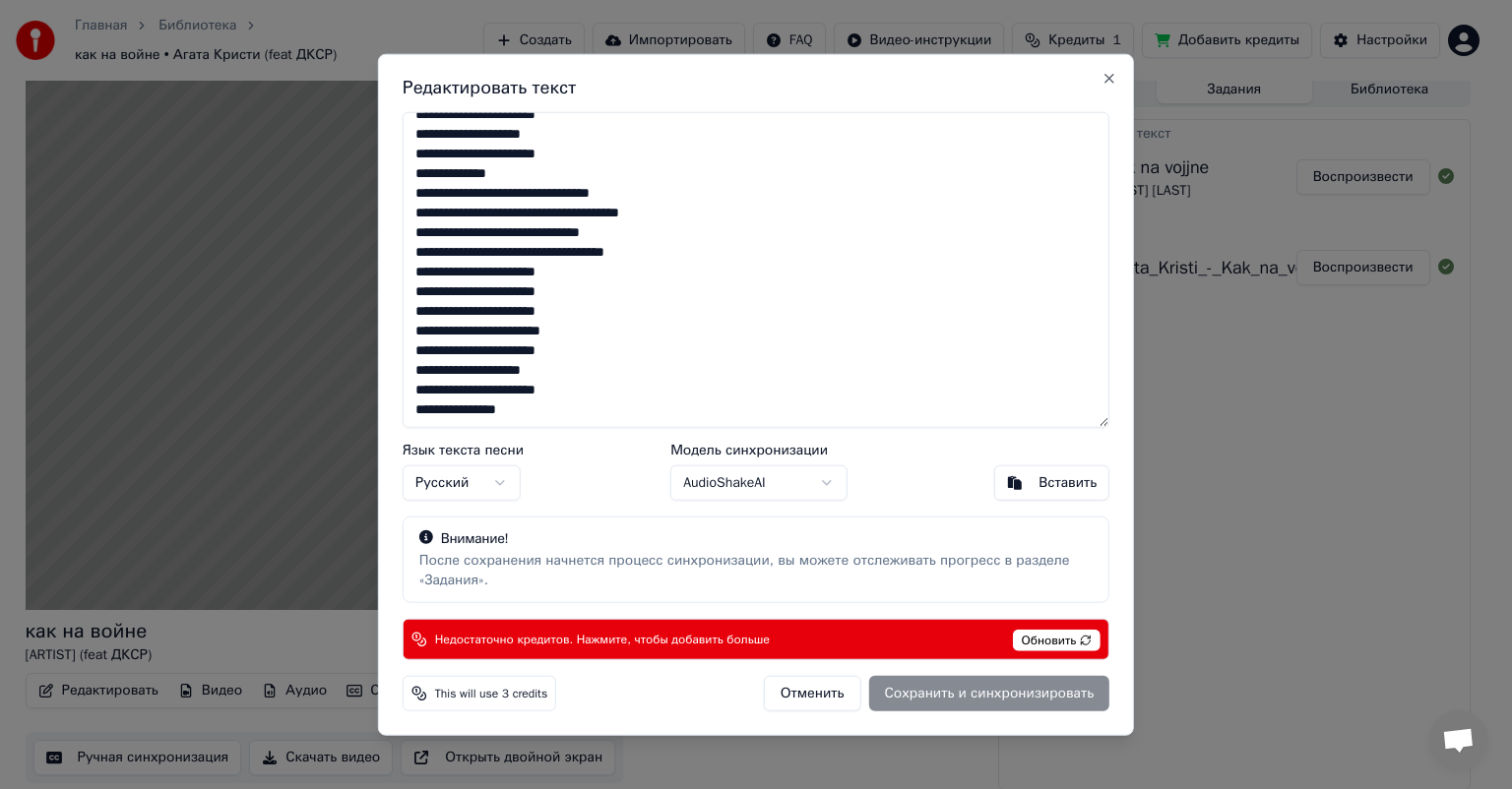 scroll, scrollTop: 173, scrollLeft: 0, axis: vertical 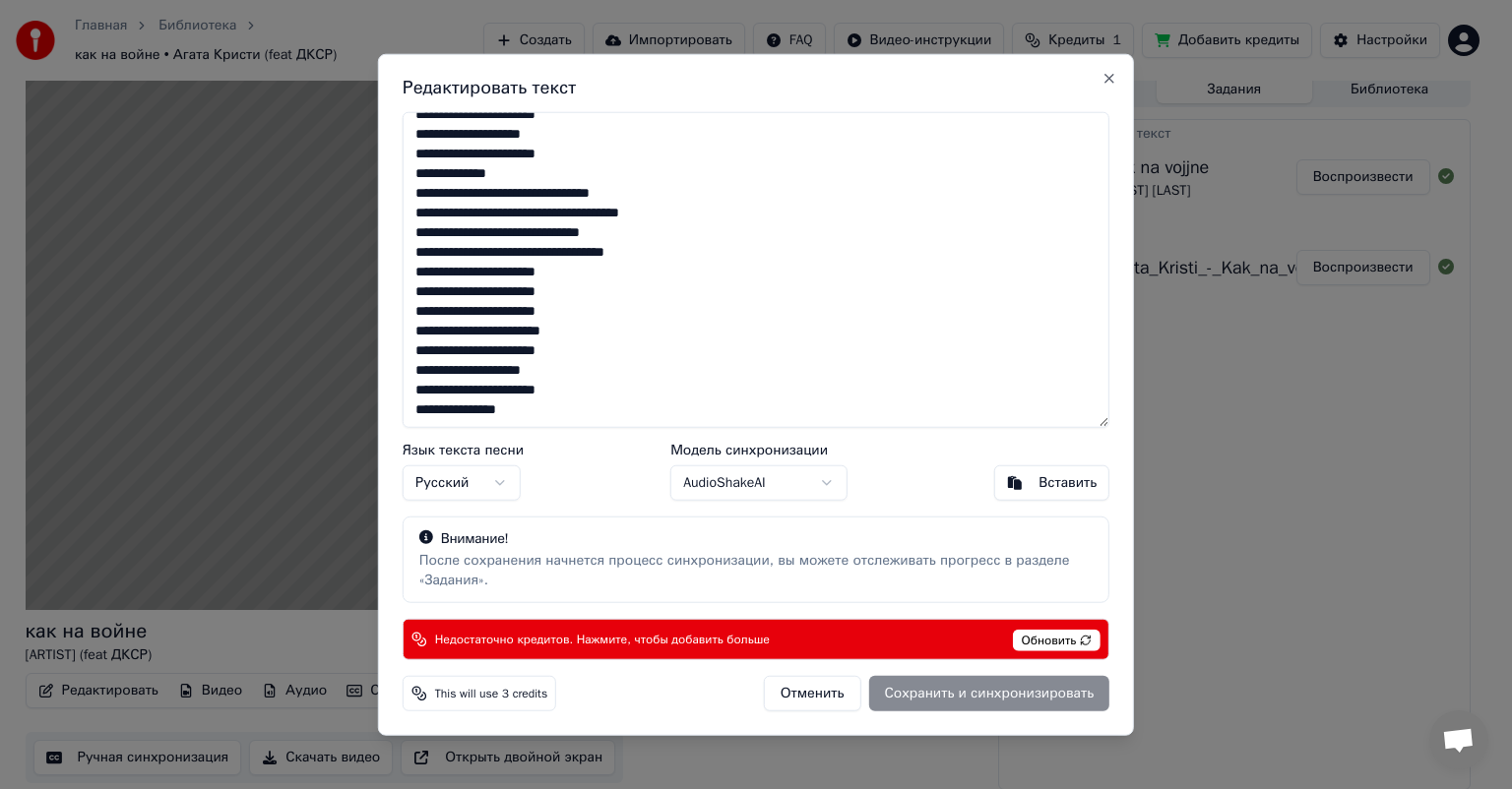 click on "**********" at bounding box center [756, 270] 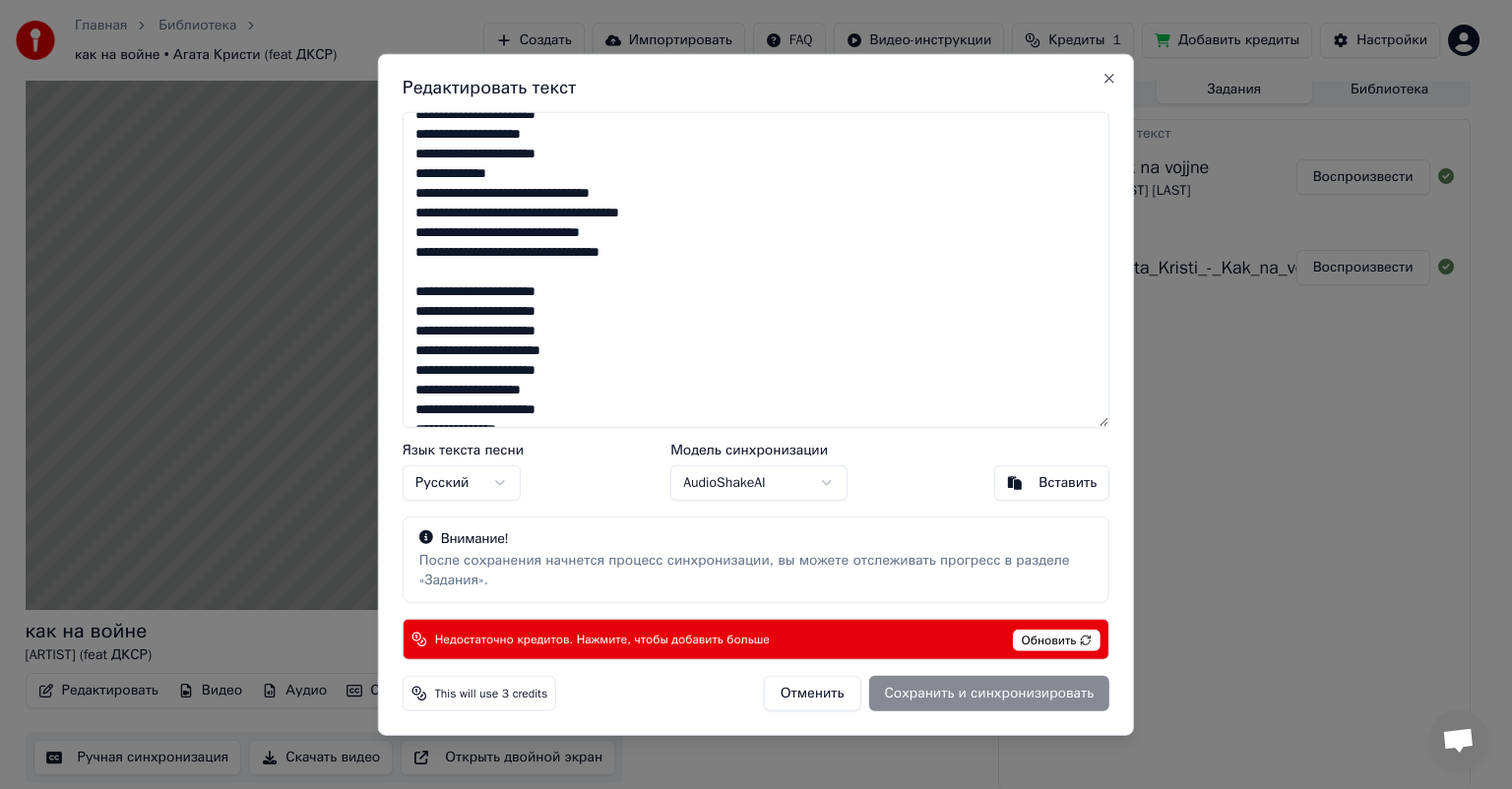 scroll, scrollTop: 193, scrollLeft: 0, axis: vertical 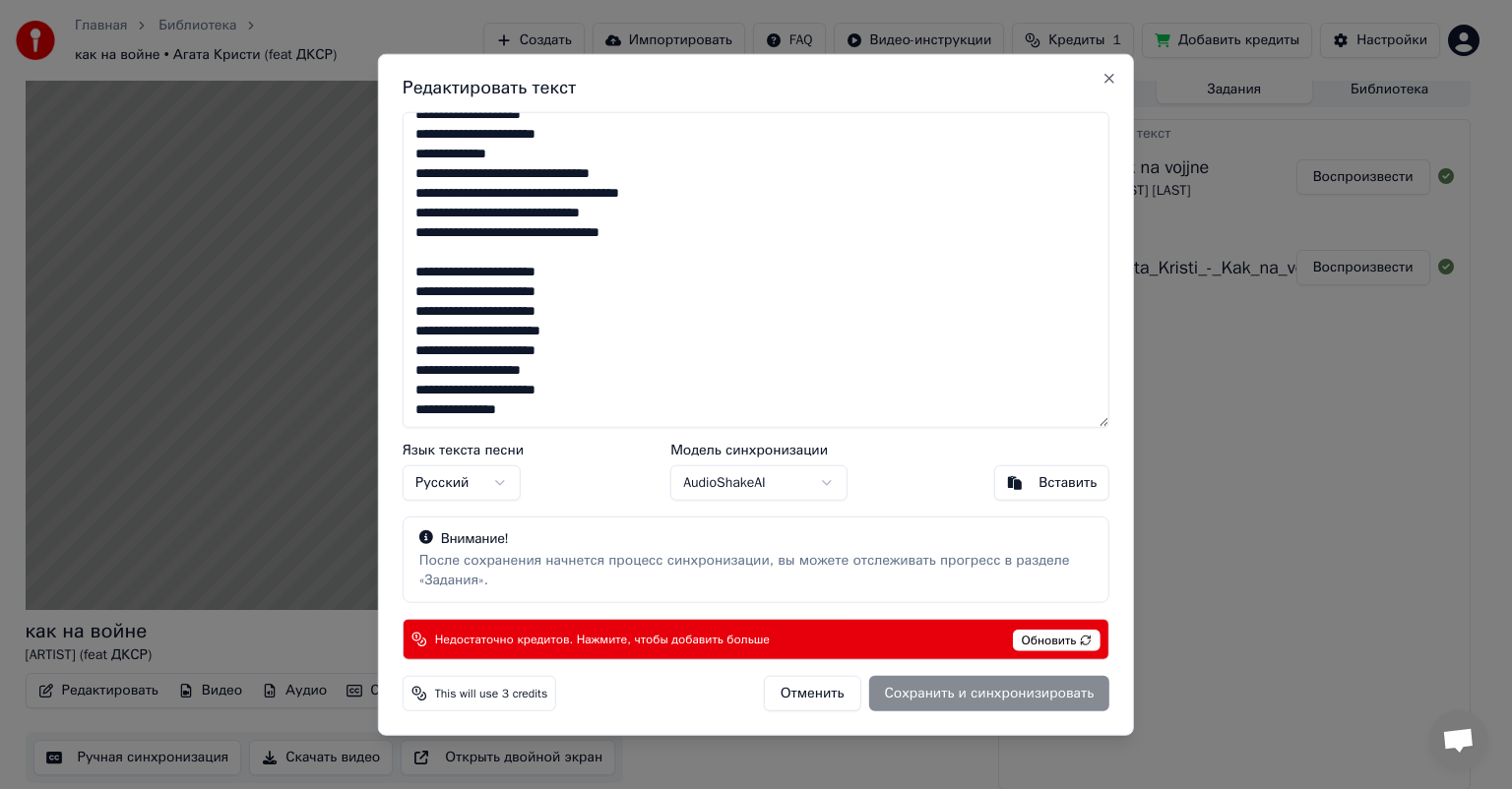 click on "Обновить" at bounding box center [1057, 639] 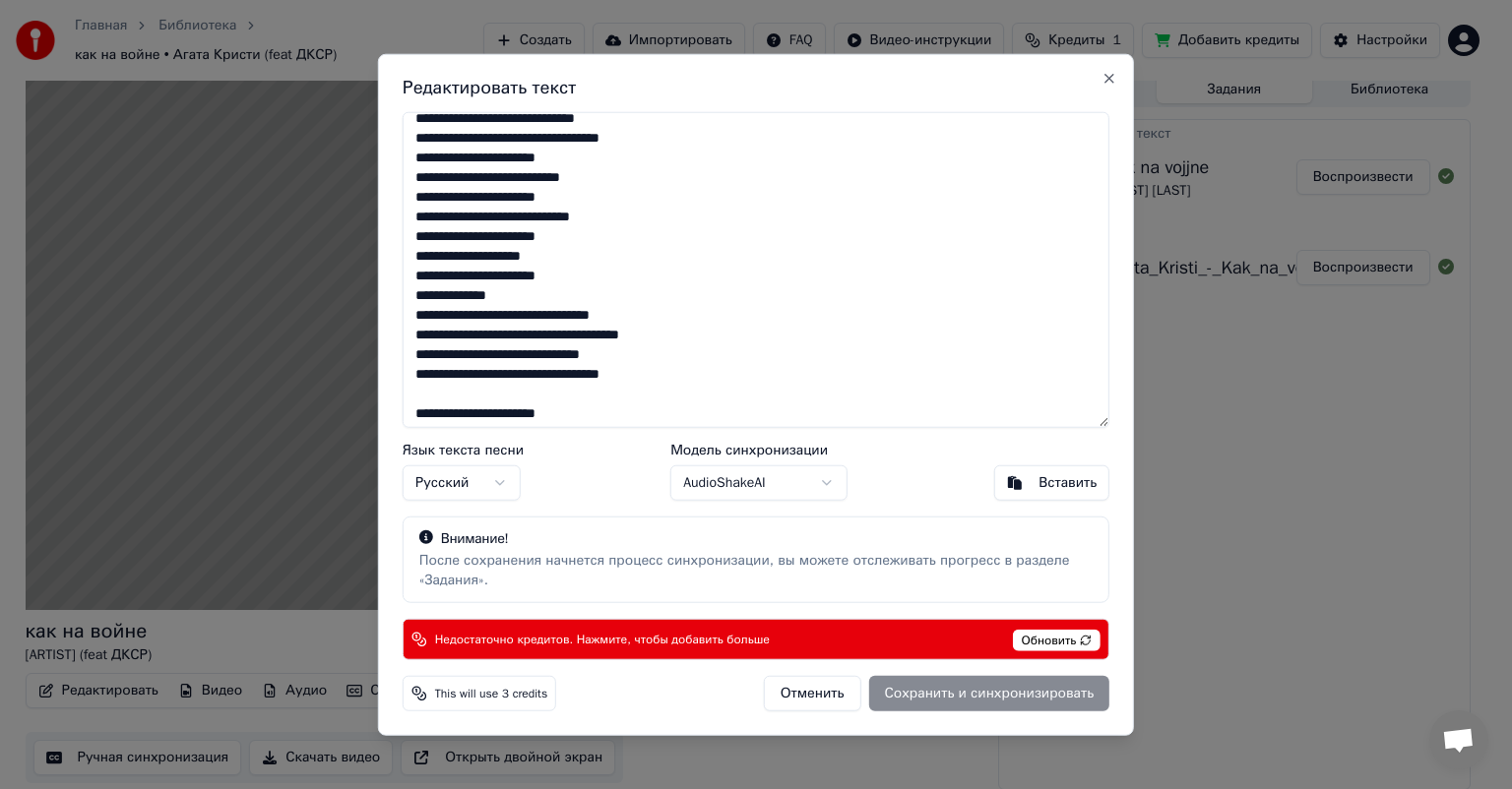 scroll, scrollTop: 0, scrollLeft: 0, axis: both 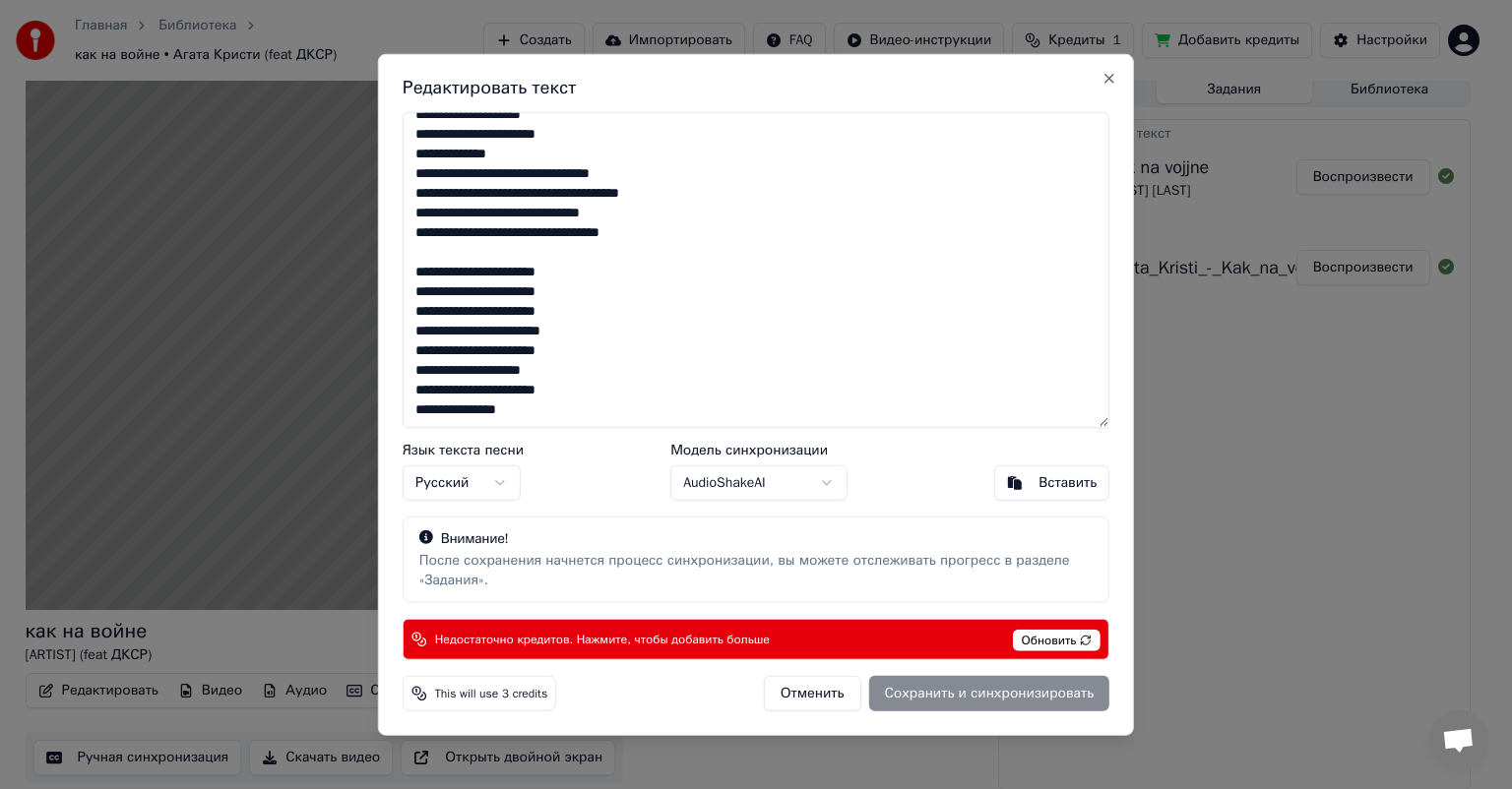 drag, startPoint x: 407, startPoint y: 122, endPoint x: 587, endPoint y: 581, distance: 493.03245 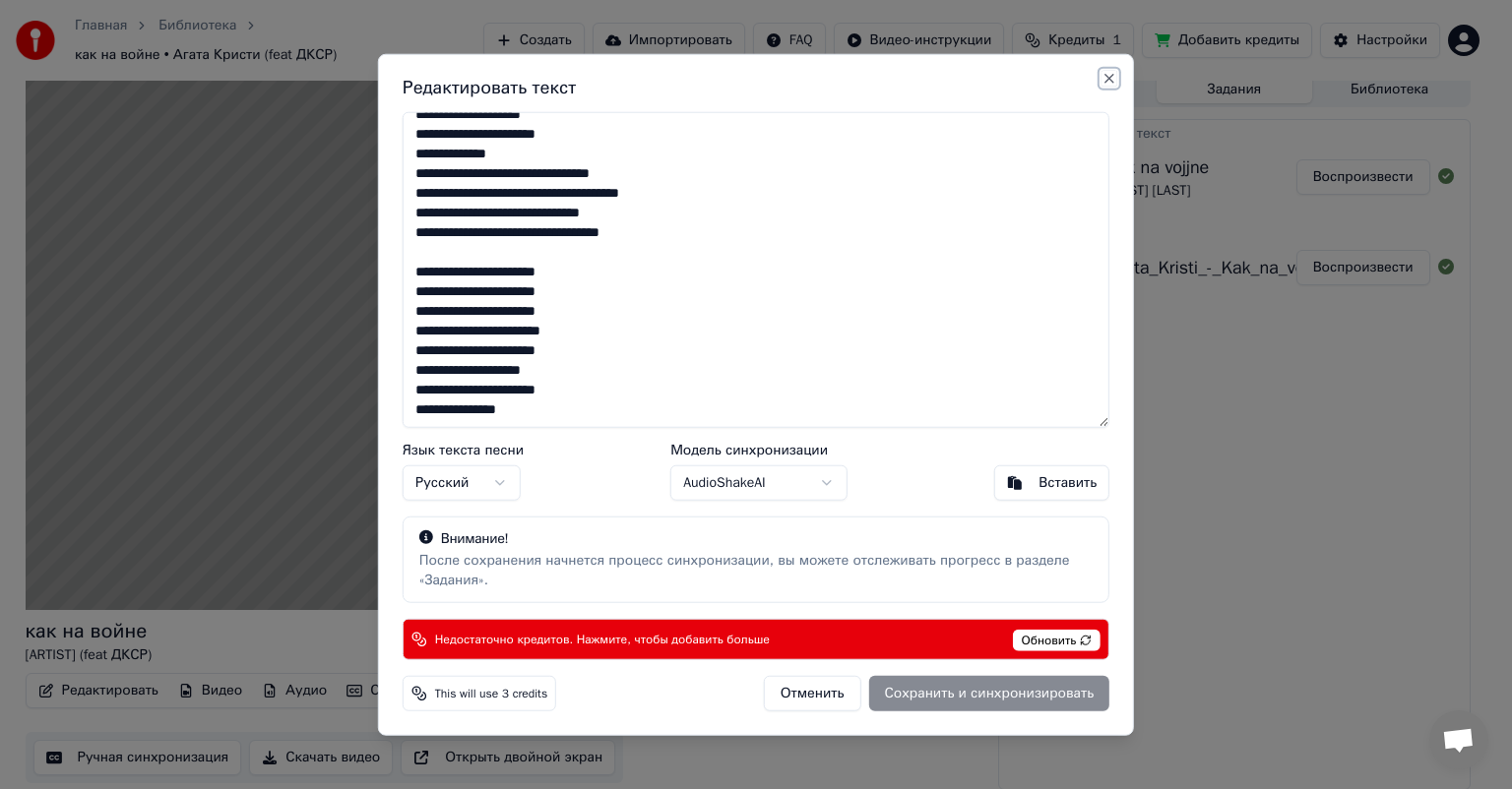 click on "Close" at bounding box center (1109, 79) 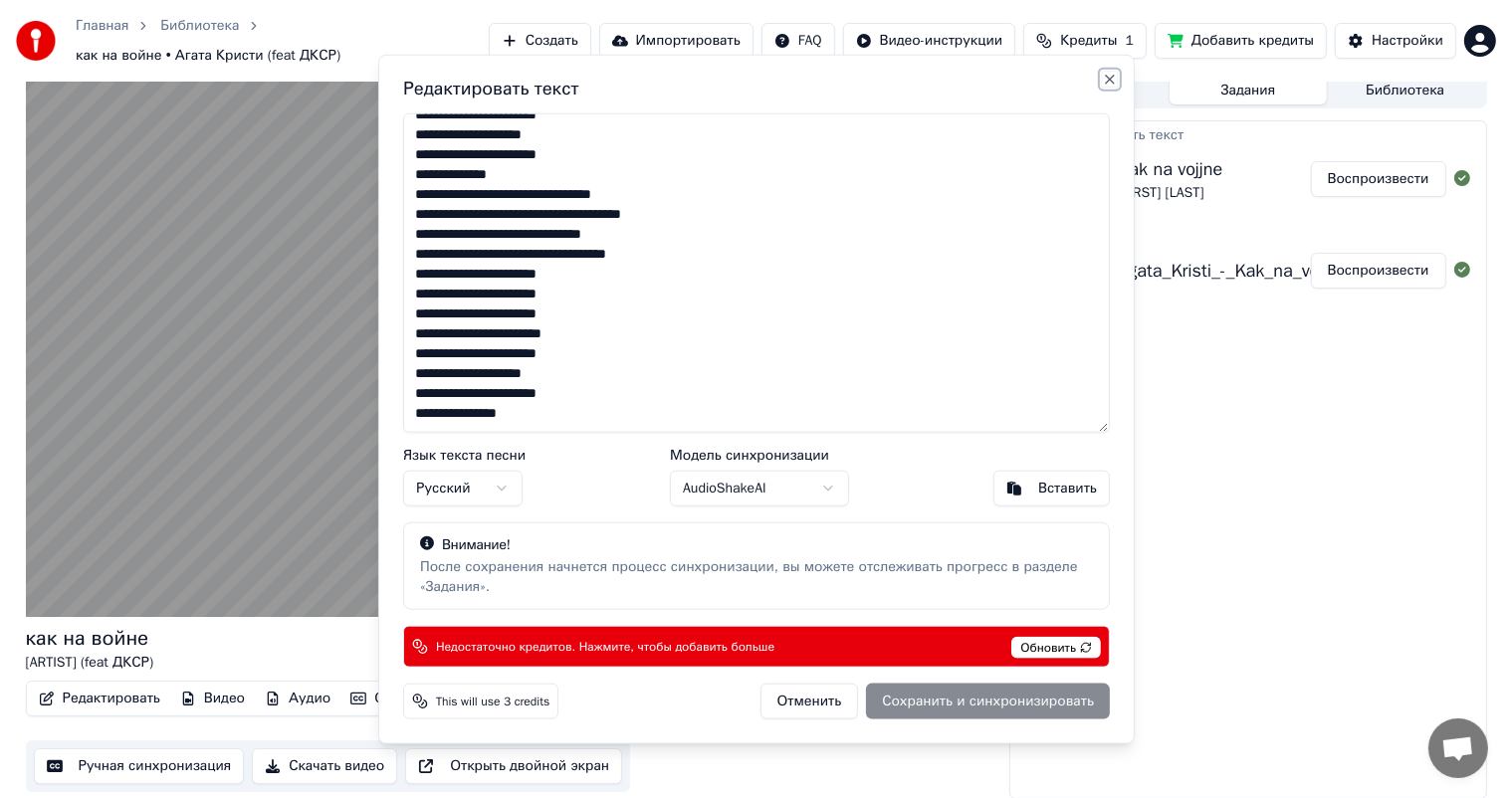 scroll, scrollTop: 175, scrollLeft: 0, axis: vertical 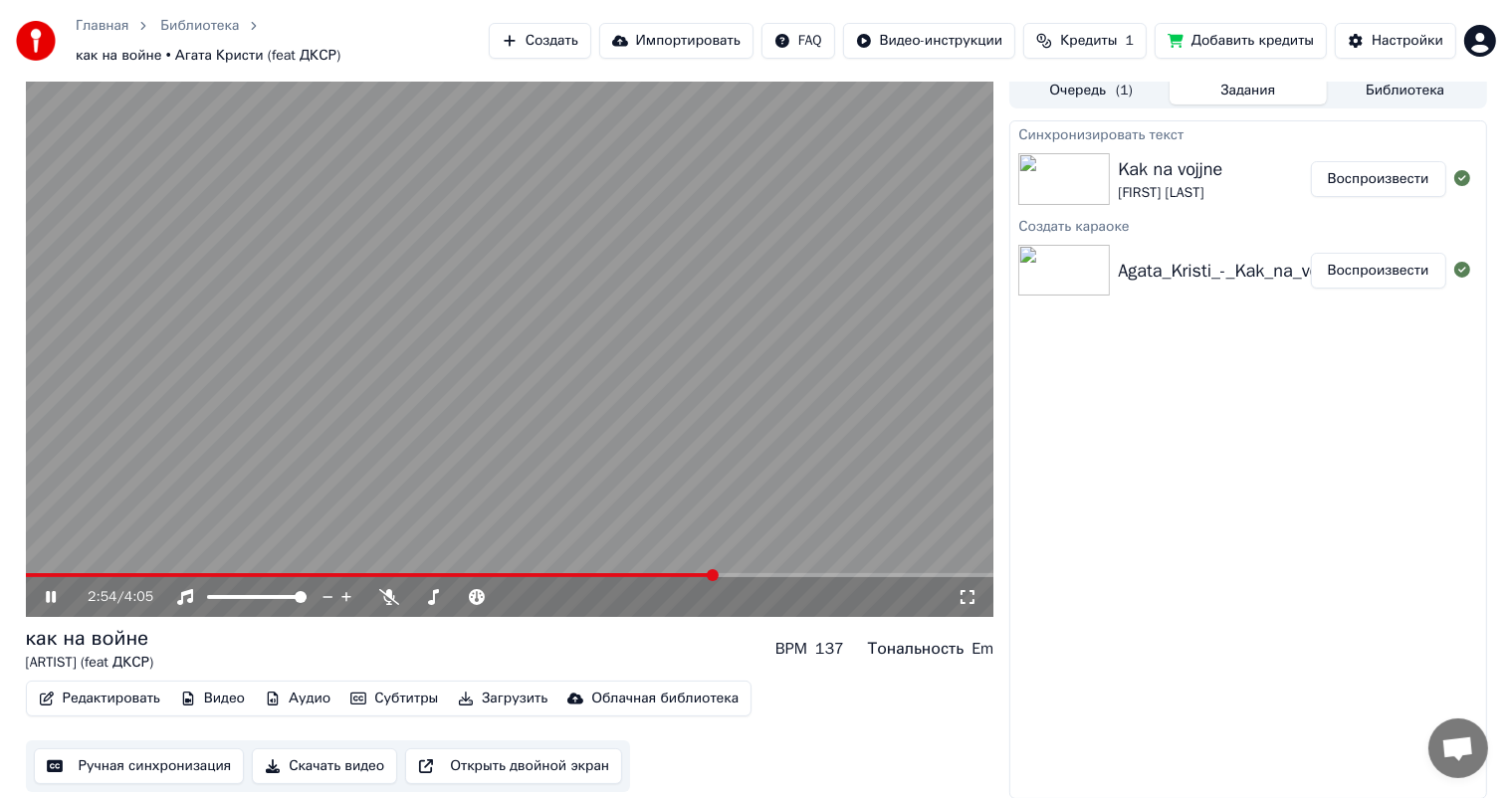 click at bounding box center [510, 344] 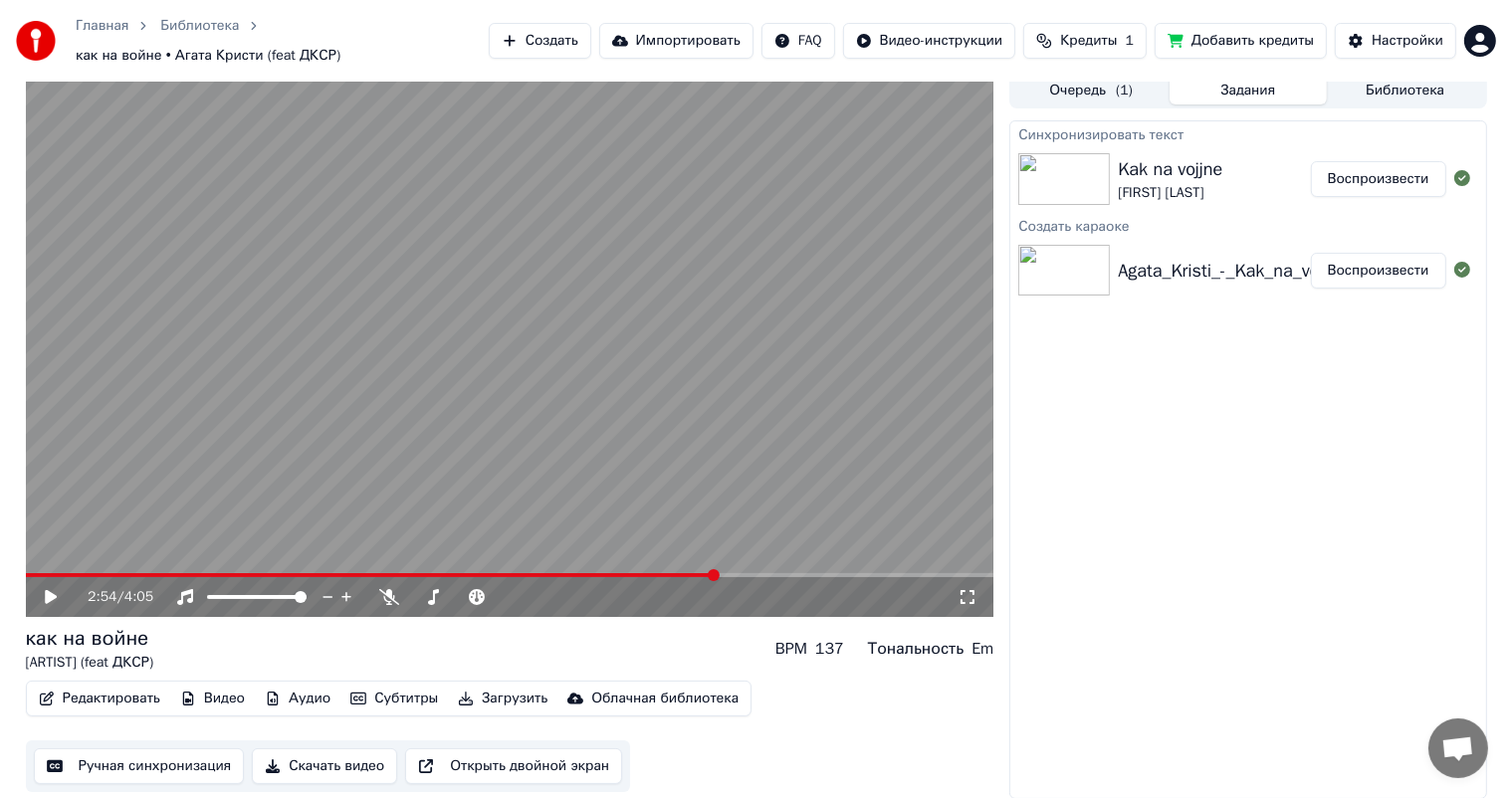click on "Главная Библиотека  как на войне • Агата Кристи (feat ДКСР)  Создать Импортировать FAQ Видео-инструкции Кредиты 1 Добавить кредиты Настройки 2:54  /  4:05  как на войне Агата Кристи (feat ДКСР)  BPM 137 Тональность Em Редактировать Видео Аудио Субтитры Загрузить Облачная библиотека Ручная синхронизация Скачать видео Открыть двойной экран Очередь ( 1 ) Задания Библиотека Синхронизировать текст Kak na vojjne Agata Kristi Воспроизвести Создать караоке Agata_Kristi_-_Kak_na_vojjne_48167530 Воспроизвести" at bounding box center (756, 390) 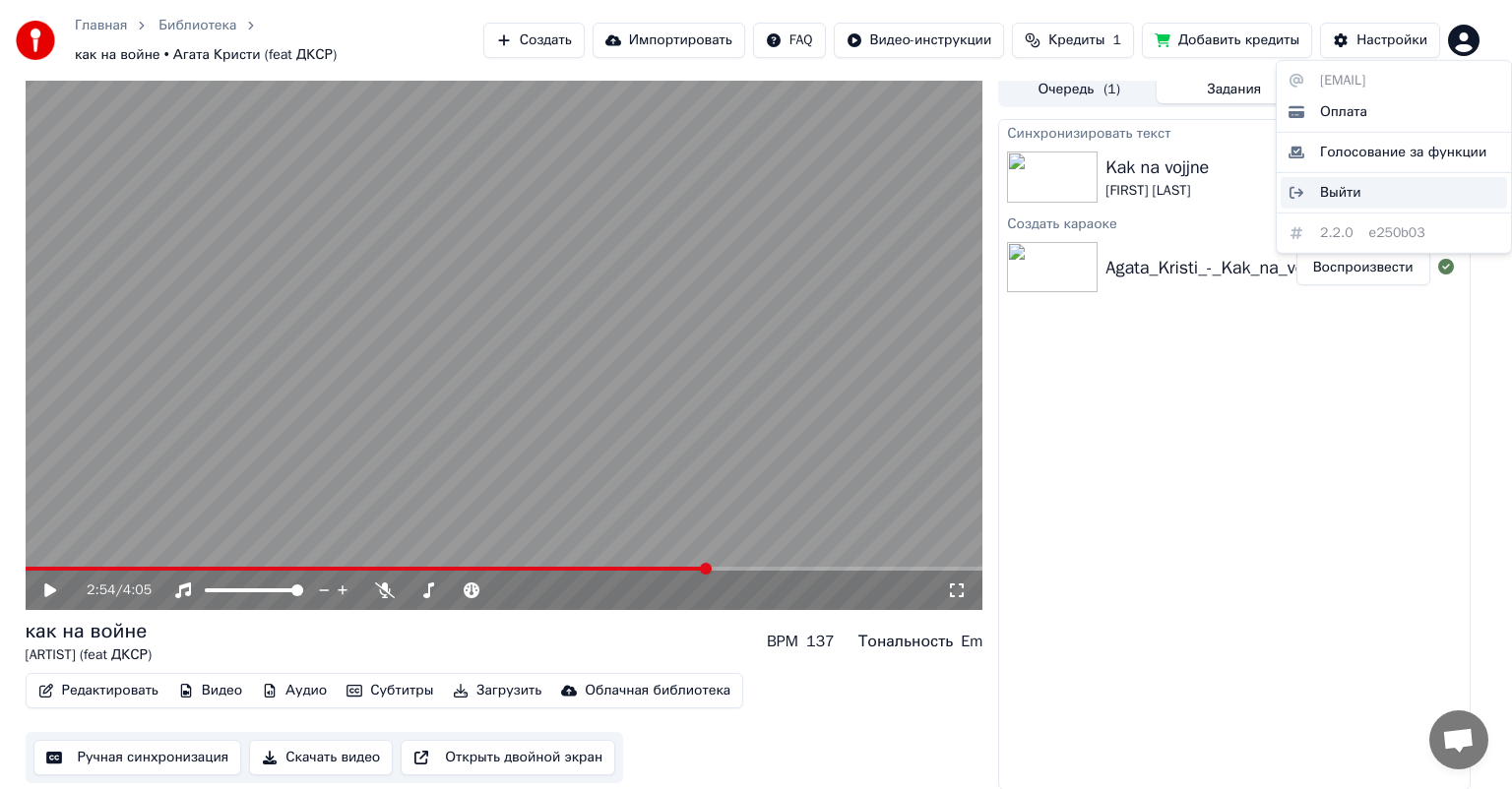 click on "Выйти" at bounding box center (1394, 193) 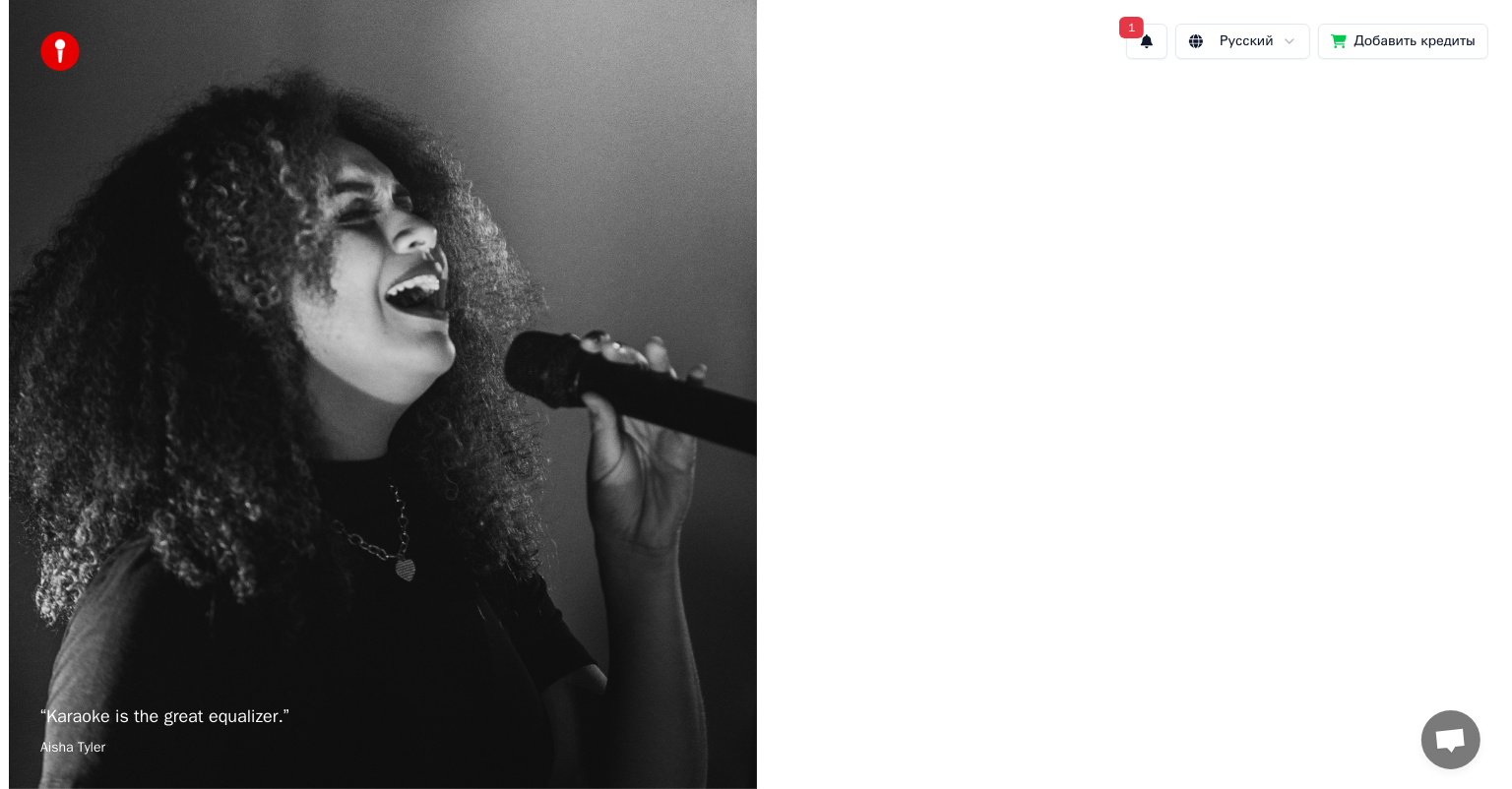 scroll, scrollTop: 0, scrollLeft: 0, axis: both 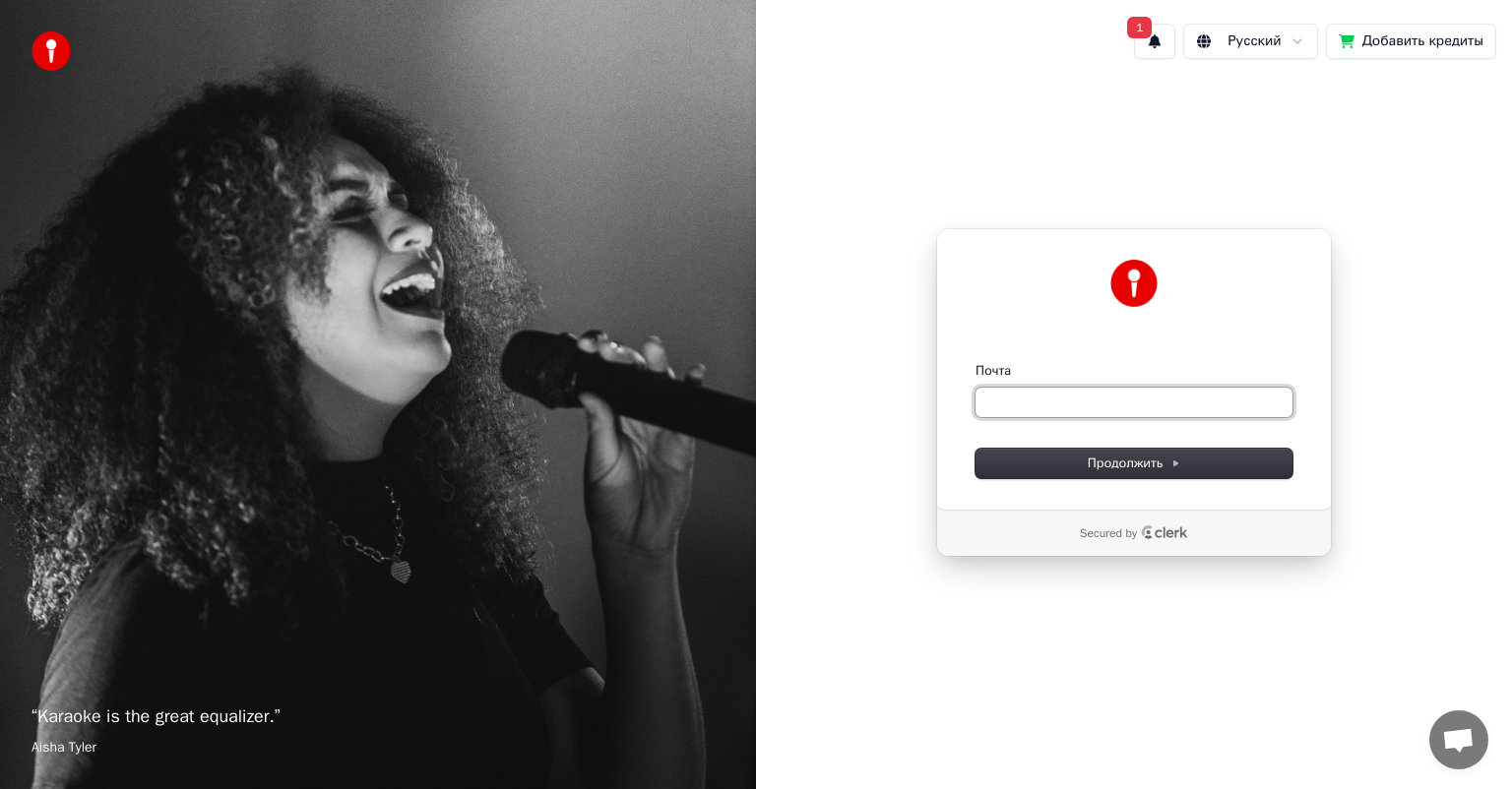 click on "Почта" at bounding box center (1134, 402) 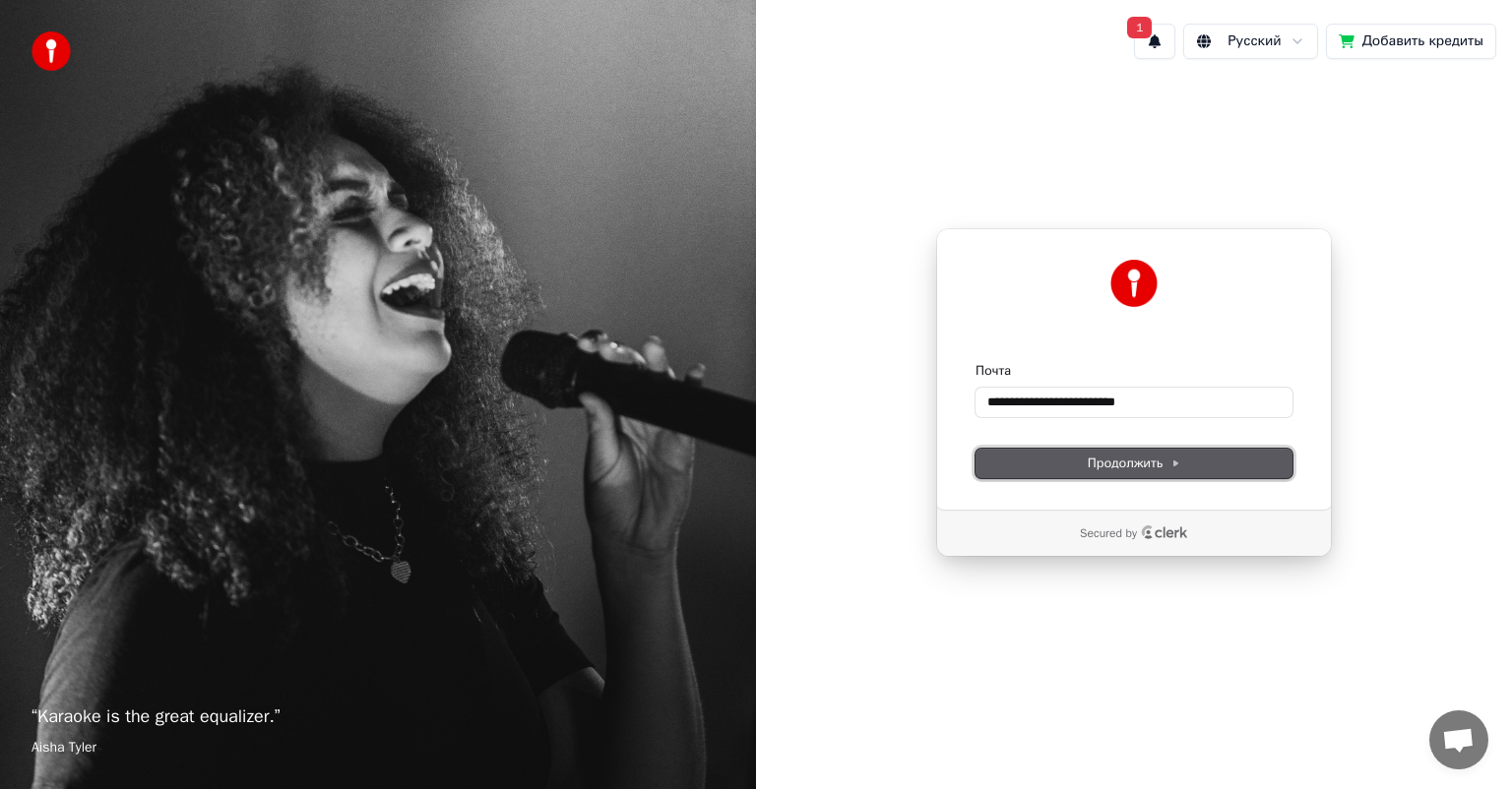 click on "Продолжить" at bounding box center [1134, 463] 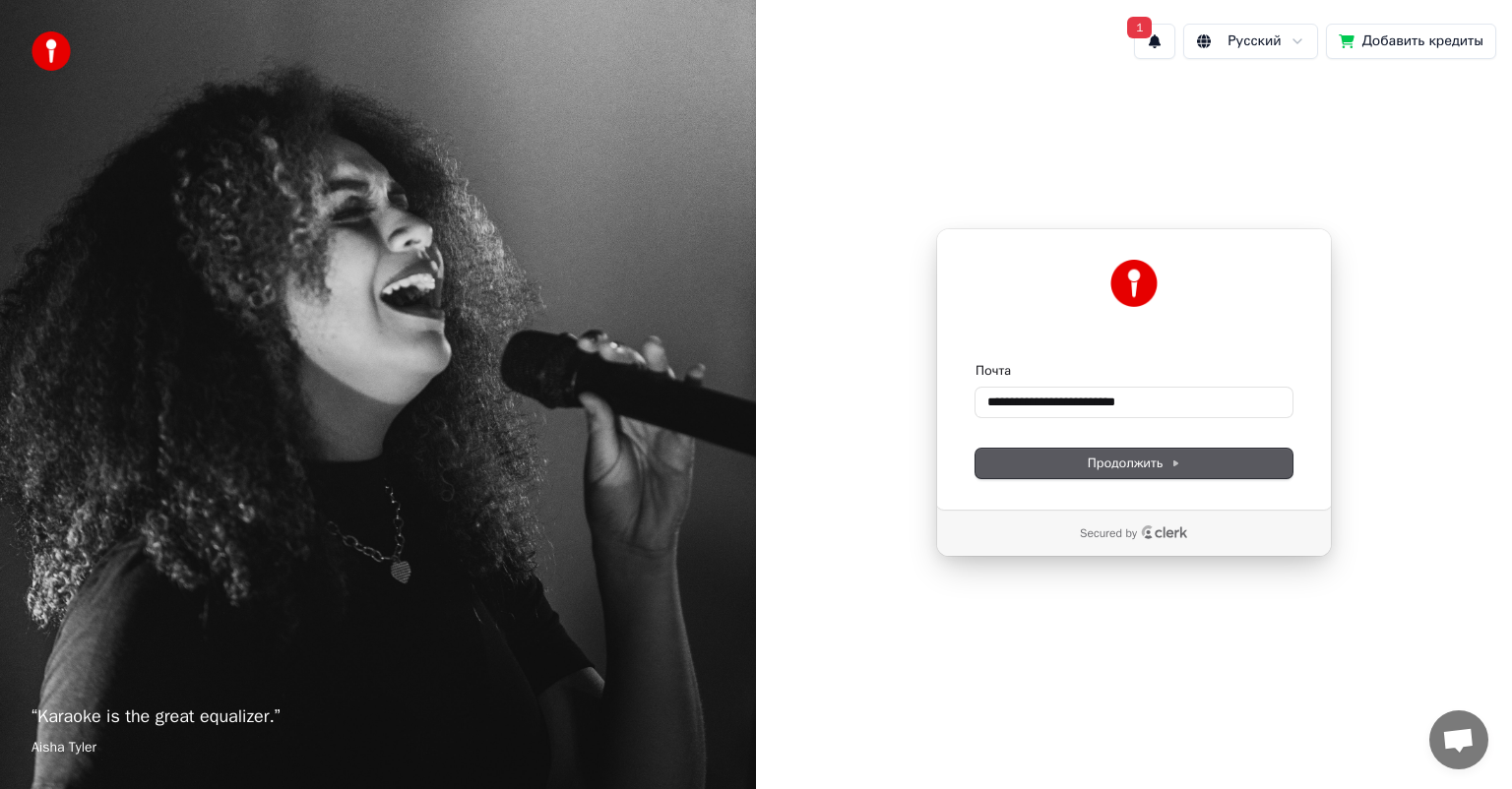 type on "**********" 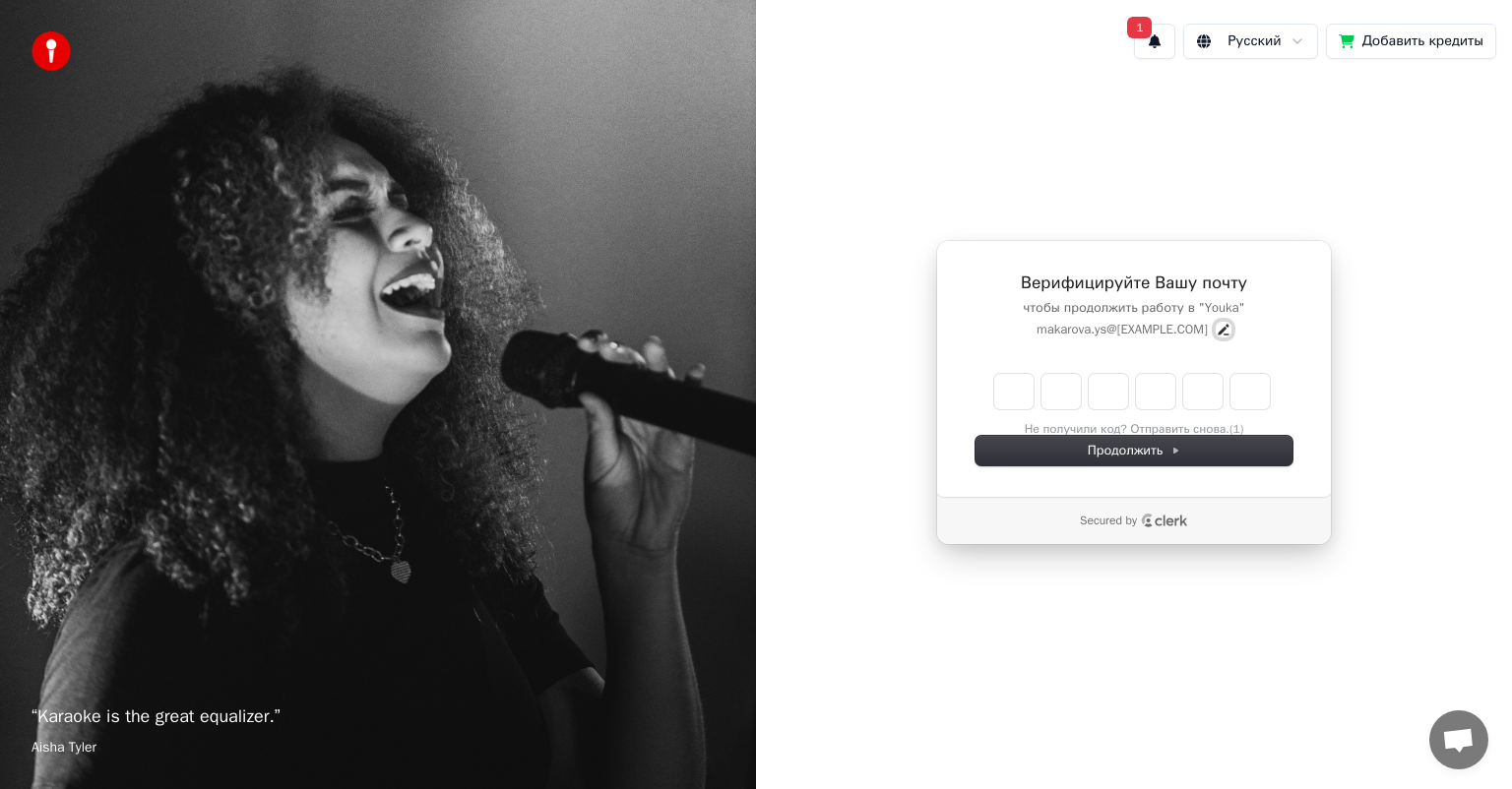 click 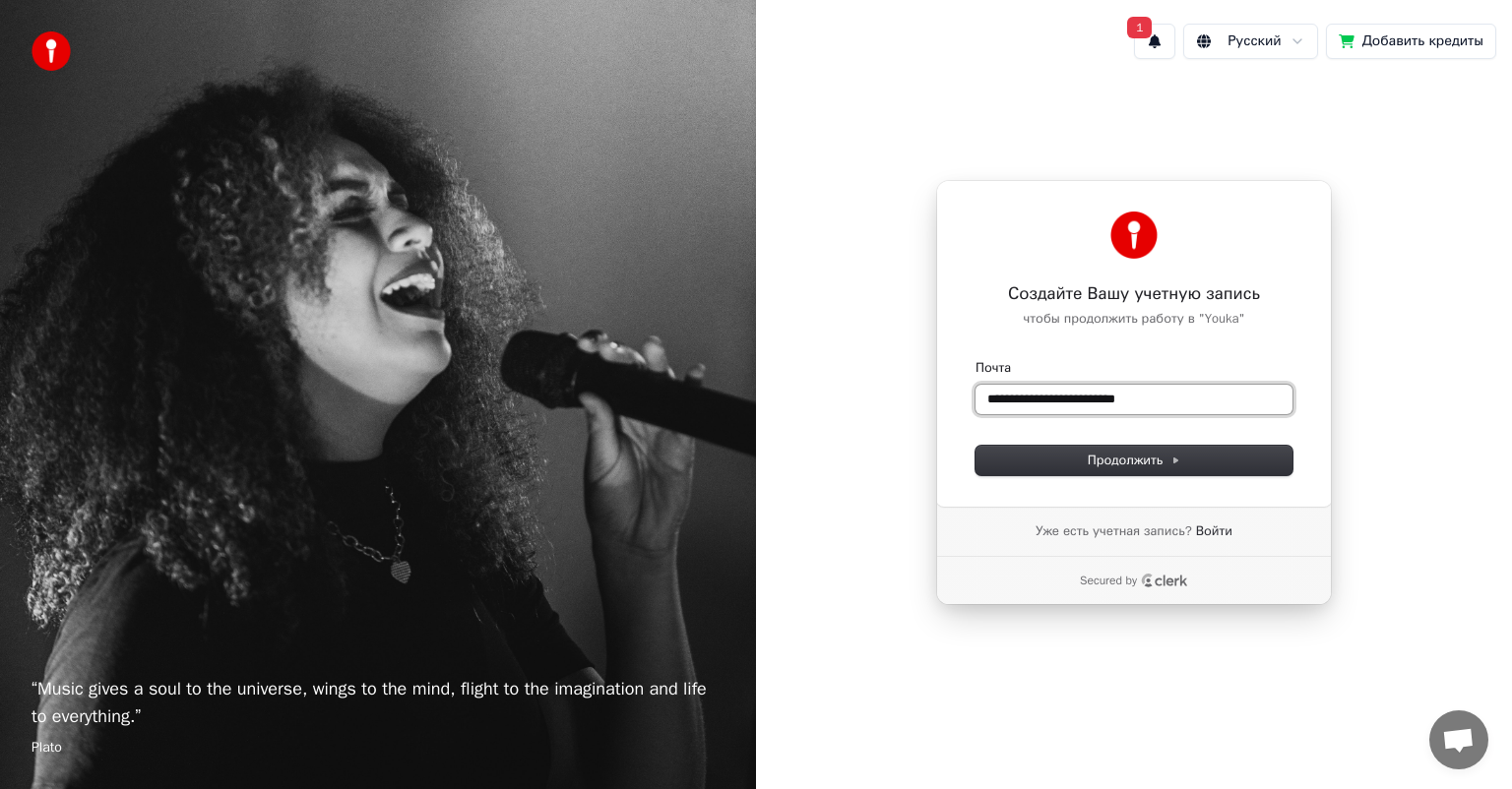 drag, startPoint x: 1188, startPoint y: 399, endPoint x: 858, endPoint y: 401, distance: 330.00606 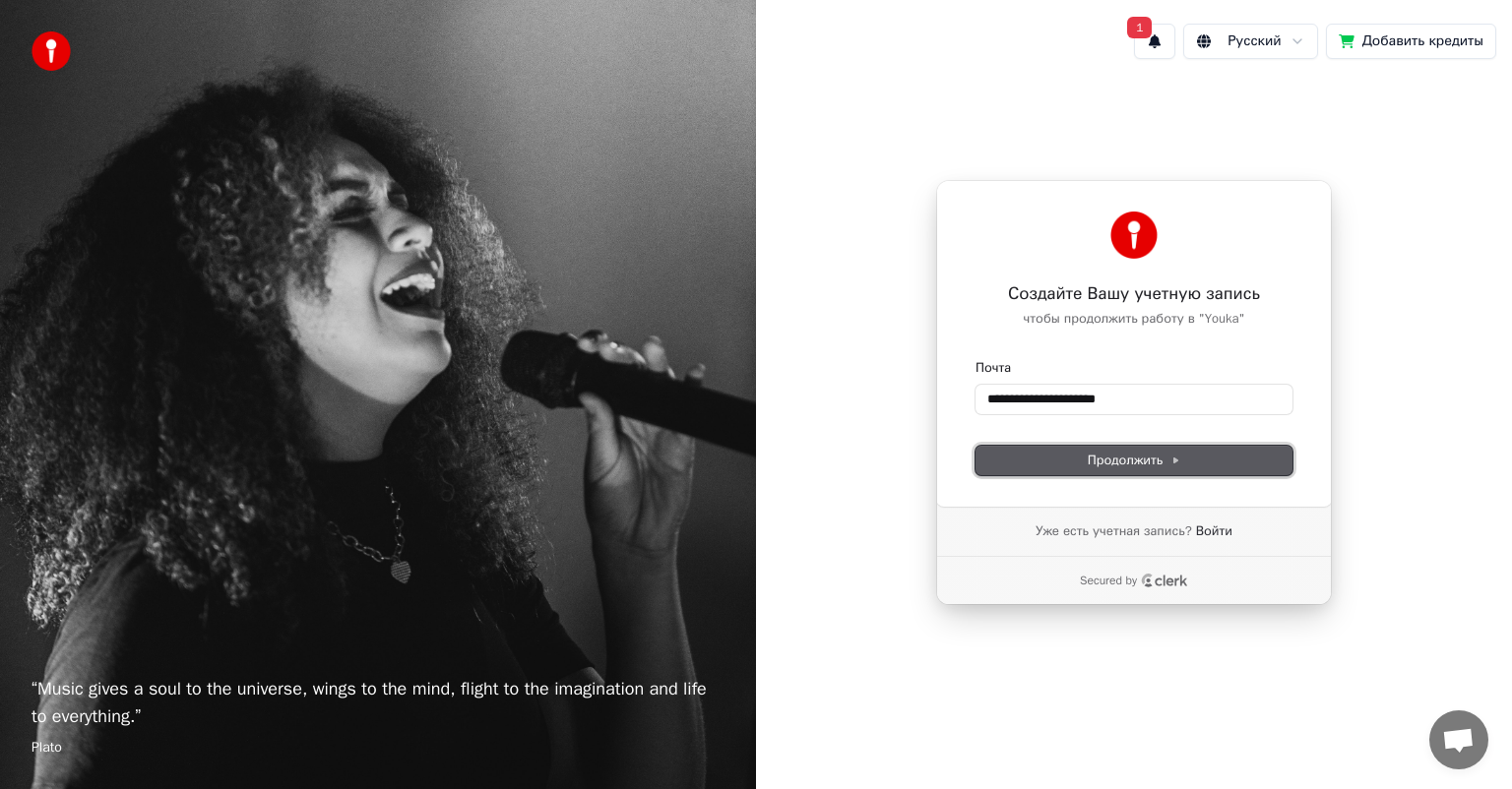 click on "Продолжить" at bounding box center (1134, 460) 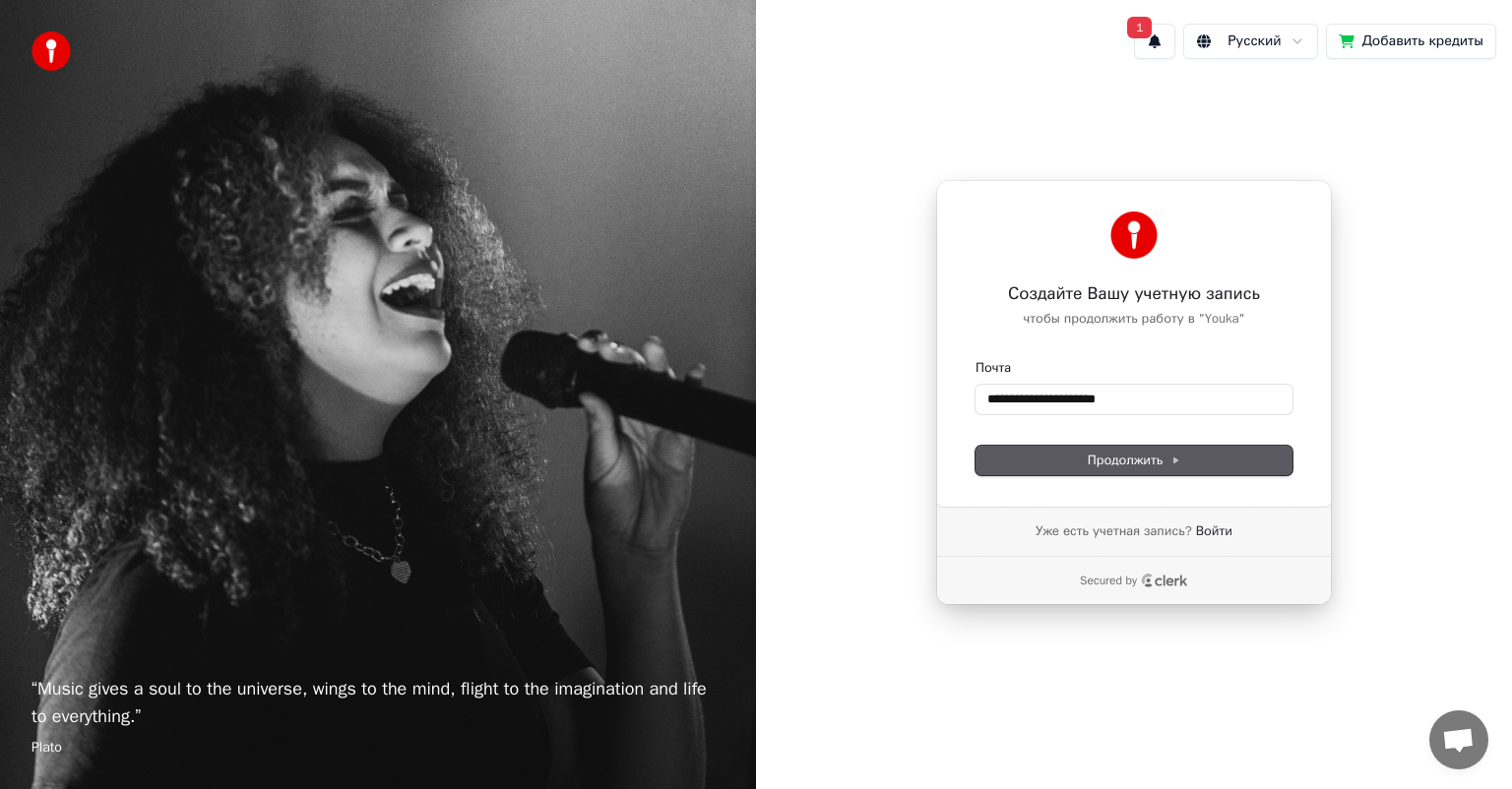 type on "**********" 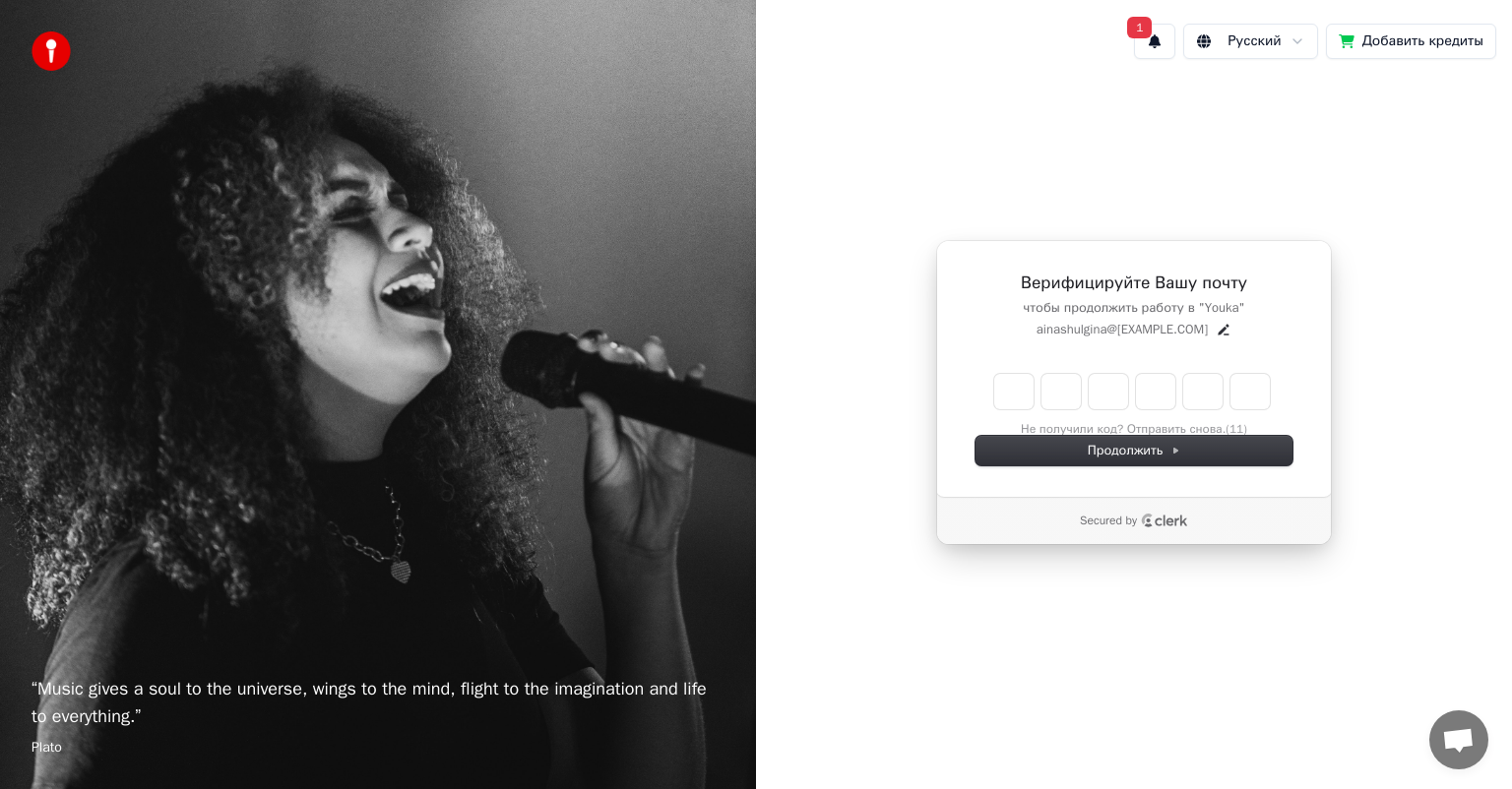 type on "*" 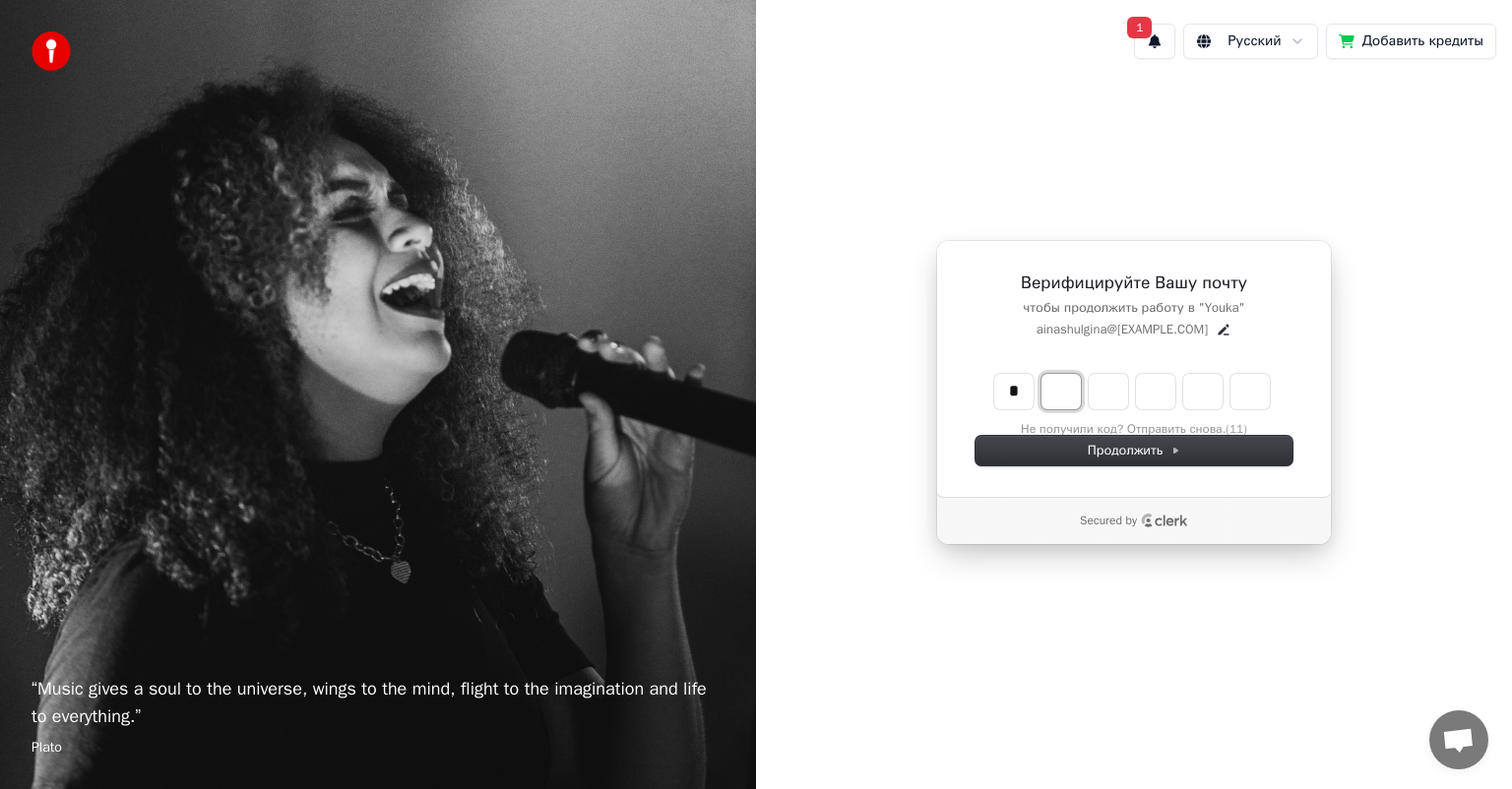 type on "*" 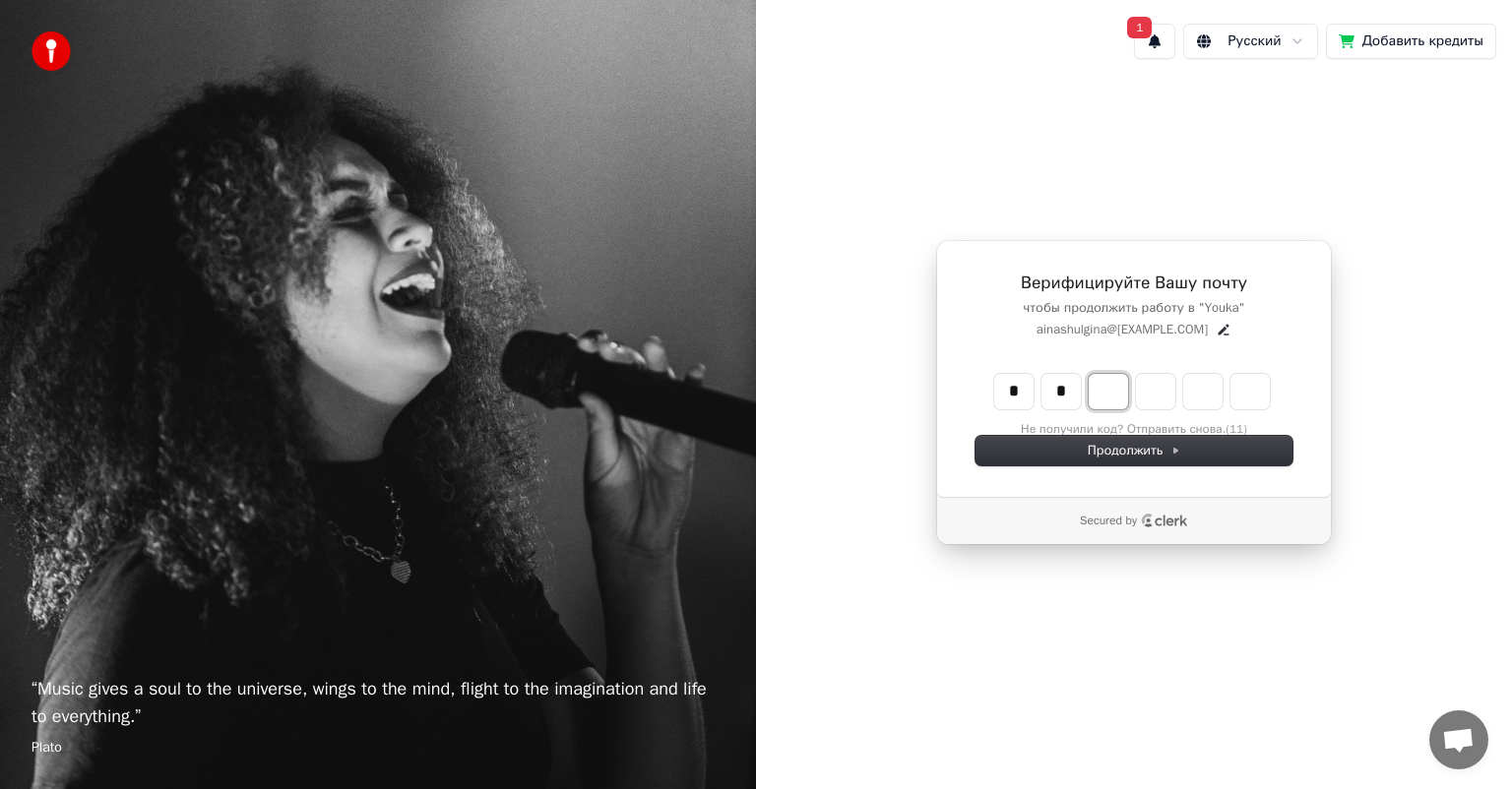 type on "**" 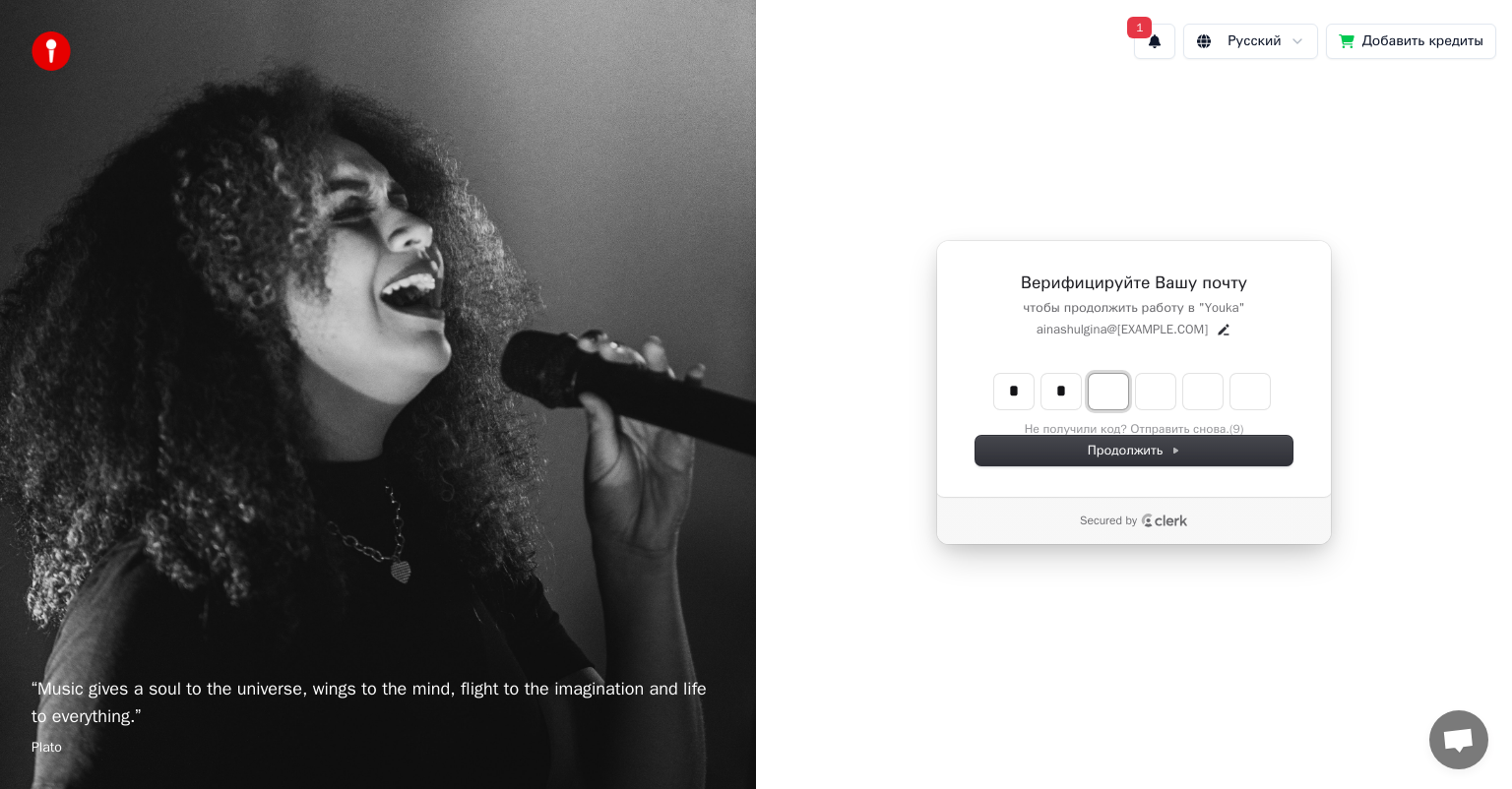 type on "*" 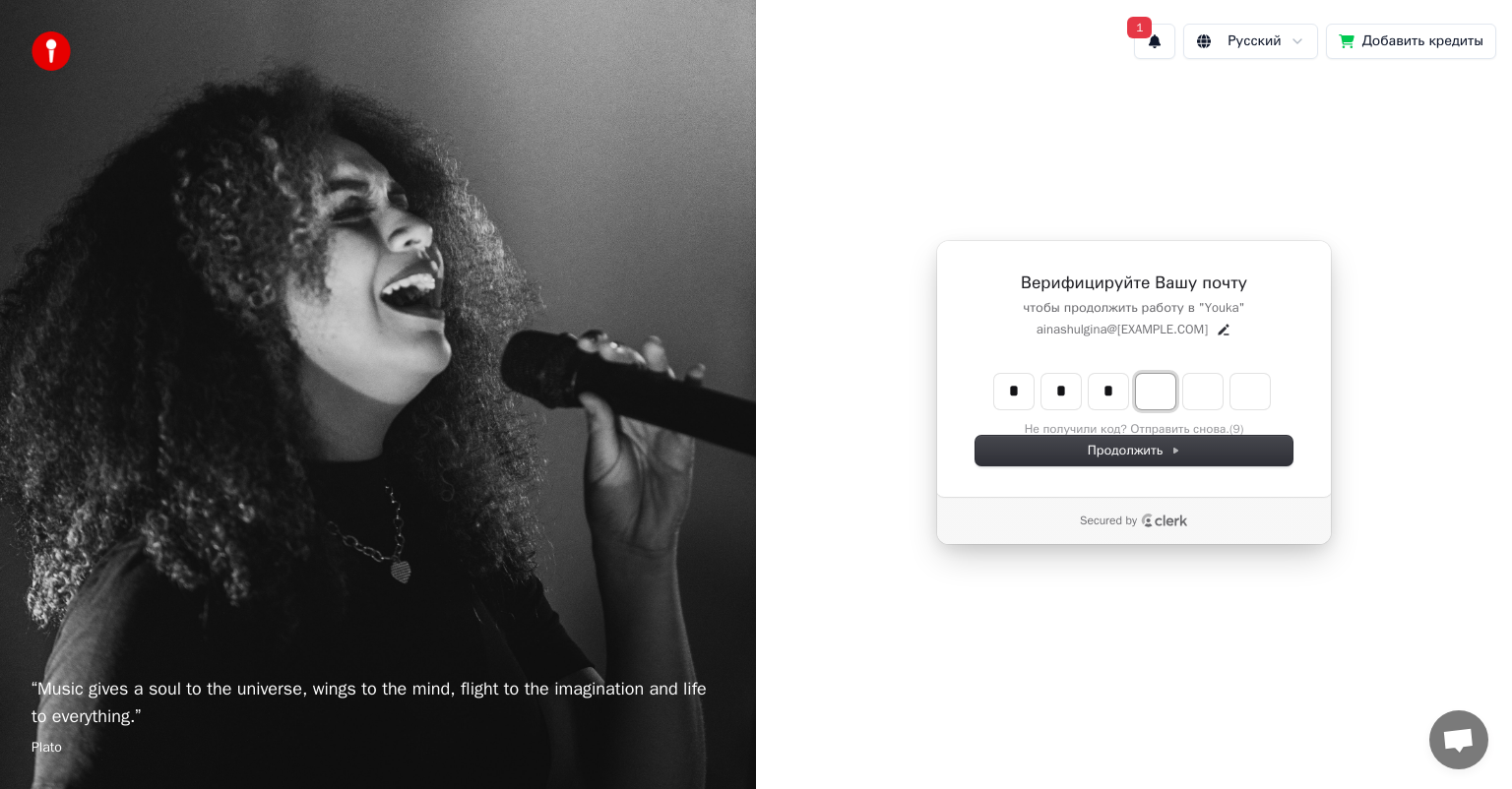 type on "***" 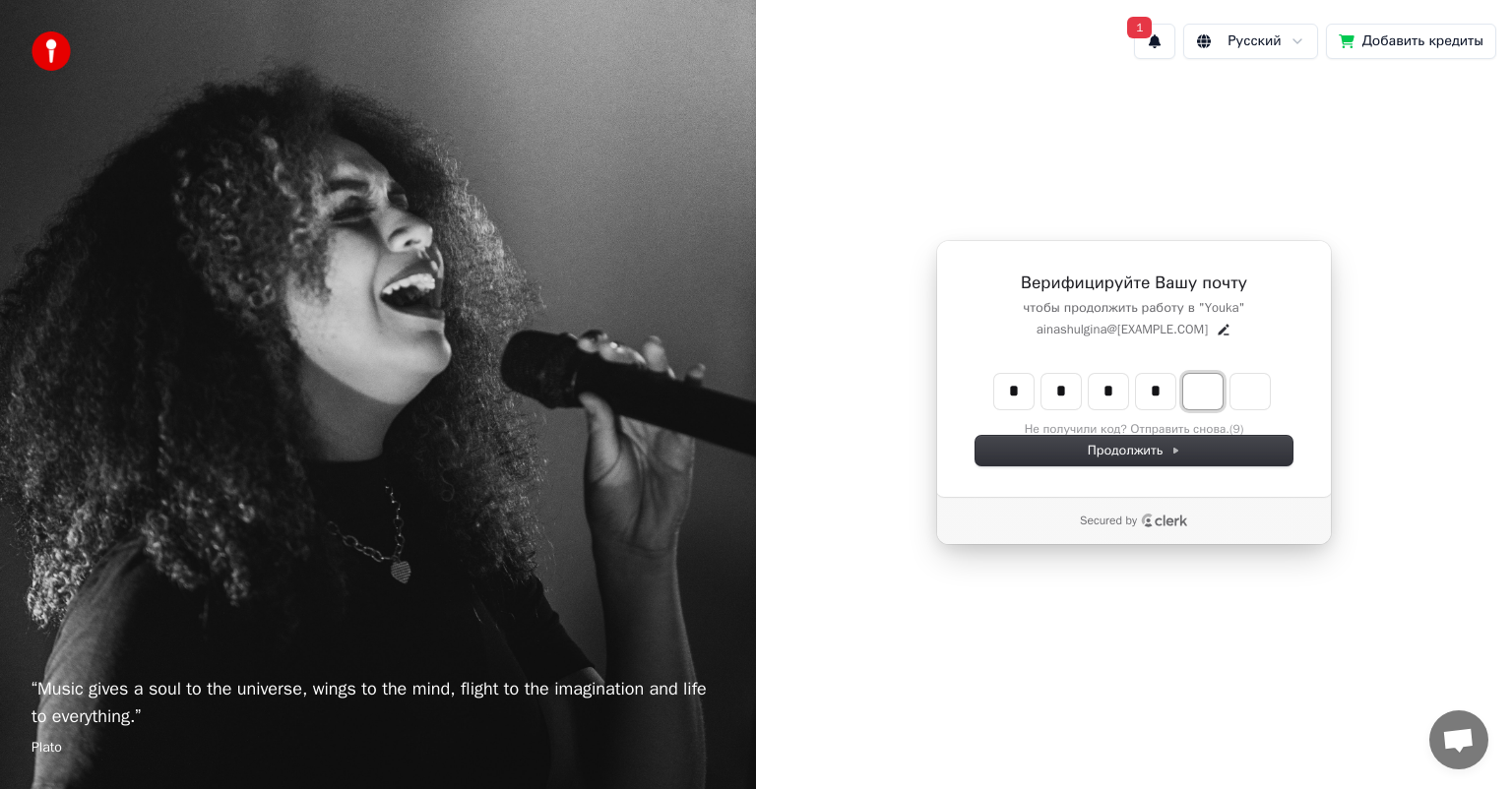 type on "****" 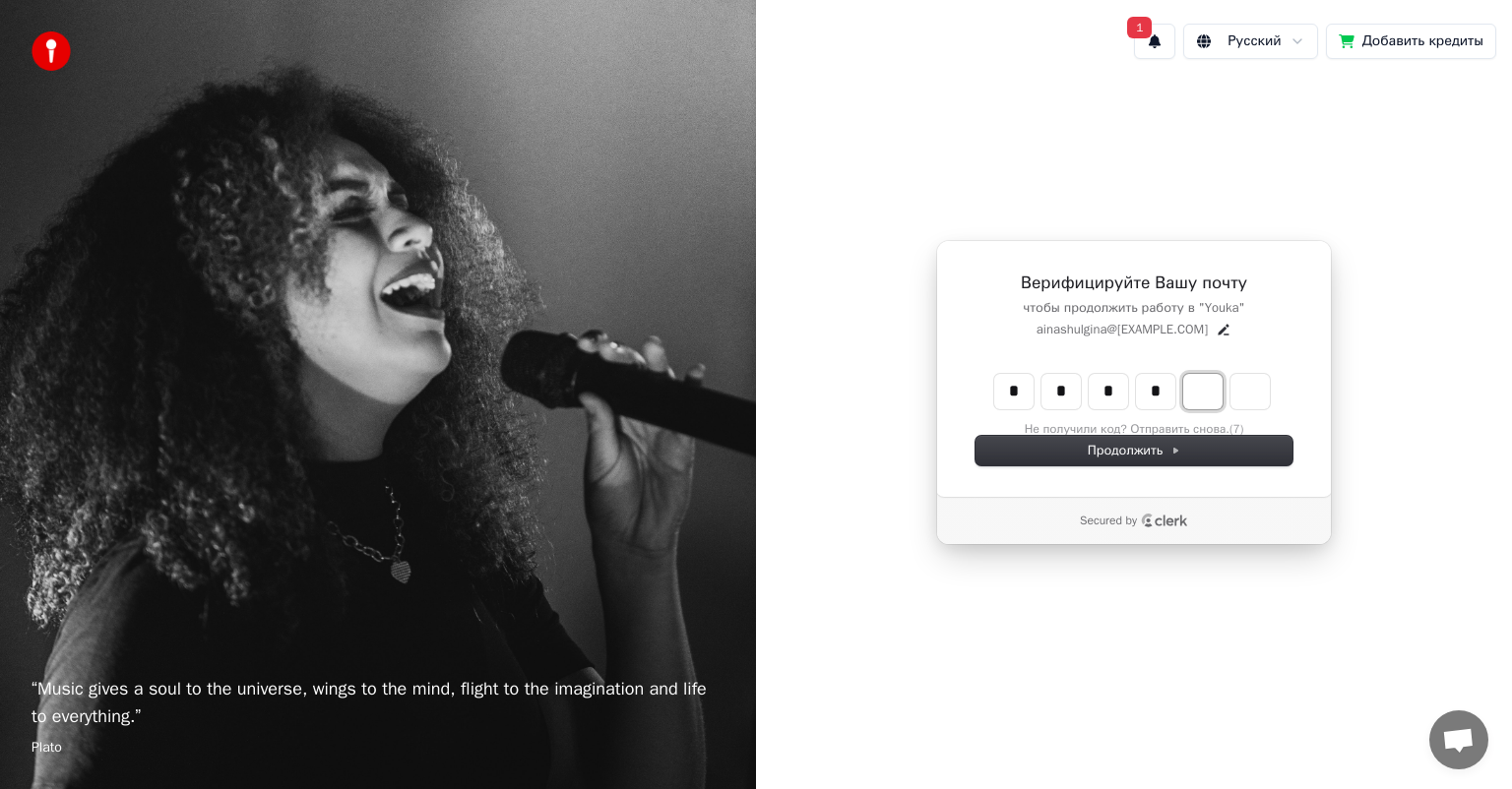 type on "*" 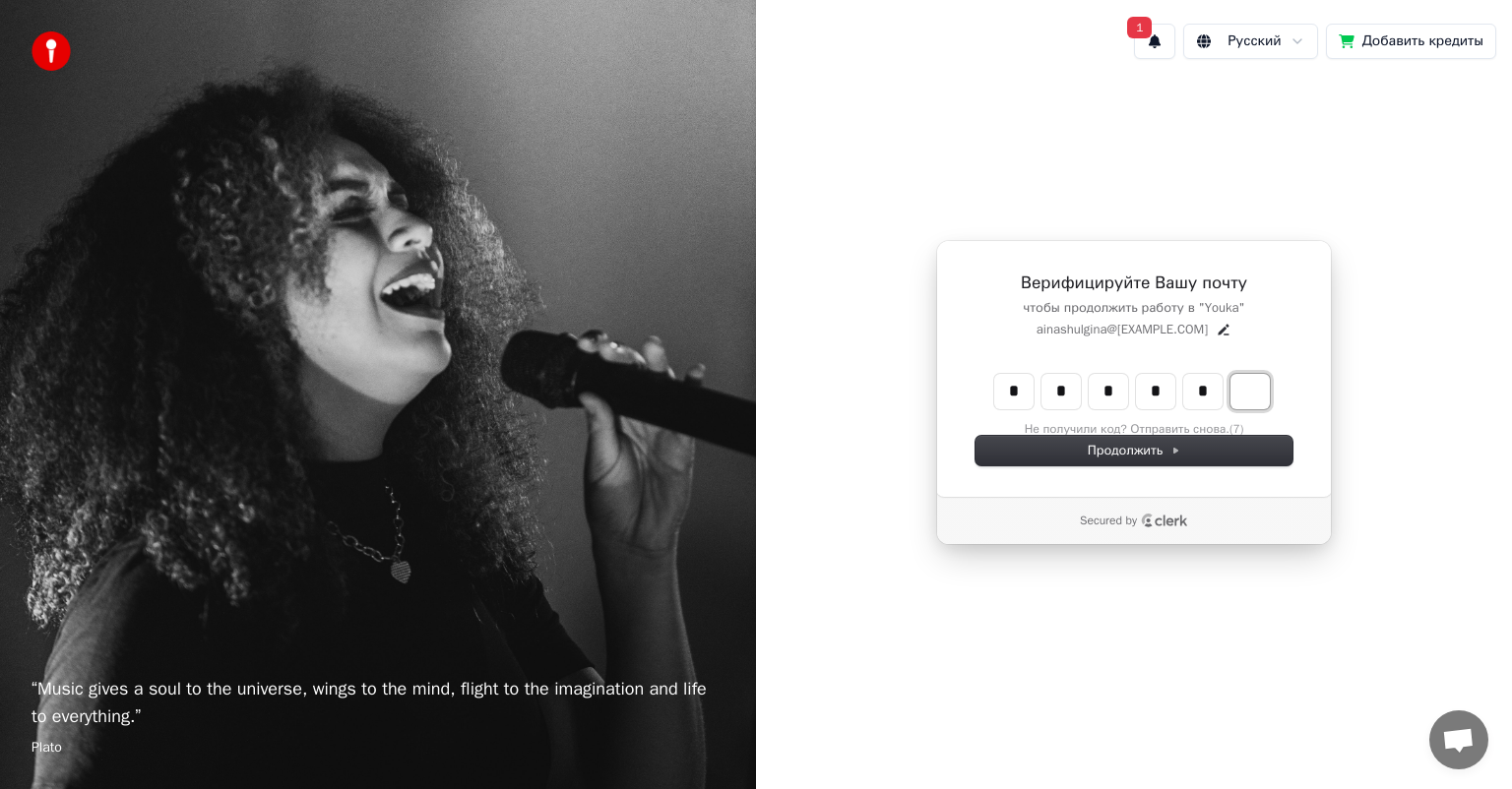 type on "******" 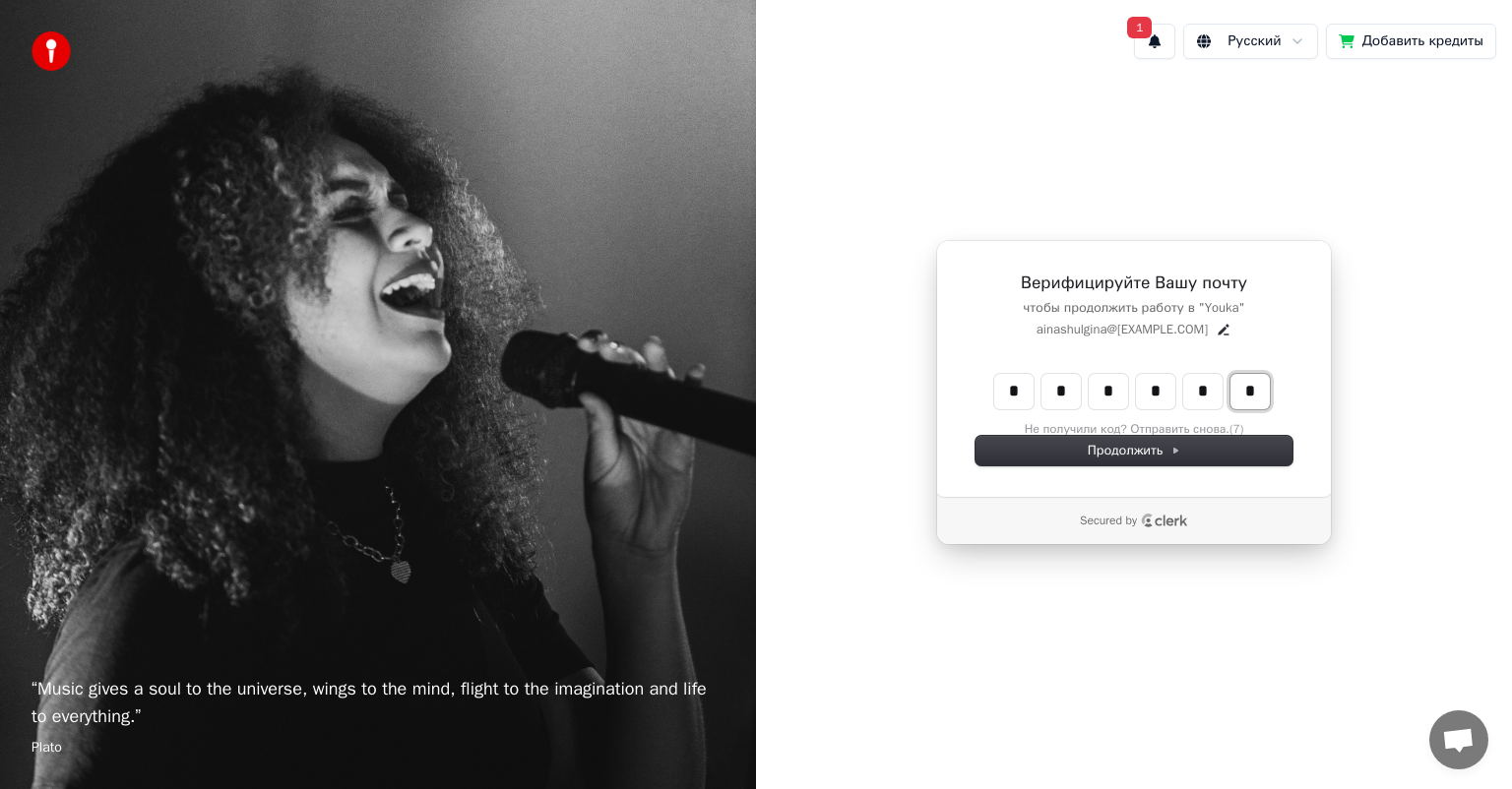 type on "*" 